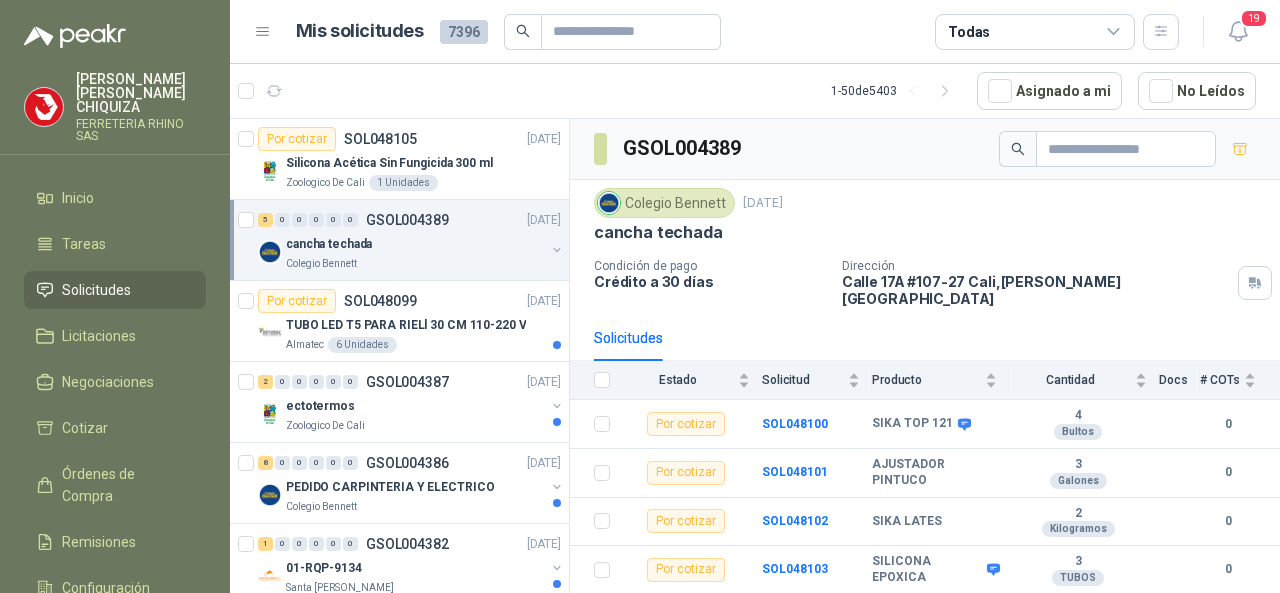 scroll, scrollTop: 0, scrollLeft: 0, axis: both 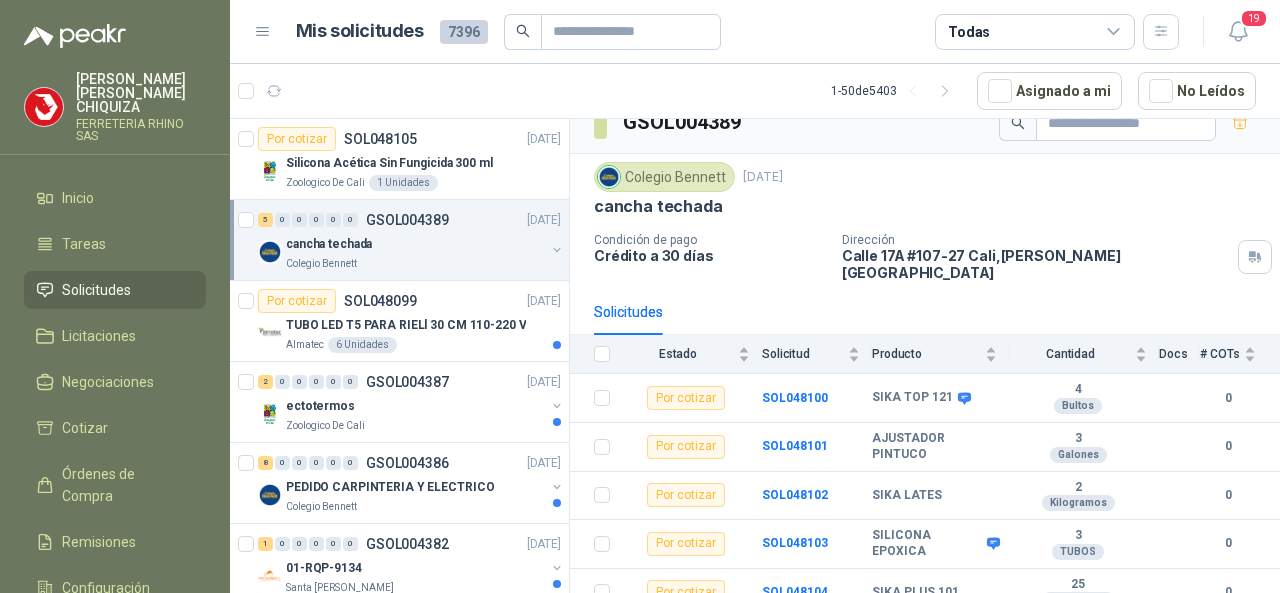 click on "GSOL004389" at bounding box center [407, 220] 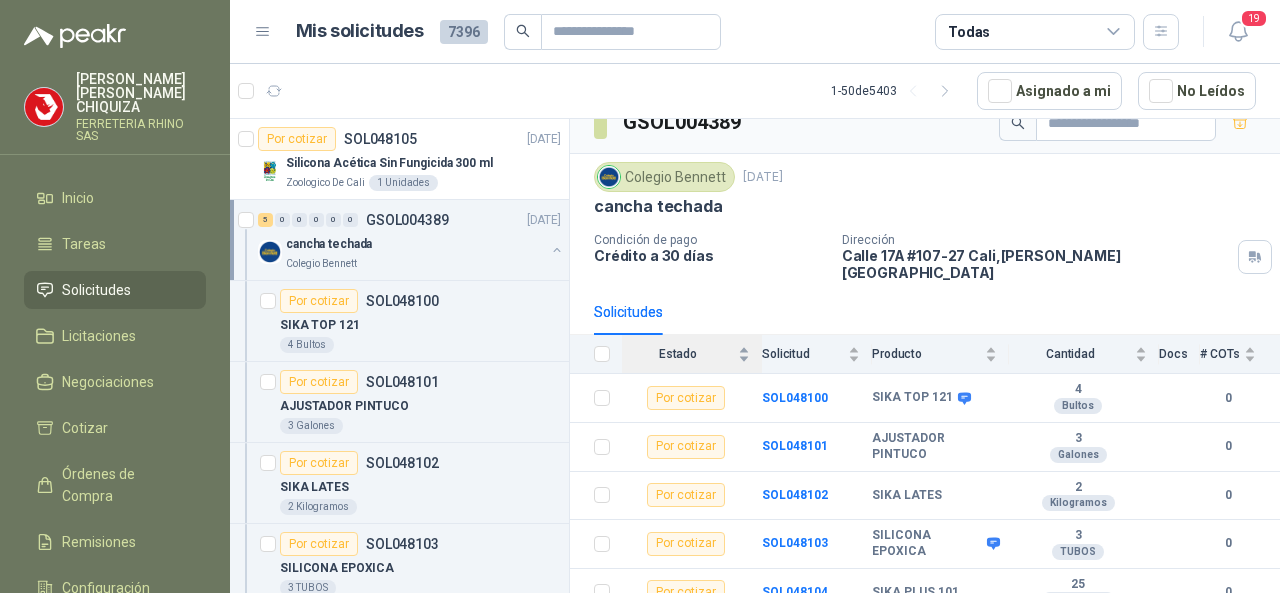 scroll, scrollTop: 6, scrollLeft: 0, axis: vertical 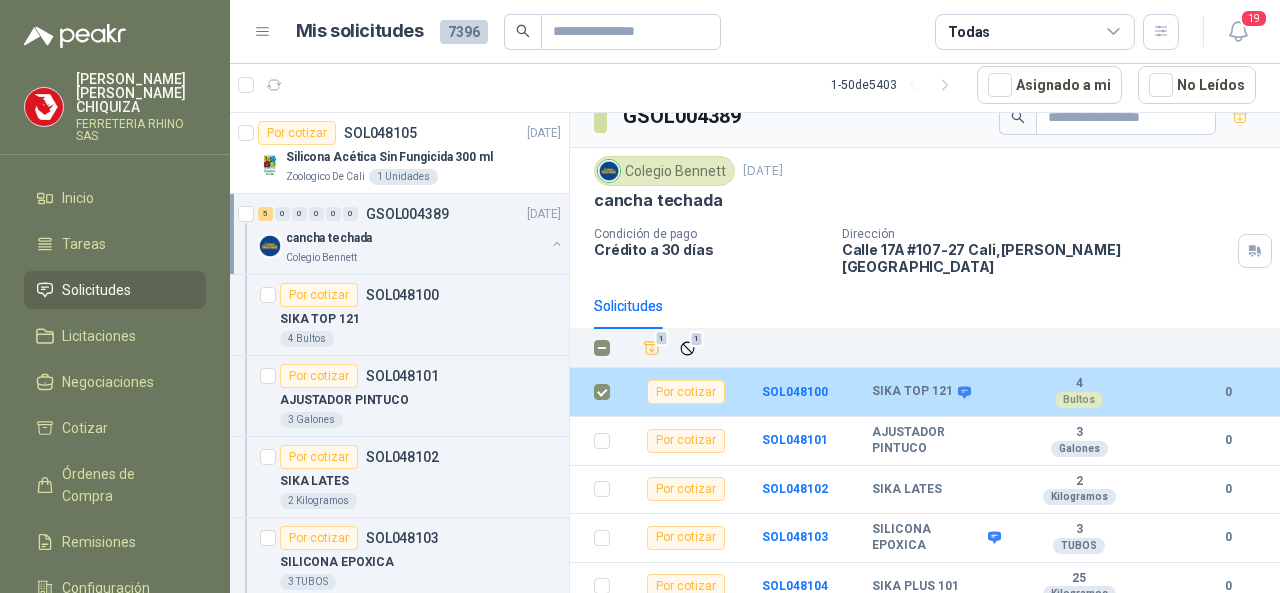 click on "Por cotizar" at bounding box center [686, 392] 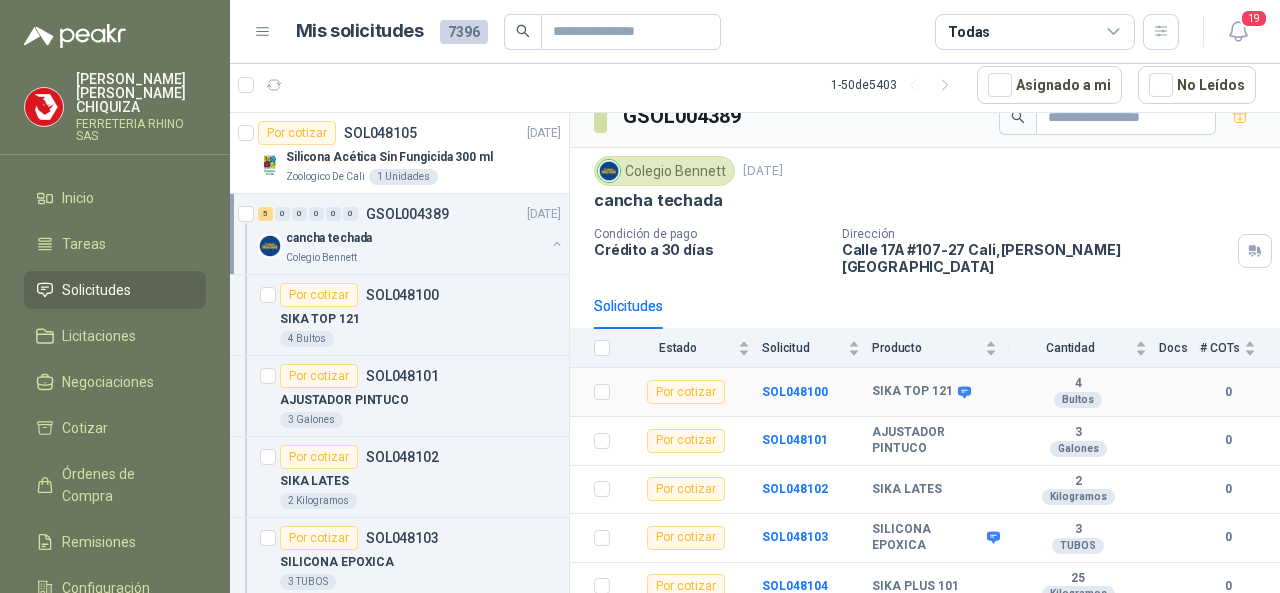 click on "Por cotizar" at bounding box center [686, 392] 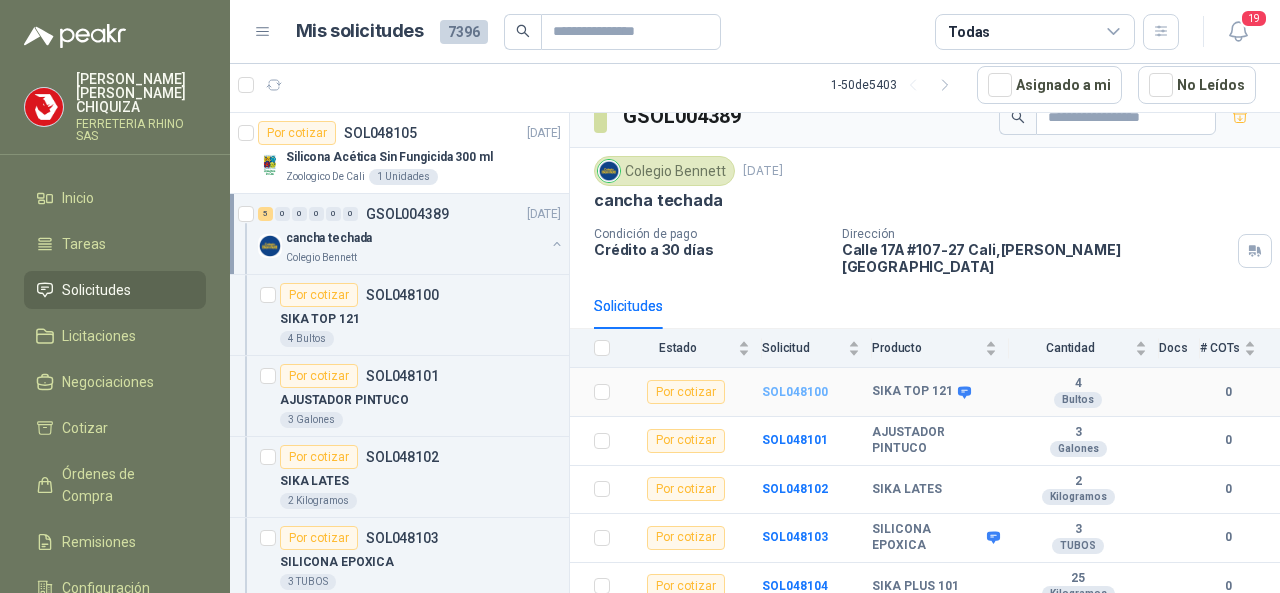 click on "SOL048100" at bounding box center (795, 392) 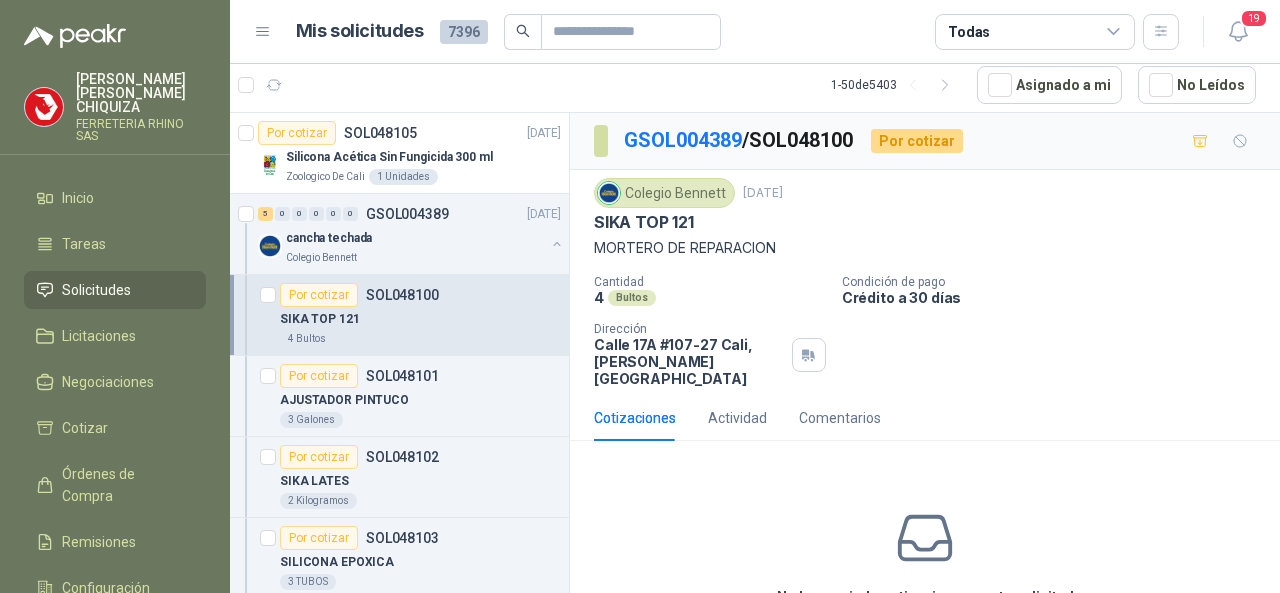 scroll, scrollTop: 100, scrollLeft: 0, axis: vertical 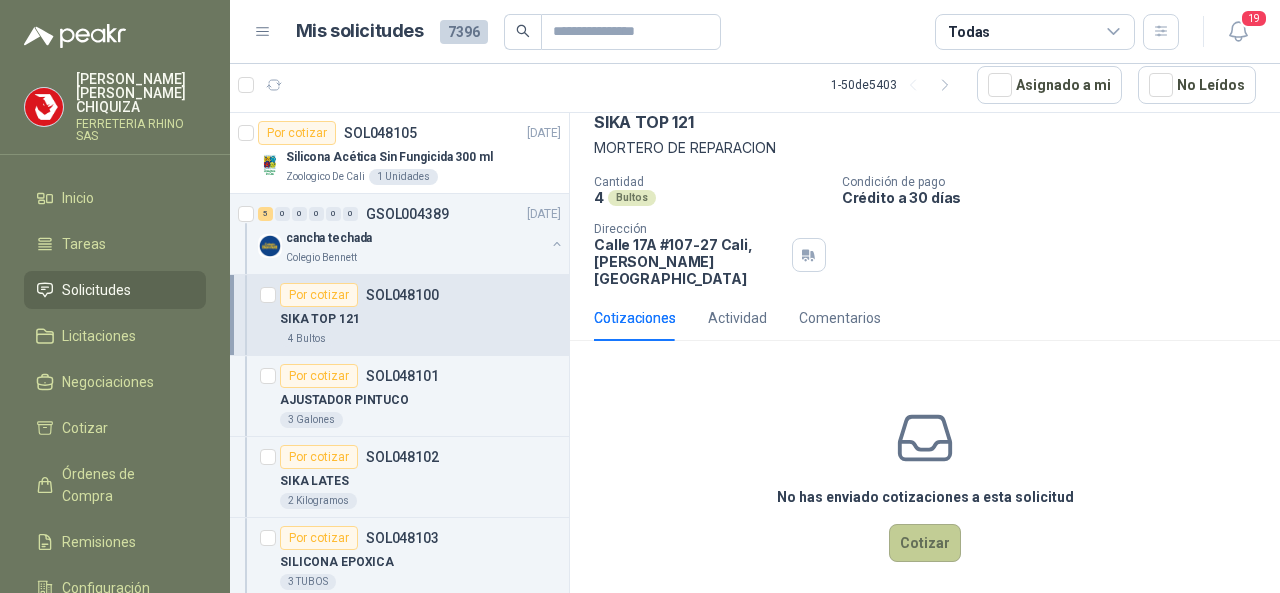 click on "Cotizar" at bounding box center (925, 543) 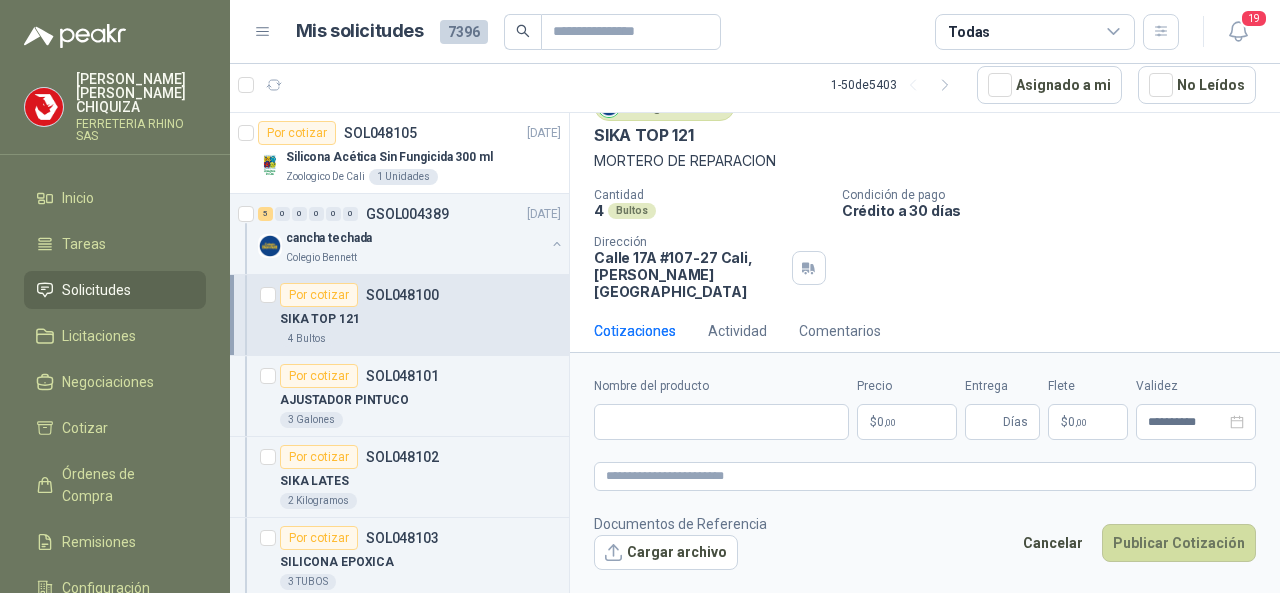 scroll, scrollTop: 86, scrollLeft: 0, axis: vertical 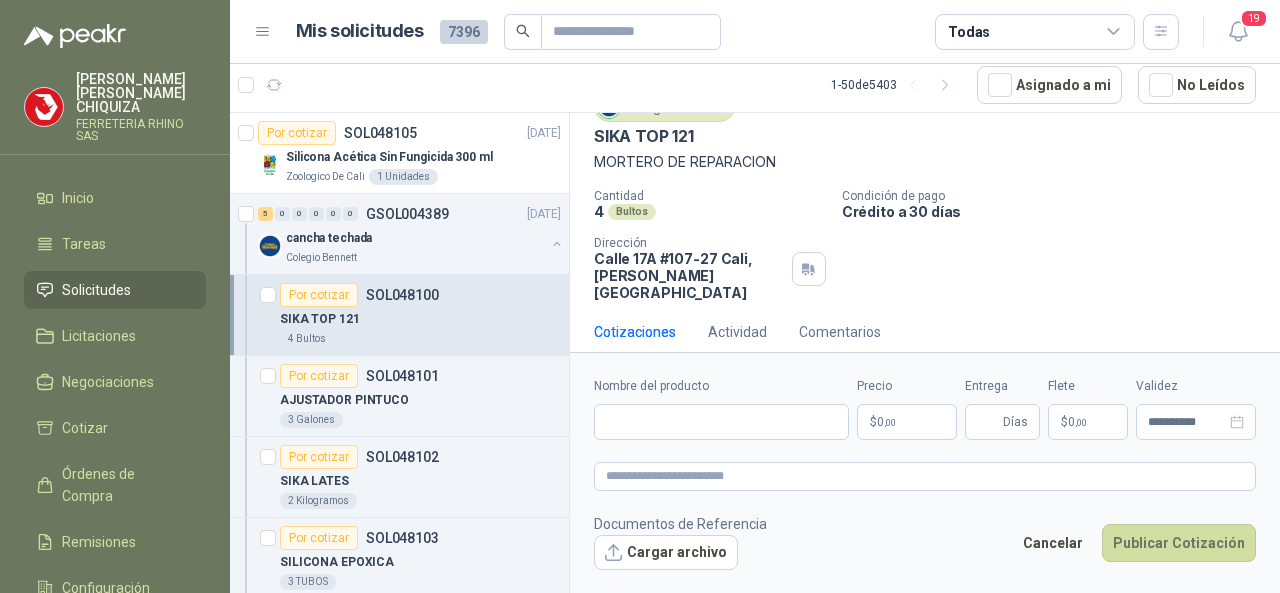 type 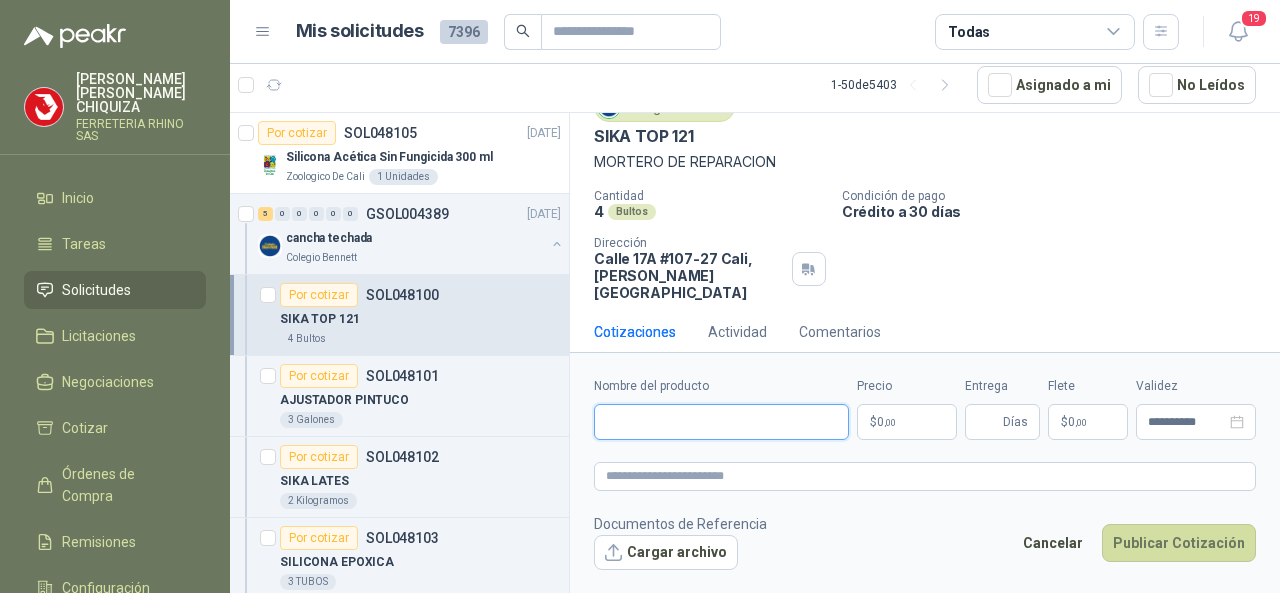 click on "Nombre del producto" at bounding box center (721, 422) 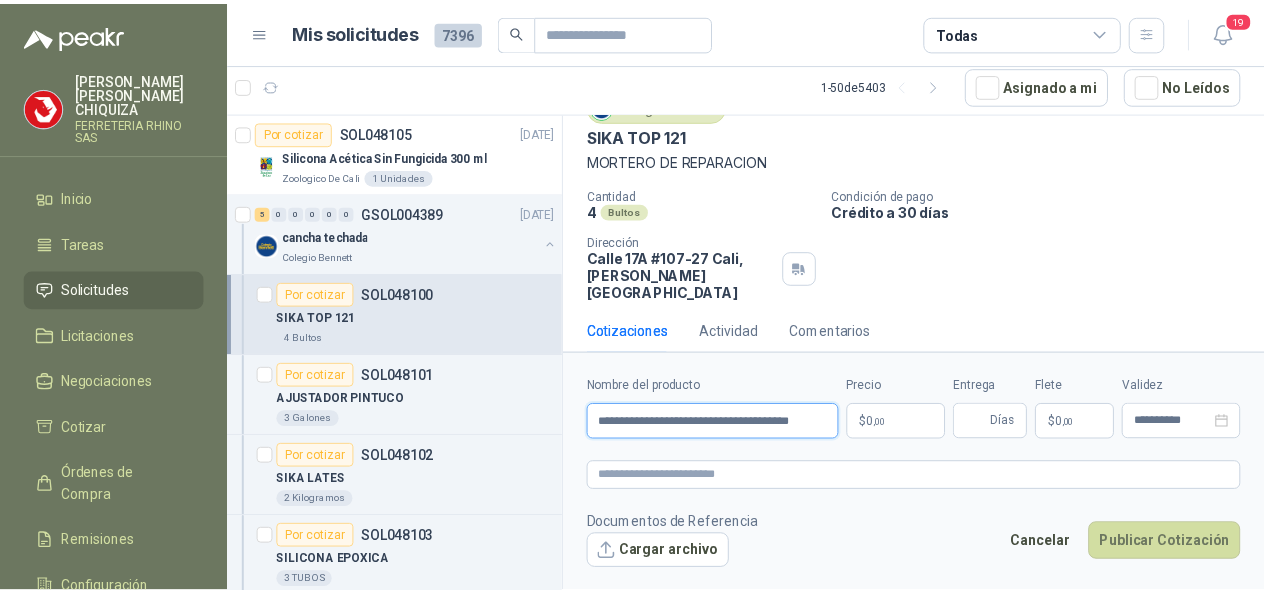 scroll, scrollTop: 0, scrollLeft: 40, axis: horizontal 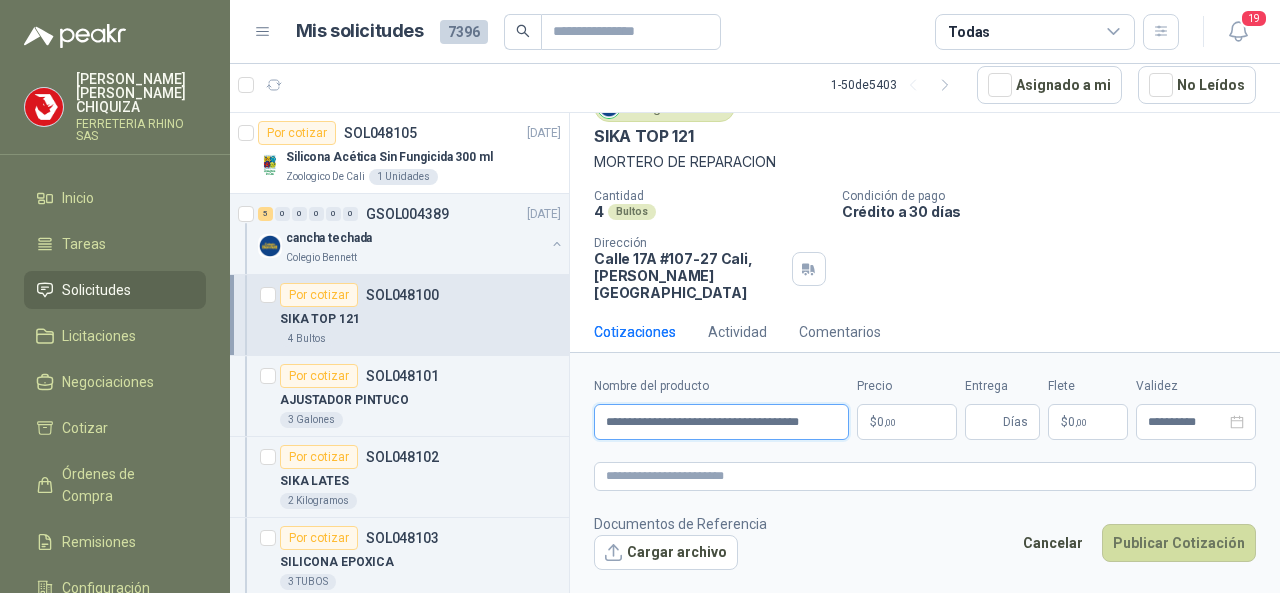type on "**********" 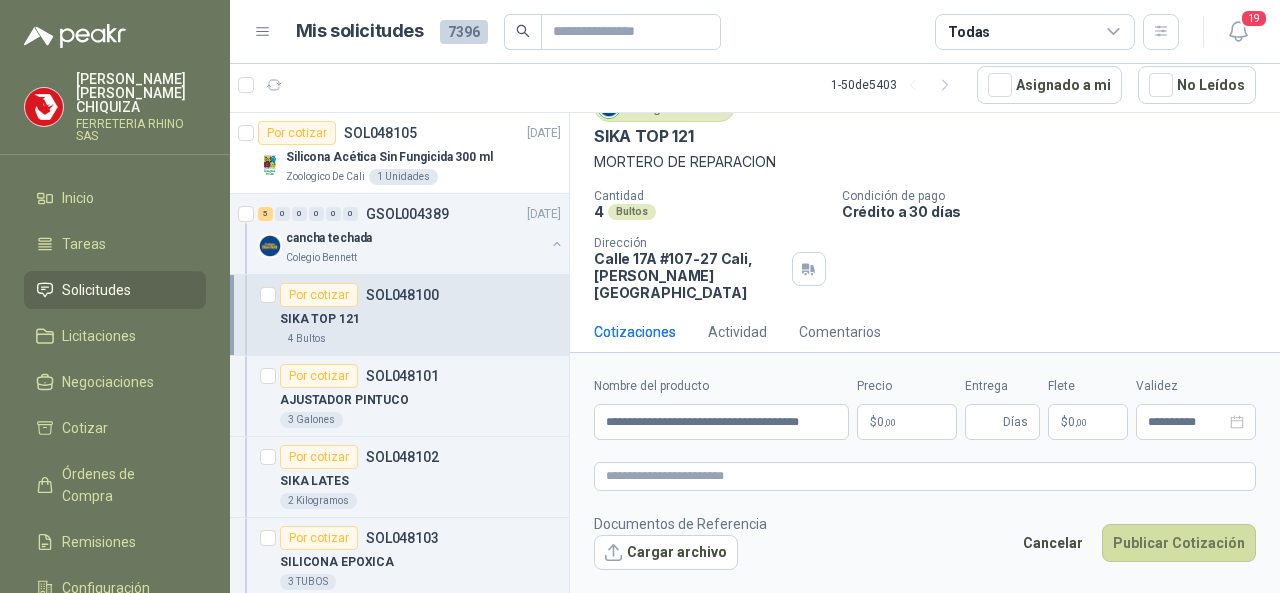 click on "[PERSON_NAME] FERRETERIA RHINO SAS   Inicio   Tareas   Solicitudes   Licitaciones   Negociaciones   Cotizar   Órdenes de Compra   Remisiones   Configuración   Manuales y ayuda Mis solicitudes 7396 Todas 19 1 - 50  de  5403 Asignado a mi No Leídos Por cotizar SOL048105 [DATE]   Silicona Acética Sin Fungicida 300 ml Zoologico De Cali  1   Unidades 5   0   0   0   0   0   GSOL004389 [DATE]   cancha techada Colegio [PERSON_NAME]   Por cotizar SOL048100 SIKA TOP 121 4   Bultos Por cotizar SOL048101 AJUSTADOR PINTUCO 3   Galones Por cotizar SOL048102 SIKA LATES 2   Kilogramos Por cotizar SOL048103 SILICONA EPOXICA 3   TUBOS Por cotizar SOL048104 SIKA PLUS 101 25   Kilogramos Por cotizar SOL048099 [DATE]   TUBO LED T5 PARA RIELl 30 CM 110-220 V Almatec 6   Unidades 2   0   0   0   0   0   GSOL004387 [DATE]   ectotermos Zoologico De Cali    8   0   0   0   0   0   GSOL004386 [DATE]   PEDIDO CARPINTERIA Y ELECTRICO  Colegio [PERSON_NAME]   1   0   0   0   0   0   GSOL004382 [DATE]   01-RQP-9134     6" at bounding box center [640, 296] 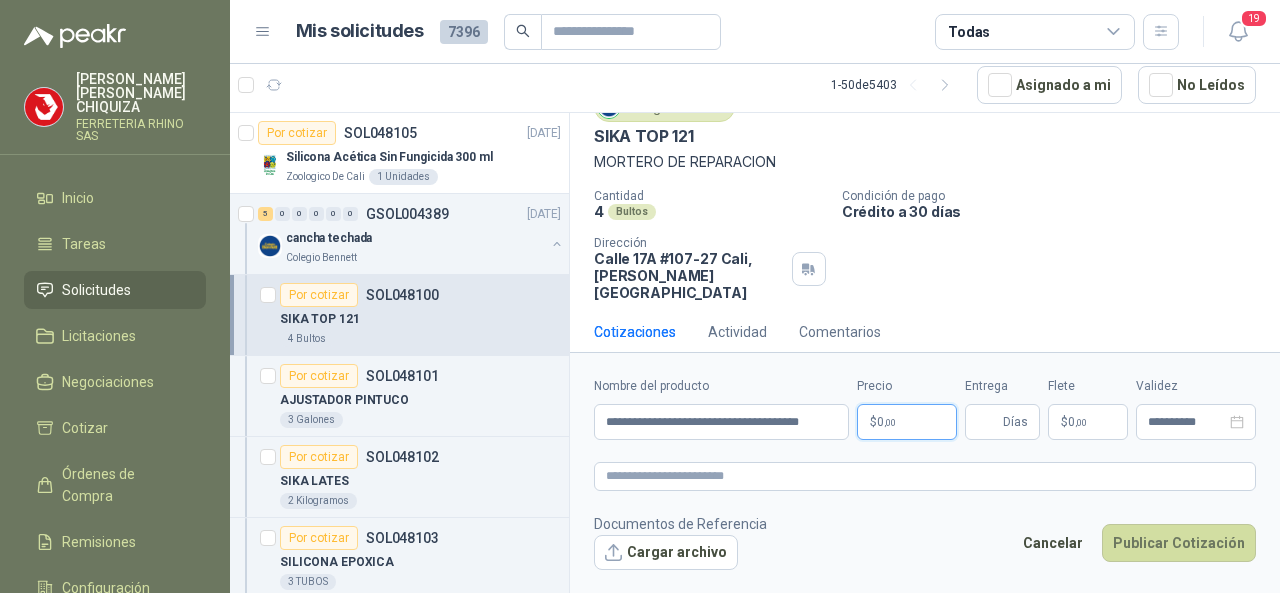 scroll, scrollTop: 0, scrollLeft: 0, axis: both 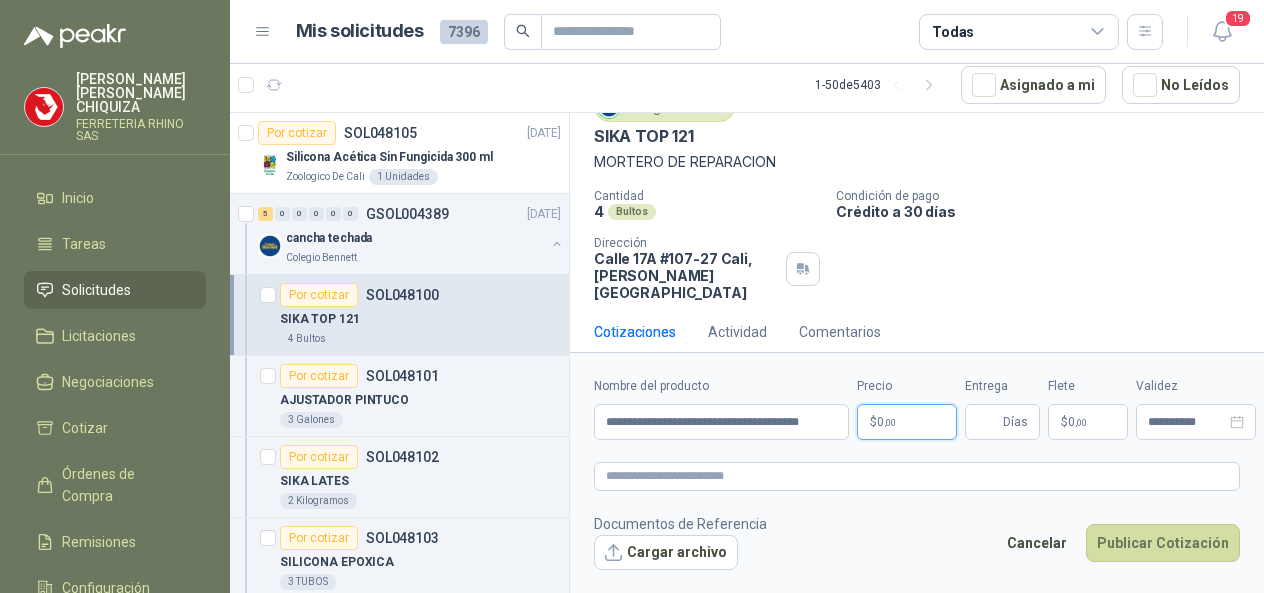 type 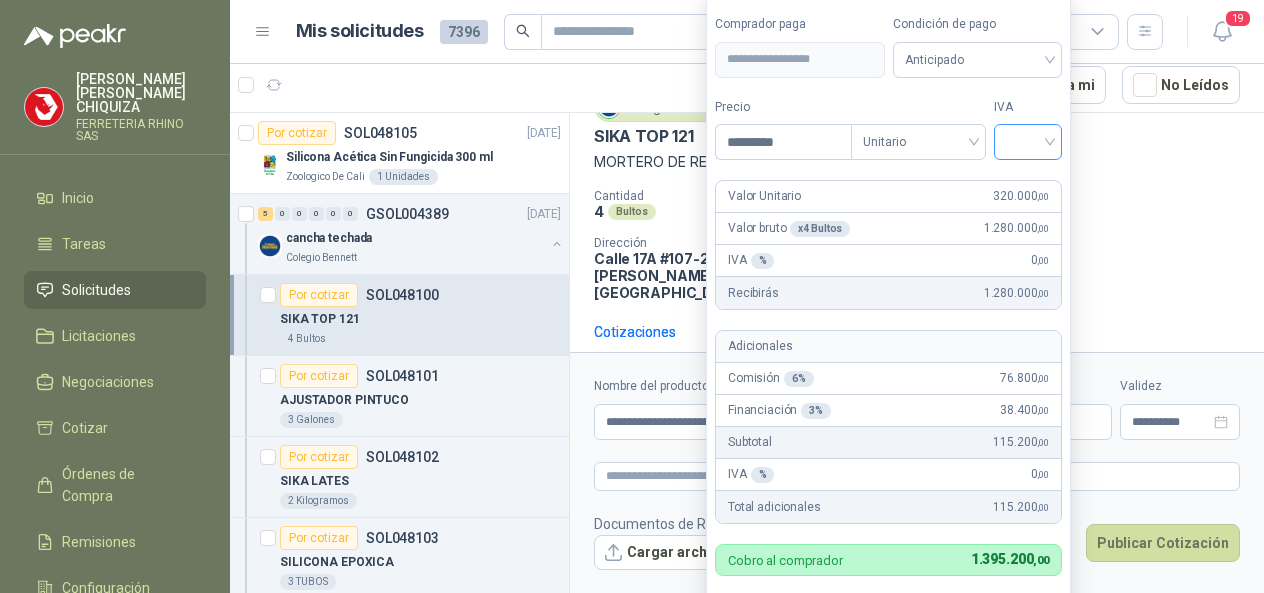 click at bounding box center (1028, 142) 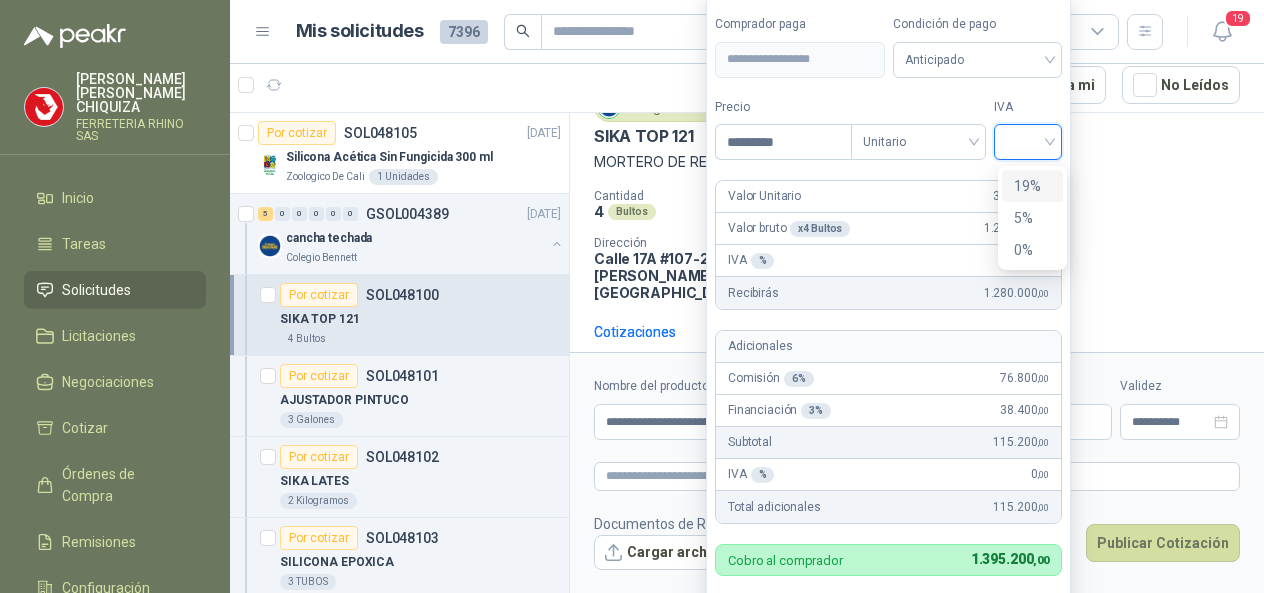 click on "19%" at bounding box center (1032, 186) 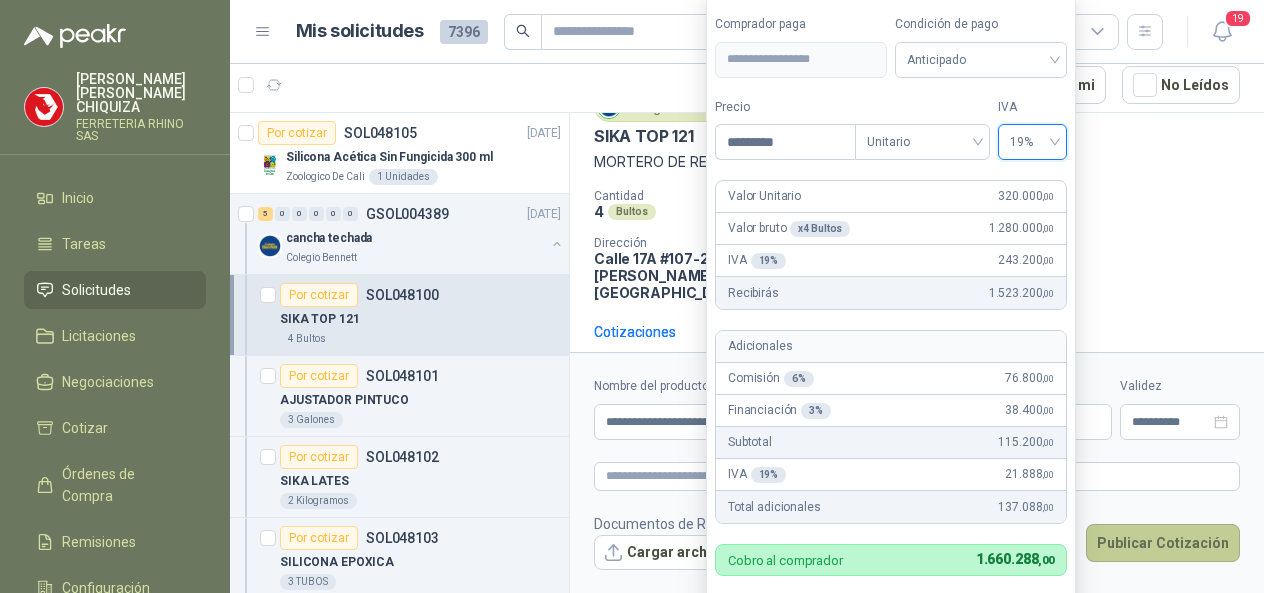 click on "Publicar Cotización" at bounding box center [1163, 543] 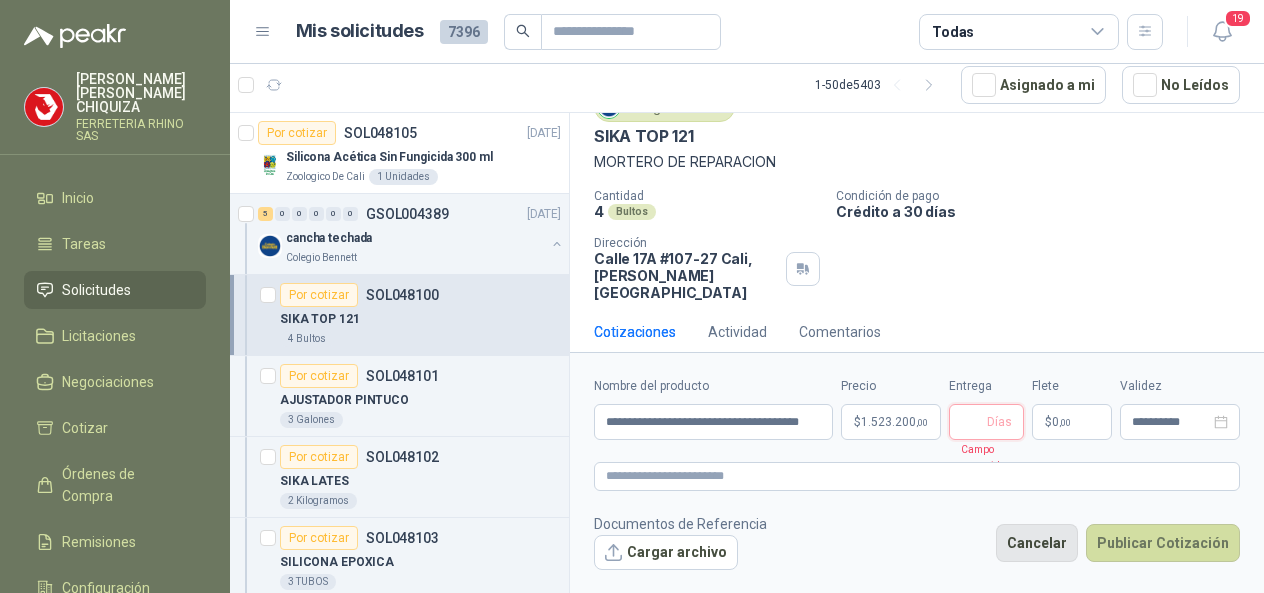 type 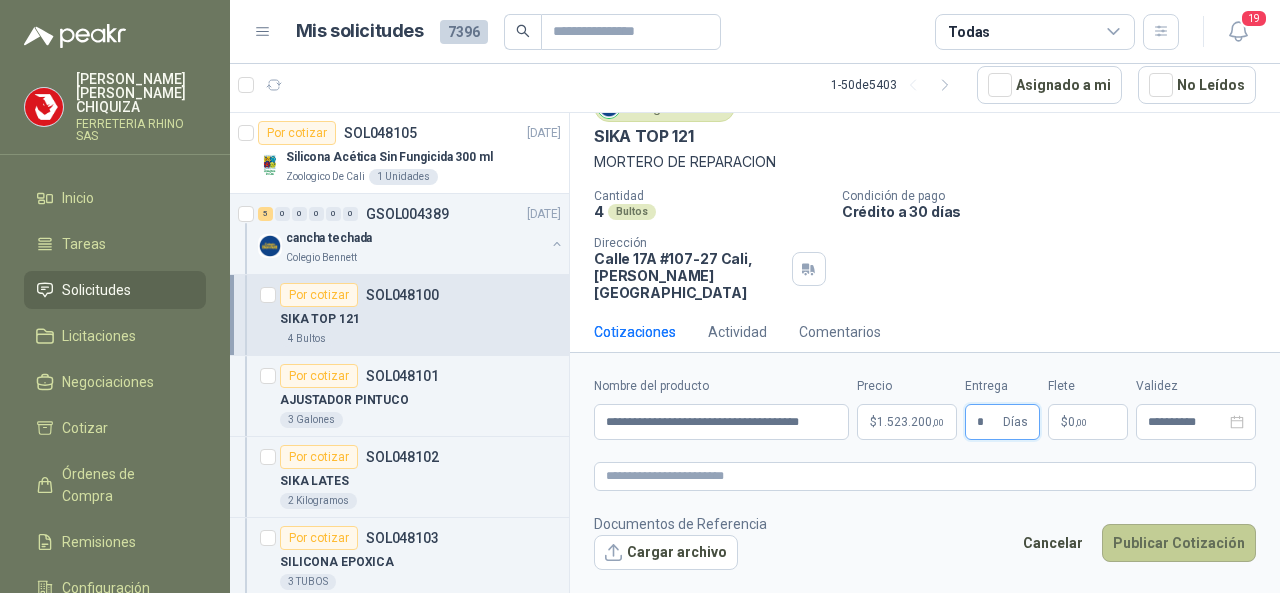 type on "*" 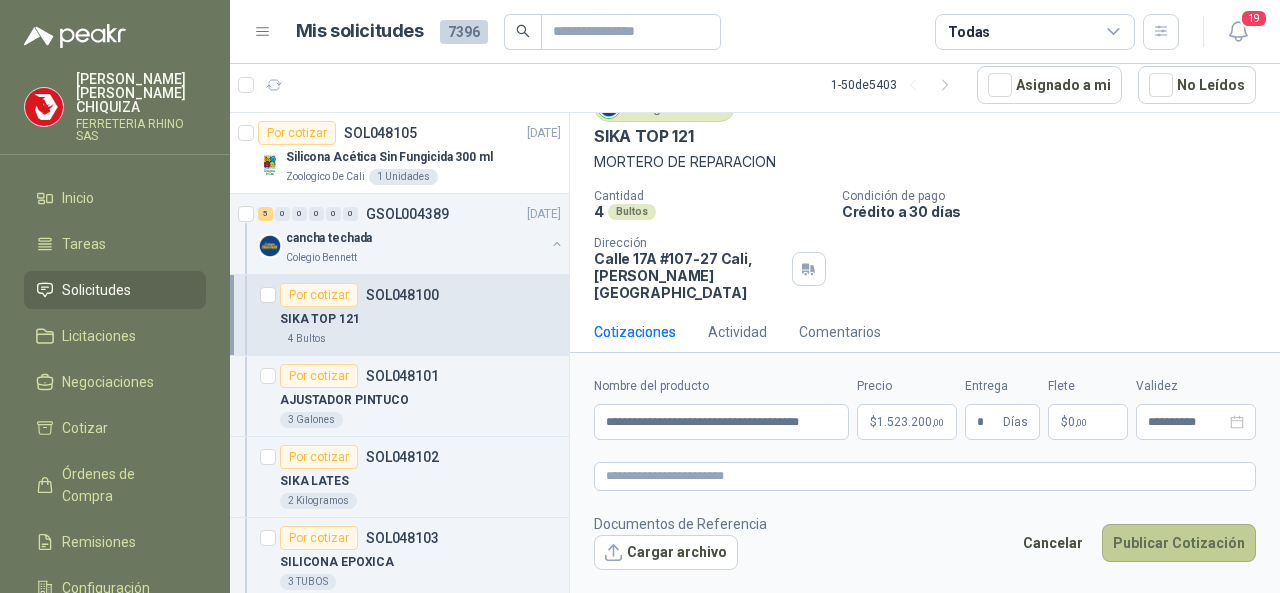 click on "Publicar Cotización" at bounding box center [1179, 543] 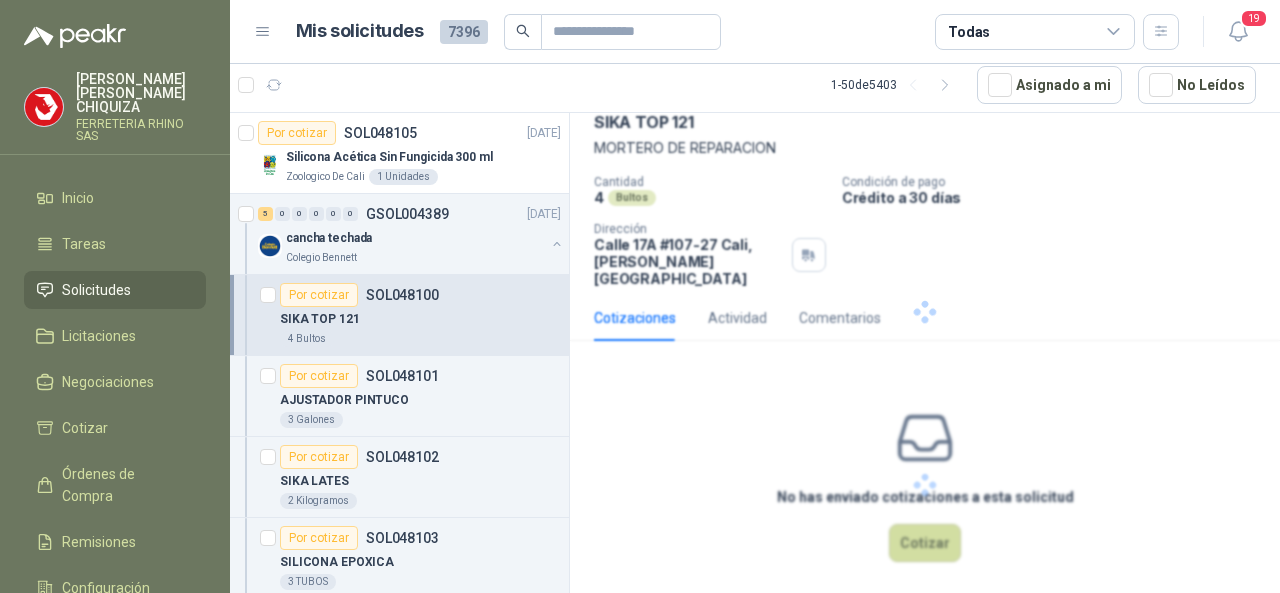 scroll, scrollTop: 0, scrollLeft: 0, axis: both 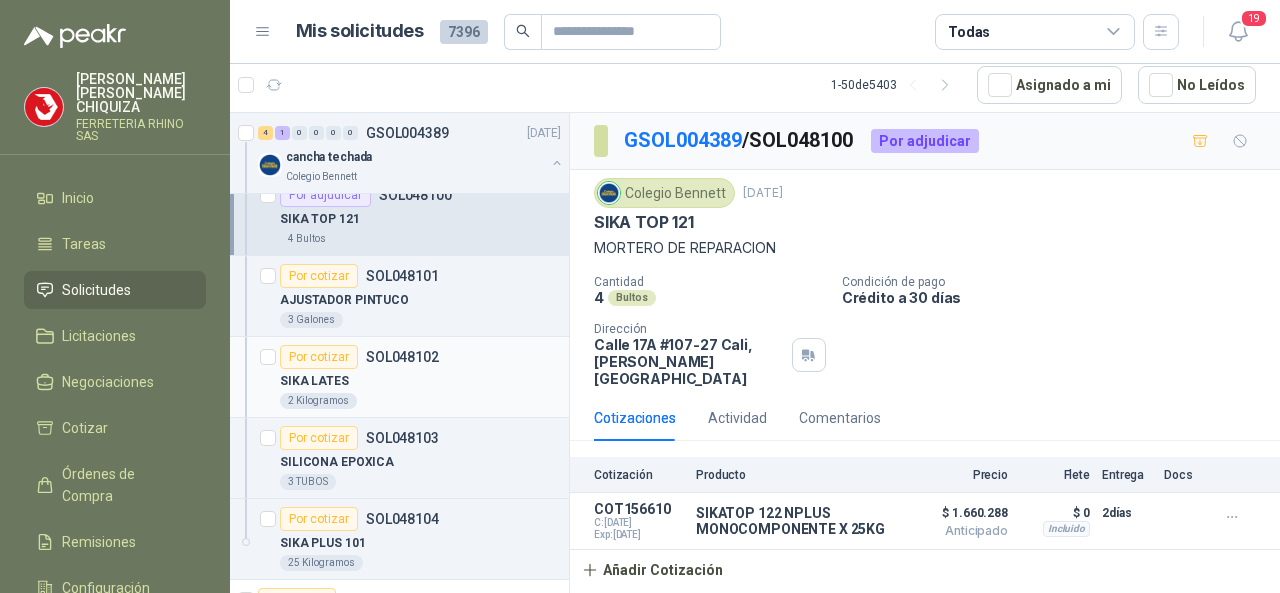 click on "Por cotizar SOL048102" at bounding box center [359, 357] 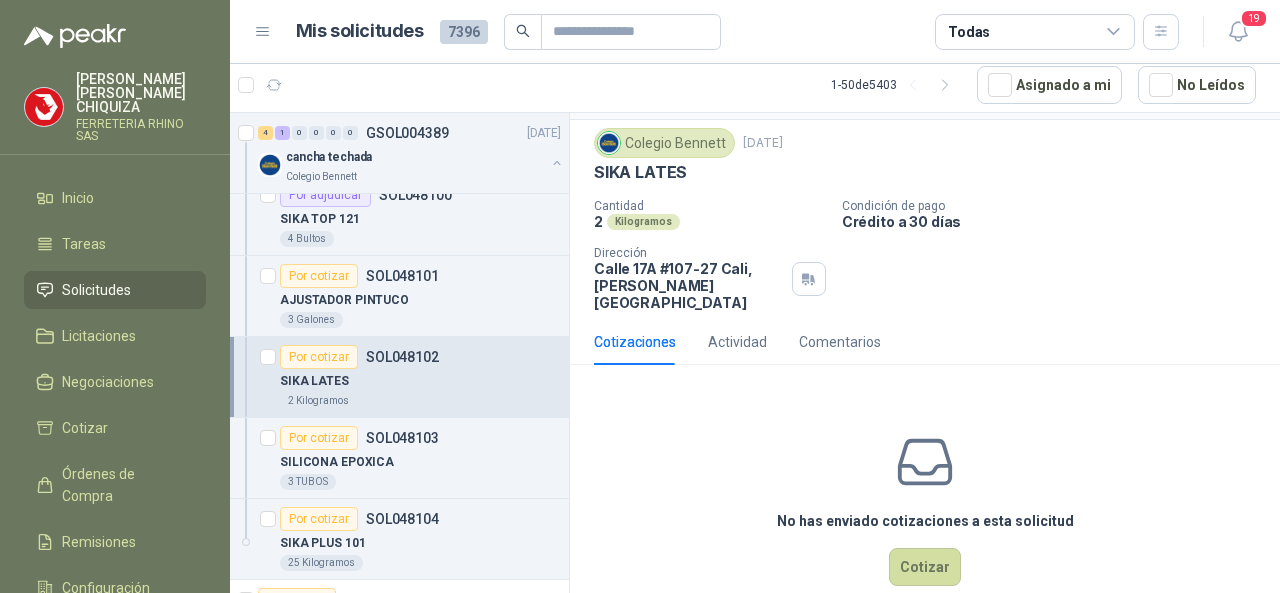 scroll, scrollTop: 74, scrollLeft: 0, axis: vertical 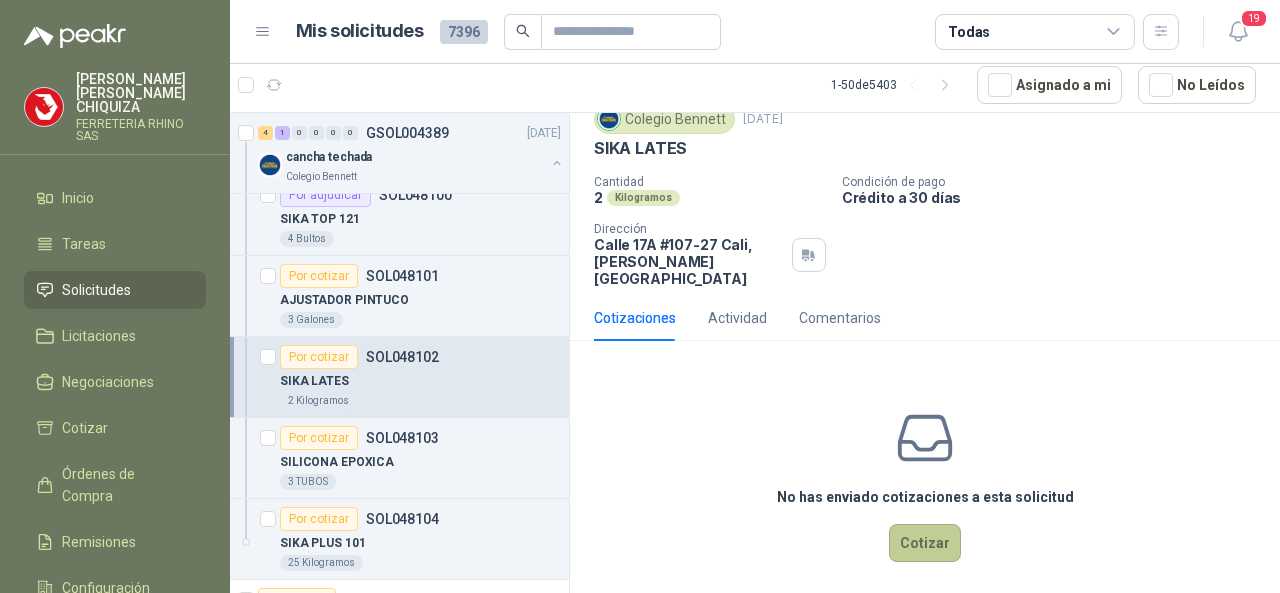 click on "Cotizar" at bounding box center [925, 543] 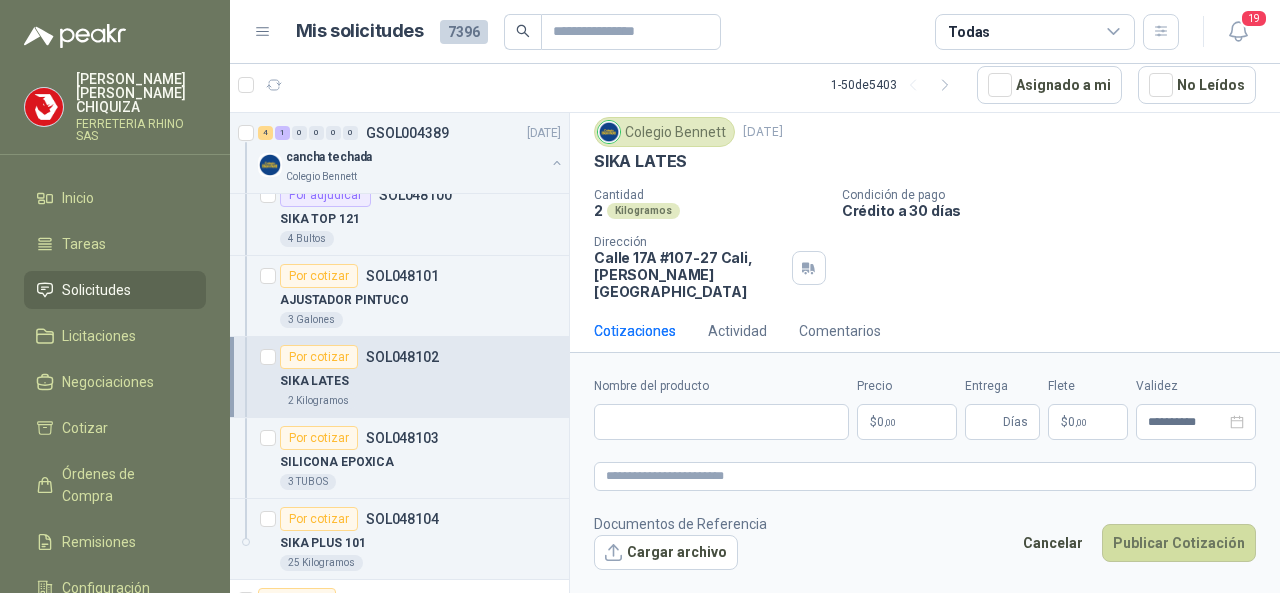scroll, scrollTop: 60, scrollLeft: 0, axis: vertical 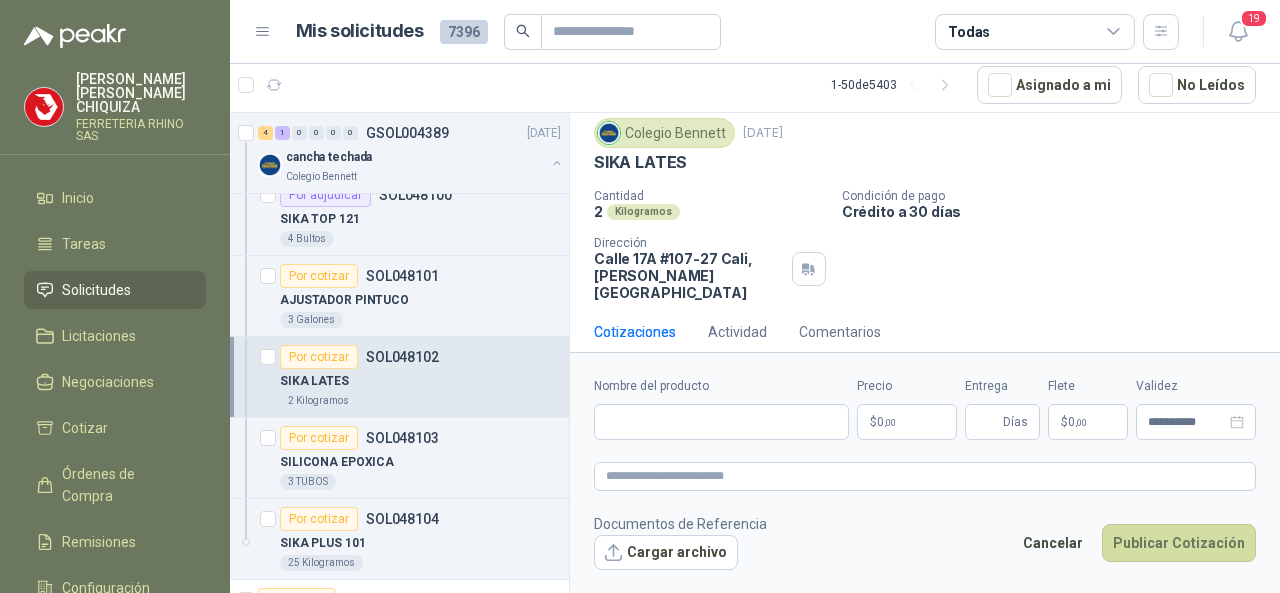 type 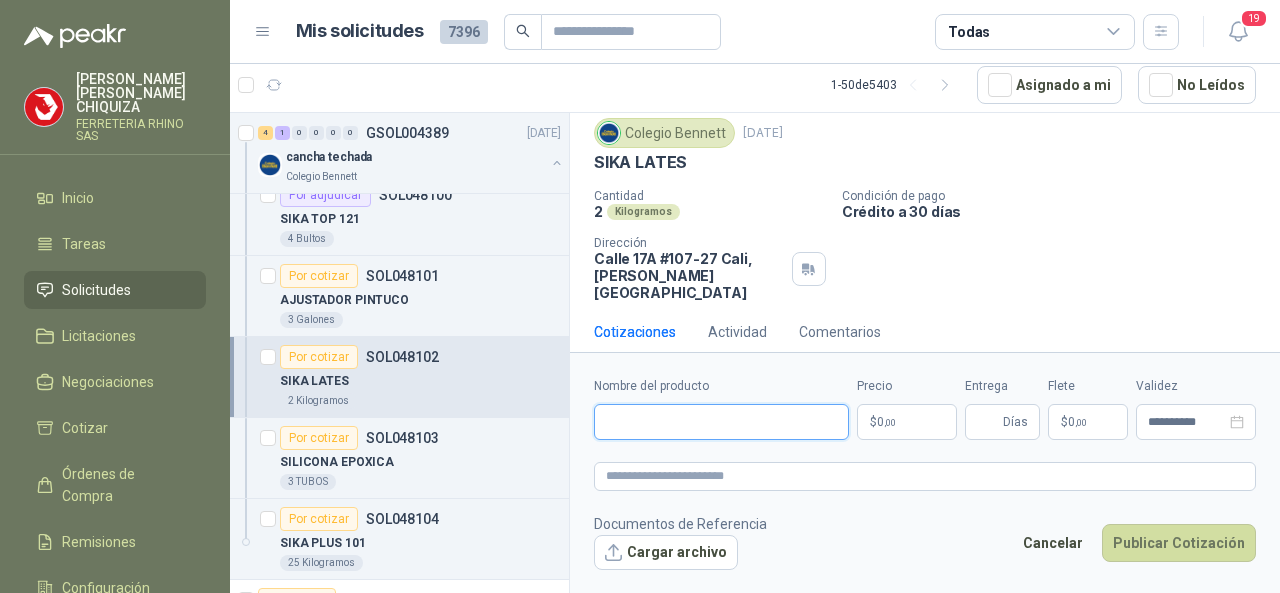 click on "Nombre del producto" at bounding box center (721, 422) 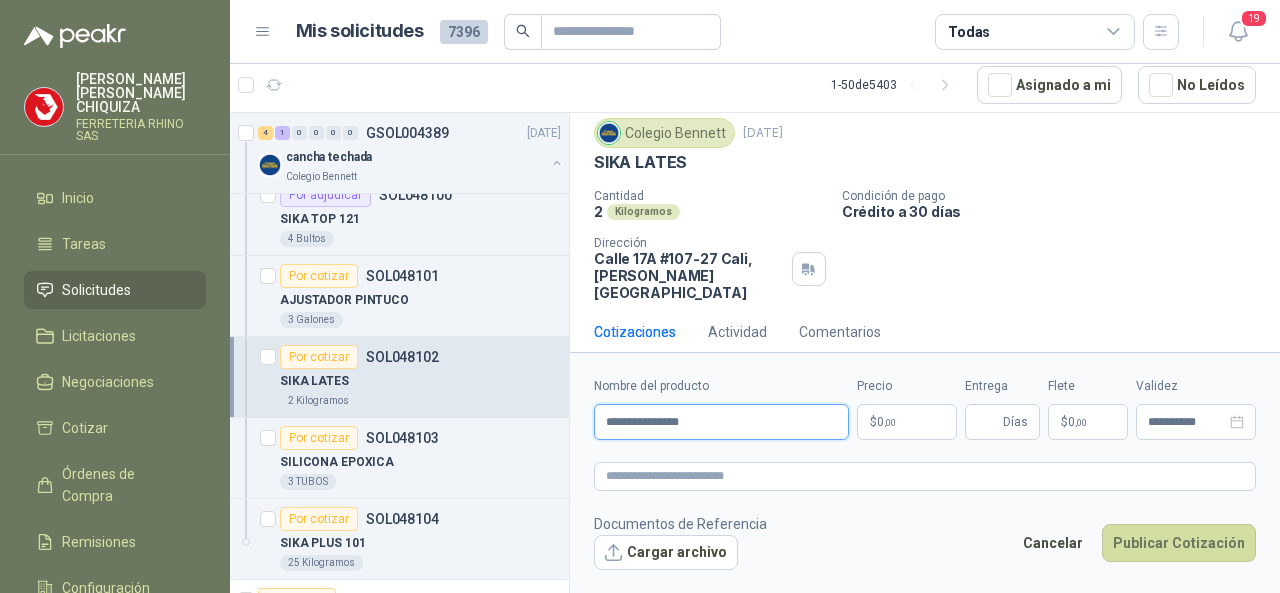 type on "**********" 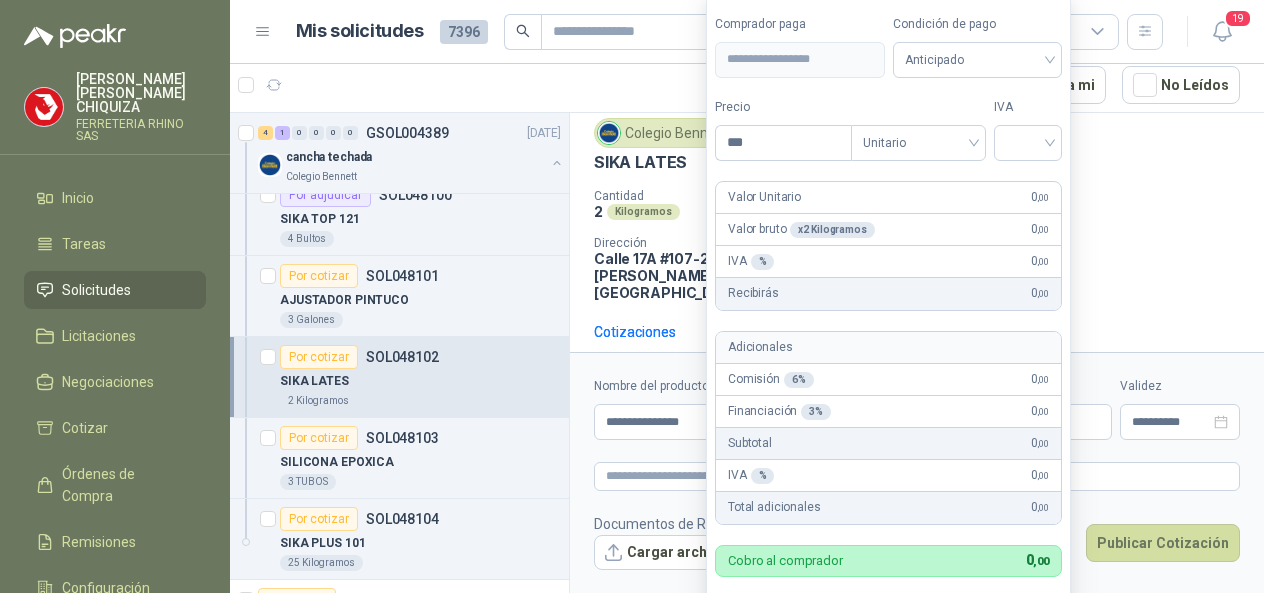 click on "[PERSON_NAME] FERRETERIA RHINO SAS   Inicio   Tareas   Solicitudes   Licitaciones   Negociaciones   Cotizar   Órdenes de Compra   Remisiones   Configuración   Manuales y ayuda Mis solicitudes 7396 Todas 19 1 - 50  de  5403 Asignado a mi No Leídos Por cotizar SOL048105 [DATE]   Silicona Acética Sin Fungicida 300 ml Zoologico De Cali  1   Unidades 4   1   0   0   0   0   GSOL004389 [DATE]   cancha techada Colegio [PERSON_NAME]   Por adjudicar SOL048100 SIKA TOP 121 4   Bultos Por cotizar SOL048101 AJUSTADOR PINTUCO 3   Galones Por cotizar SOL048102 SIKA LATES 2   Kilogramos Por cotizar SOL048103 SILICONA EPOXICA 3   TUBOS Por cotizar SOL048104 SIKA PLUS 101 25   Kilogramos Por cotizar SOL048099 [DATE]   TUBO LED T5 PARA RIELl 30 CM 110-220 V Almatec 6   Unidades 2   0   0   0   0   0   GSOL004387 [DATE]   ectotermos Zoologico De Cali    8   0   0   0   0   0   GSOL004386 [DATE]   PEDIDO CARPINTERIA Y ELECTRICO  Colegio [PERSON_NAME]   1   0   0   0   0   0   GSOL004382 [DATE]   01-RQP-9134     6" at bounding box center [632, 296] 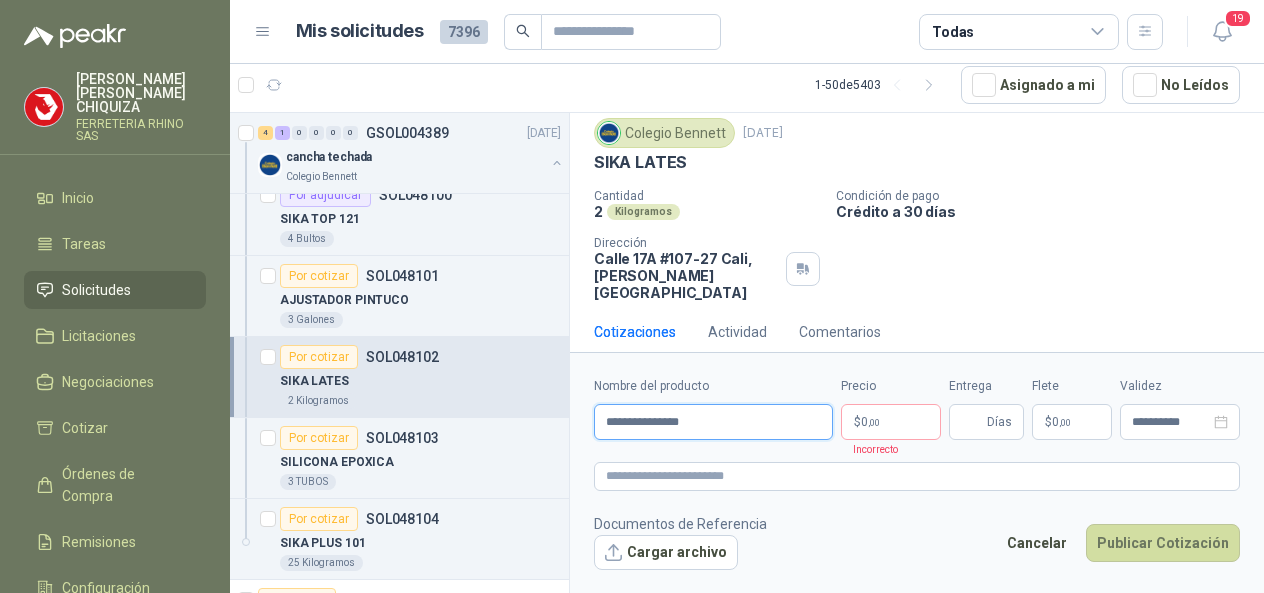 click on "**********" at bounding box center (713, 422) 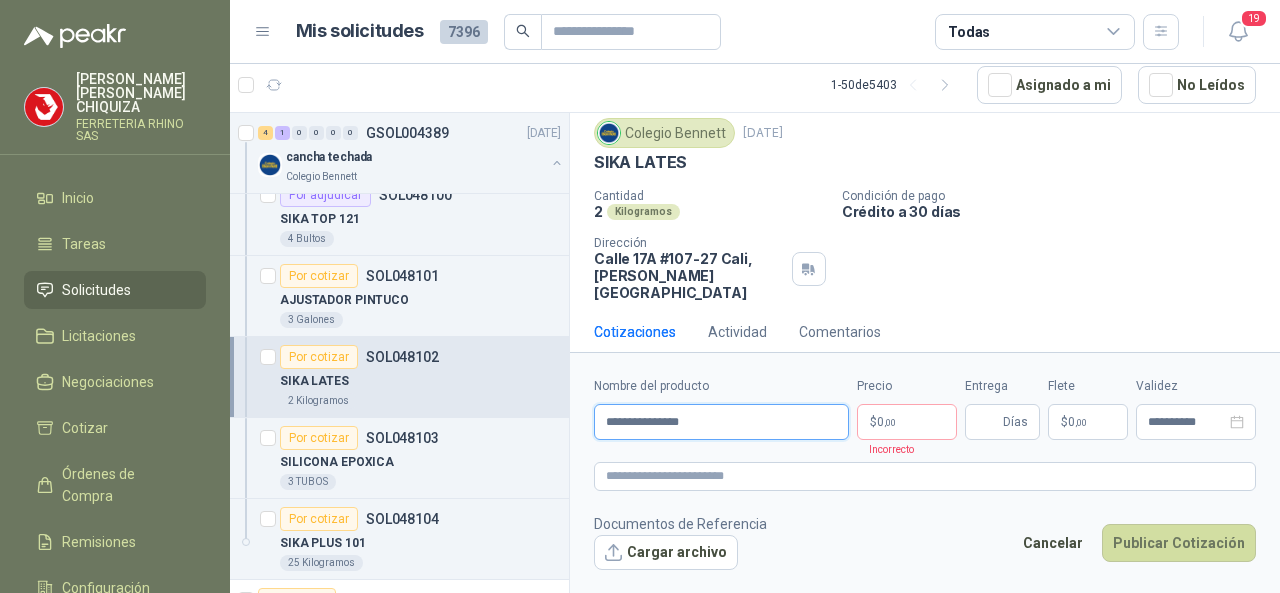 click on "**********" at bounding box center (721, 422) 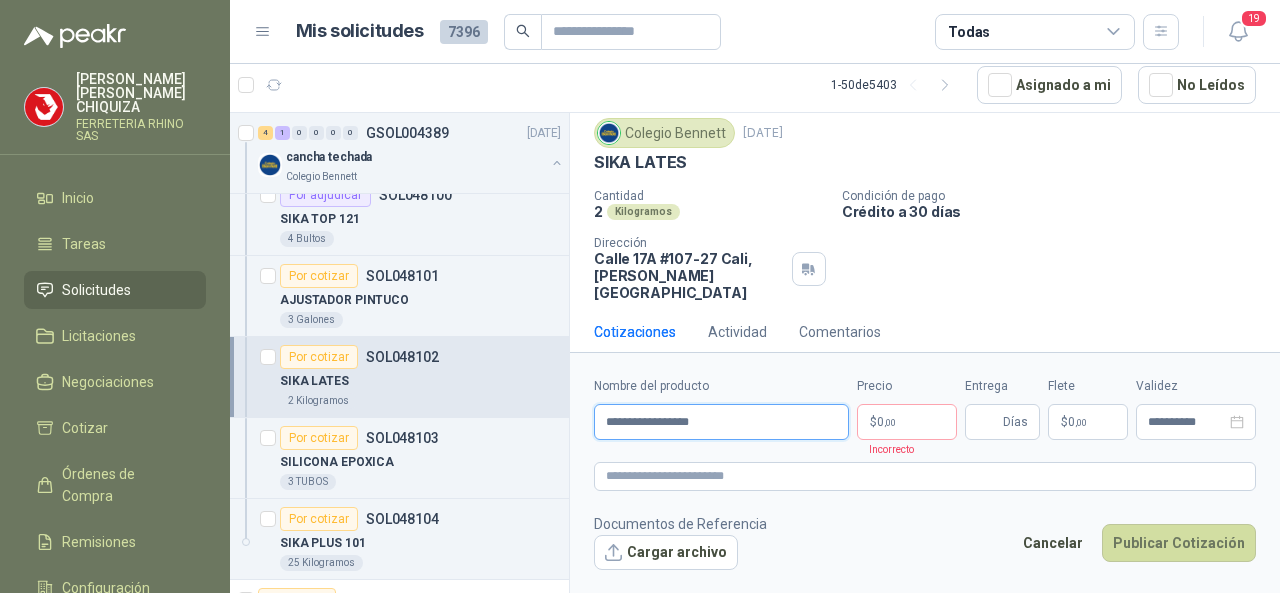 type on "**********" 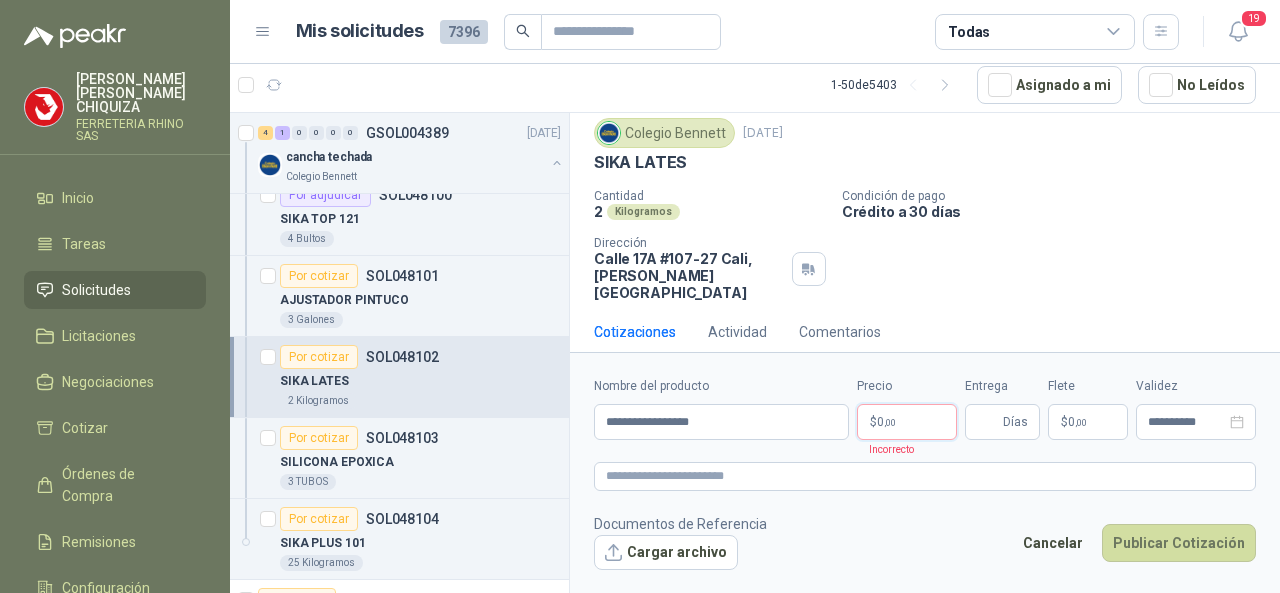 type 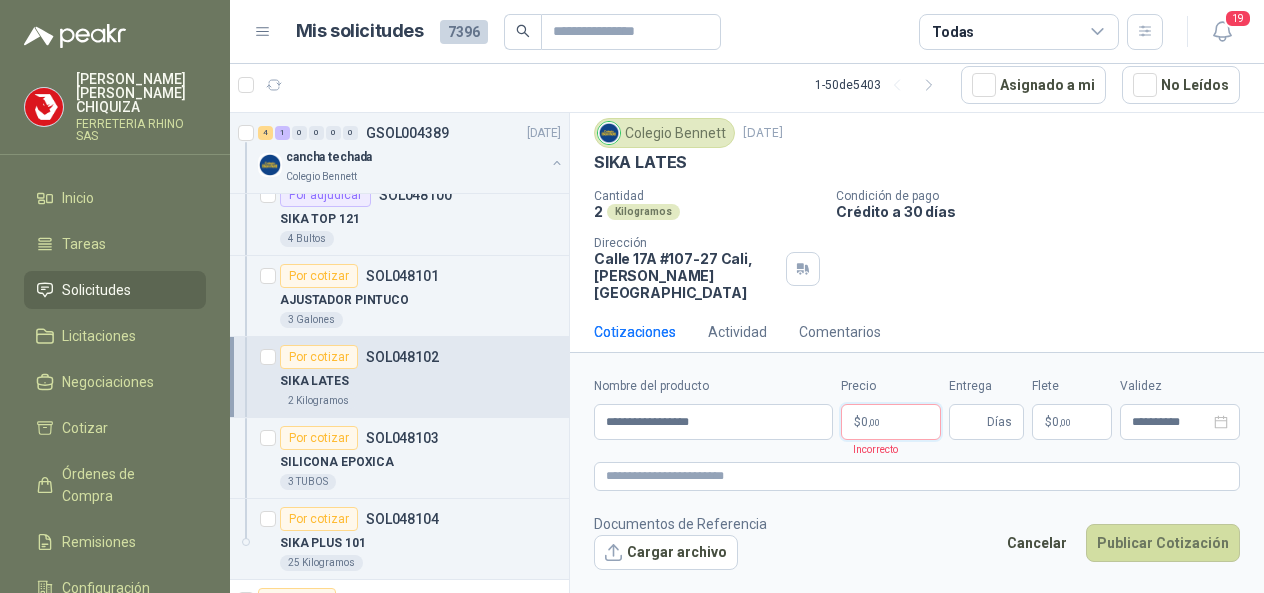 click on "[PERSON_NAME] FERRETERIA RHINO SAS   Inicio   Tareas   Solicitudes   Licitaciones   Negociaciones   Cotizar   Órdenes de Compra   Remisiones   Configuración   Manuales y ayuda Mis solicitudes 7396 Todas 19 1 - 50  de  5403 Asignado a mi No Leídos Por cotizar SOL048105 [DATE]   Silicona Acética Sin Fungicida 300 ml Zoologico De Cali  1   Unidades 4   1   0   0   0   0   GSOL004389 [DATE]   cancha techada Colegio [PERSON_NAME]   Por adjudicar SOL048100 SIKA TOP 121 4   Bultos Por cotizar SOL048101 AJUSTADOR PINTUCO 3   Galones Por cotizar SOL048102 SIKA LATES 2   Kilogramos Por cotizar SOL048103 SILICONA EPOXICA 3   TUBOS Por cotizar SOL048104 SIKA PLUS 101 25   Kilogramos Por cotizar SOL048099 [DATE]   TUBO LED T5 PARA RIELl 30 CM 110-220 V Almatec 6   Unidades 2   0   0   0   0   0   GSOL004387 [DATE]   ectotermos Zoologico De Cali    8   0   0   0   0   0   GSOL004386 [DATE]   PEDIDO CARPINTERIA Y ELECTRICO  Colegio [PERSON_NAME]   1   0   0   0   0   0   GSOL004382 [DATE]   01-RQP-9134     6" at bounding box center (632, 296) 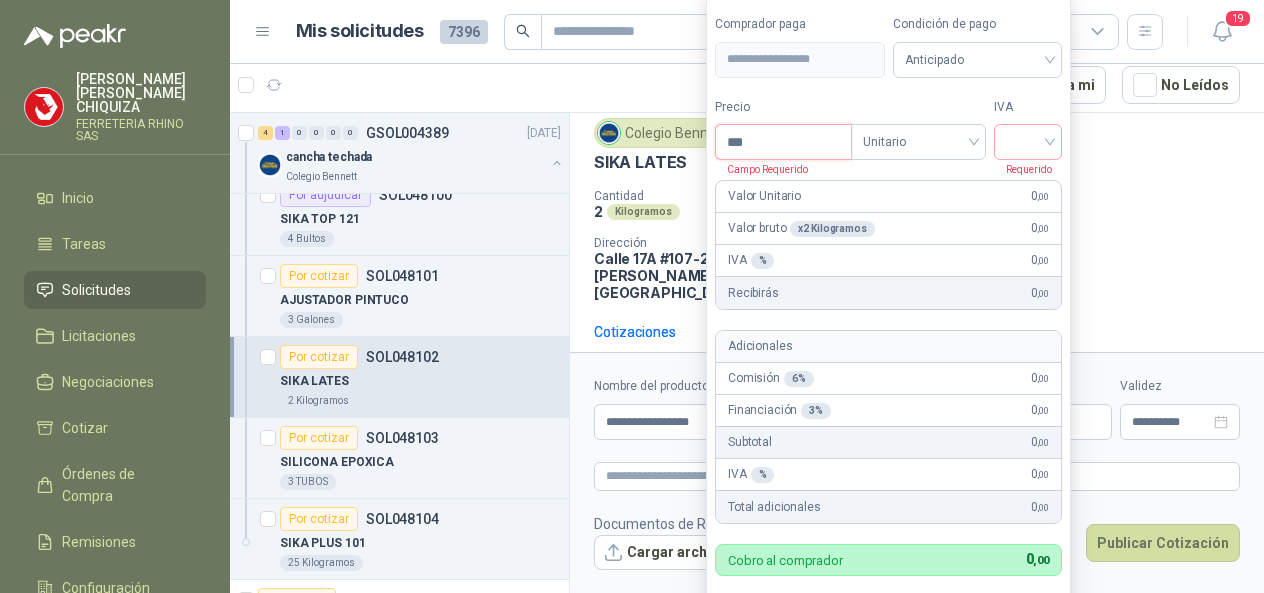 click on "***" at bounding box center [783, 142] 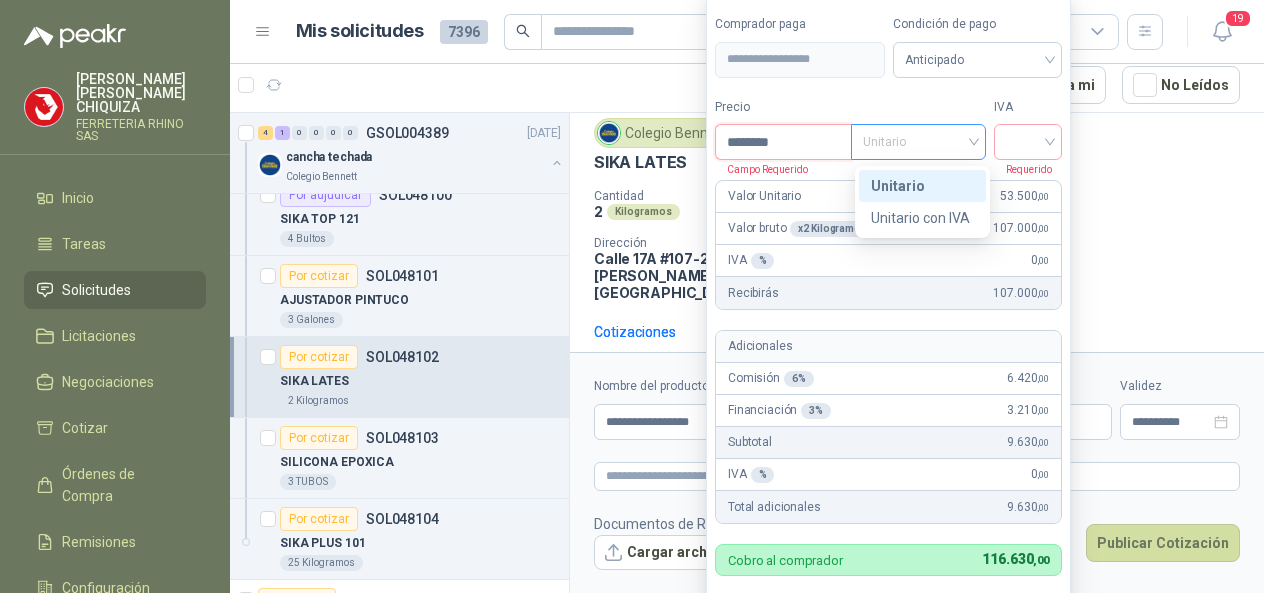 click on "Unitario" at bounding box center (918, 142) 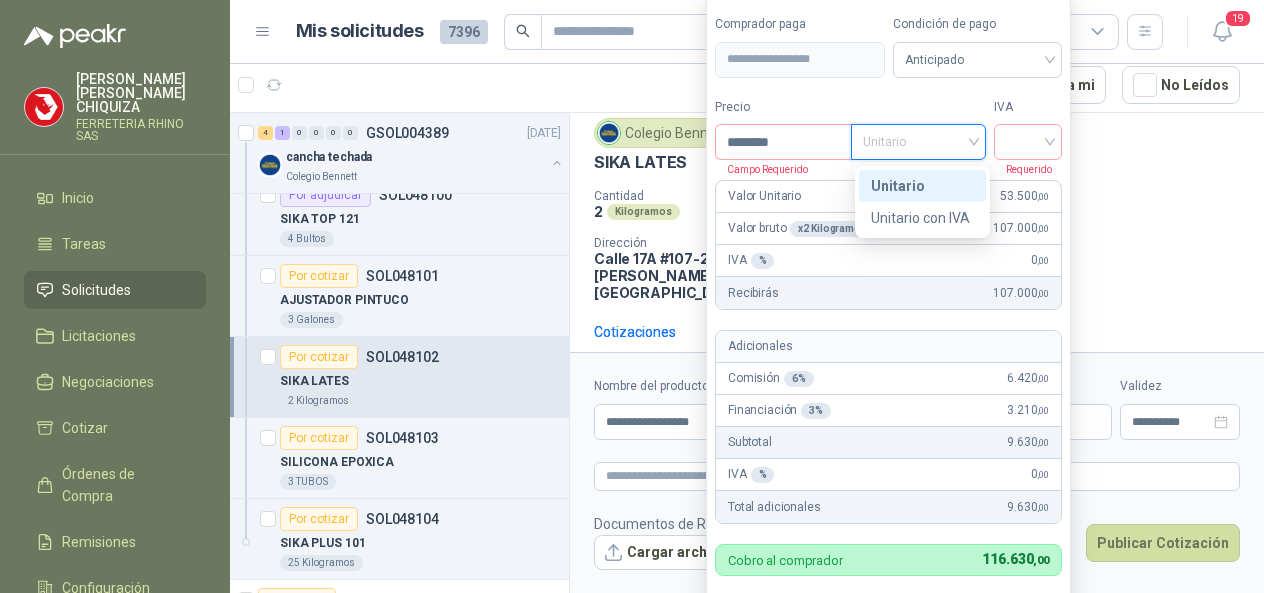 click on "Unitario" at bounding box center (922, 186) 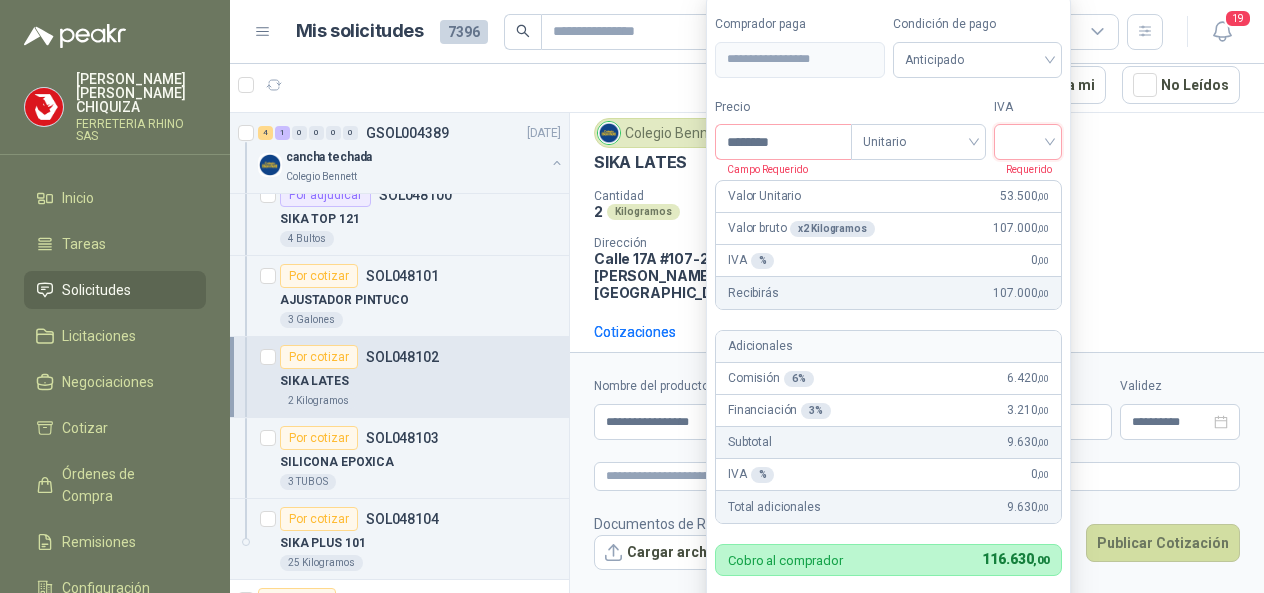 click at bounding box center [1028, 140] 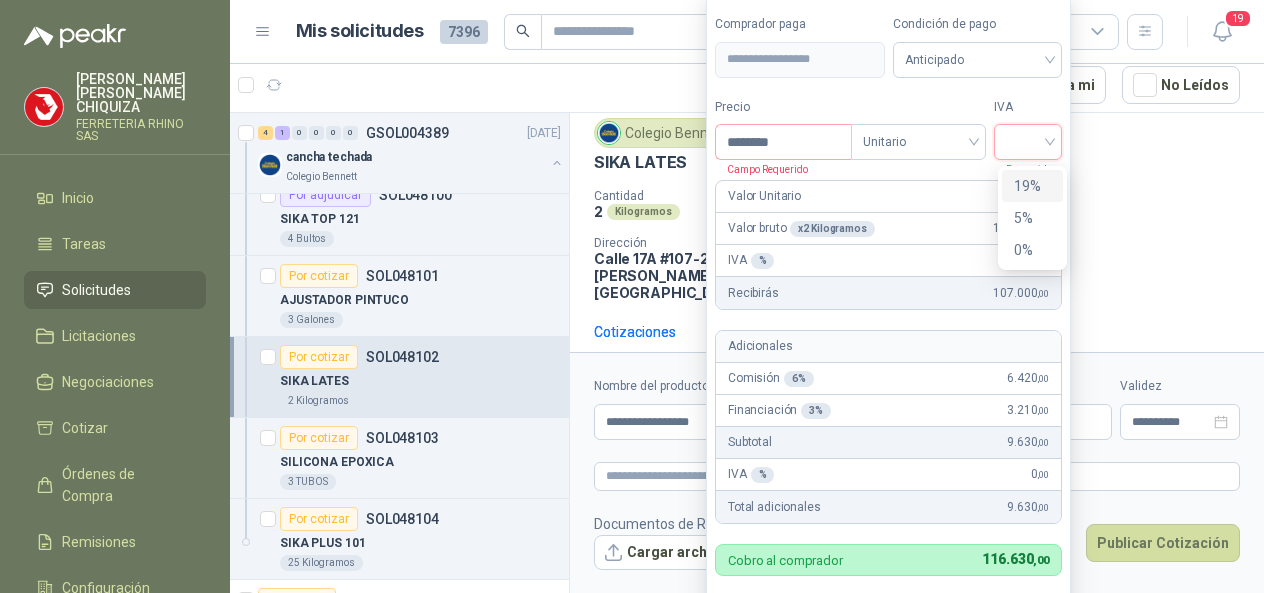click on "19%" at bounding box center (1032, 186) 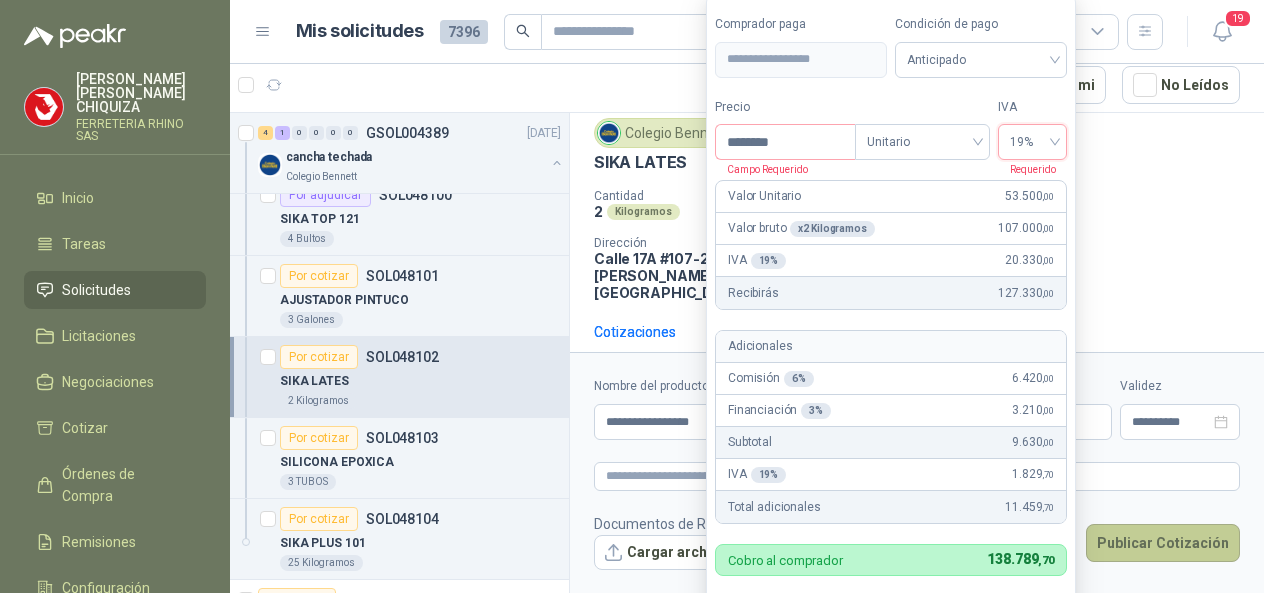 click on "Publicar Cotización" at bounding box center (1163, 543) 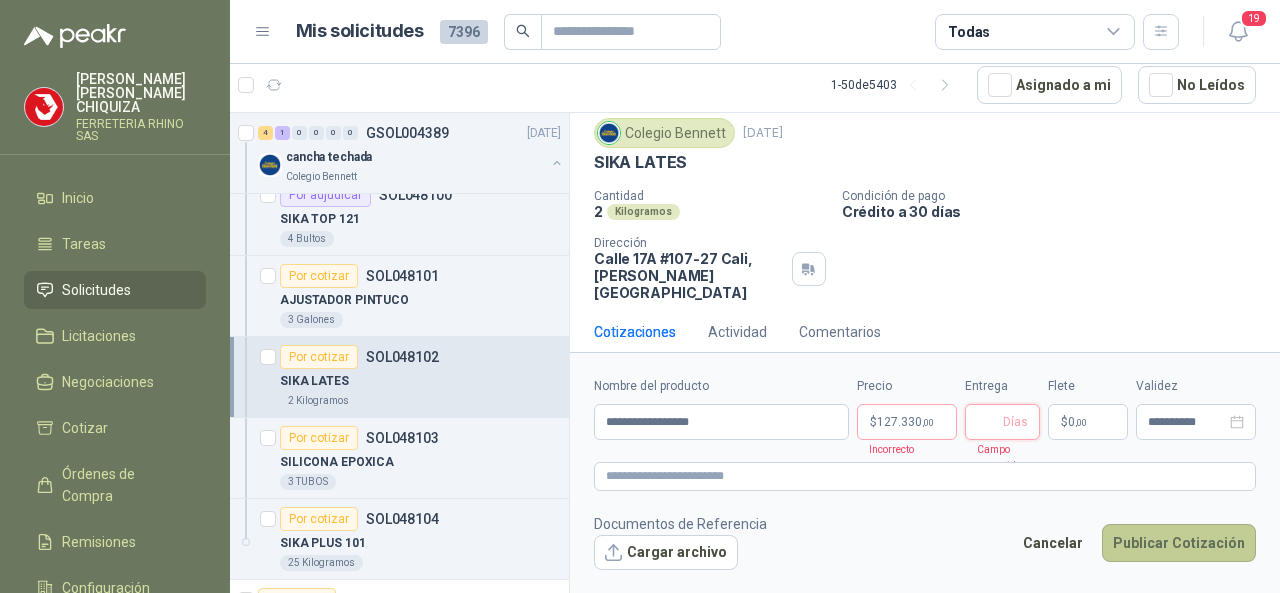 type 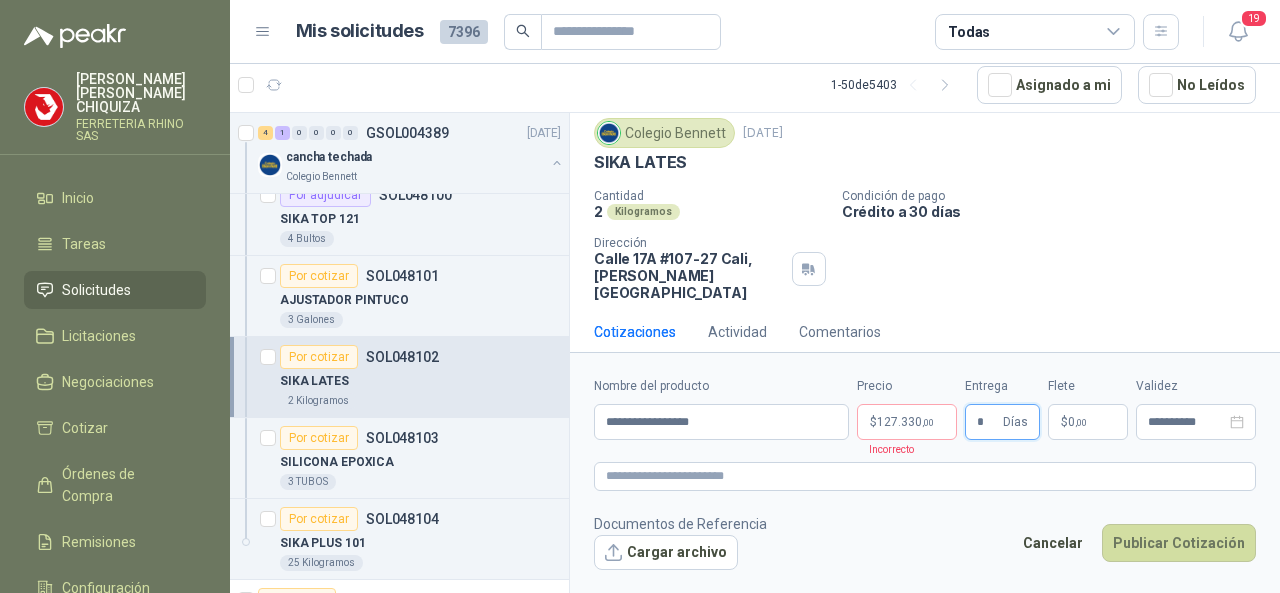 type on "*" 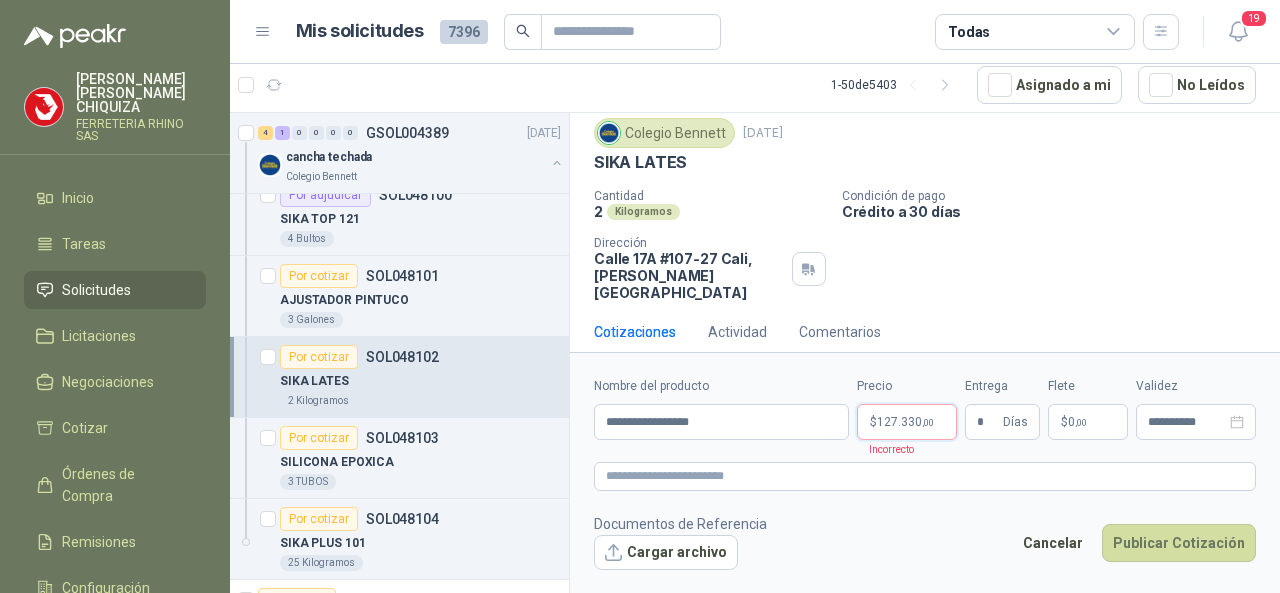 type 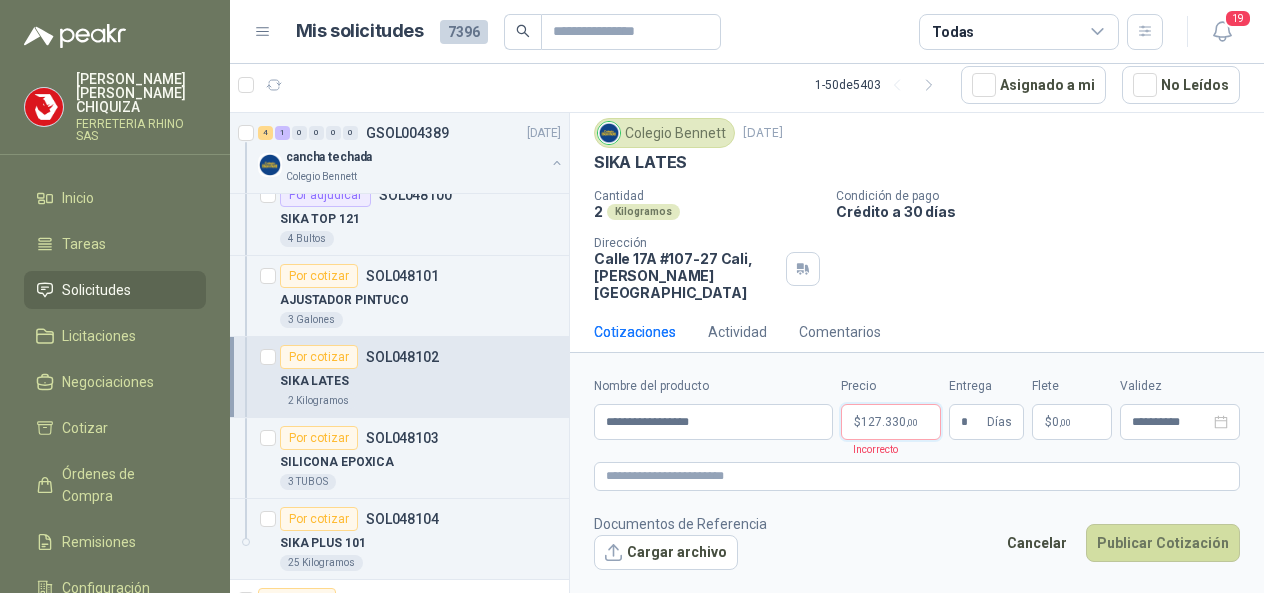 click on "[PERSON_NAME] FERRETERIA RHINO SAS   Inicio   Tareas   Solicitudes   Licitaciones   Negociaciones   Cotizar   Órdenes de Compra   Remisiones   Configuración   Manuales y ayuda Mis solicitudes 7396 Todas 19 1 - 50  de  5403 Asignado a mi No Leídos Por cotizar SOL048105 [DATE]   Silicona Acética Sin Fungicida 300 ml Zoologico De Cali  1   Unidades 4   1   0   0   0   0   GSOL004389 [DATE]   cancha techada Colegio [PERSON_NAME]   Por adjudicar SOL048100 SIKA TOP 121 4   Bultos Por cotizar SOL048101 AJUSTADOR PINTUCO 3   Galones Por cotizar SOL048102 SIKA LATES 2   Kilogramos Por cotizar SOL048103 SILICONA EPOXICA 3   TUBOS Por cotizar SOL048104 SIKA PLUS 101 25   Kilogramos Por cotizar SOL048099 [DATE]   TUBO LED T5 PARA RIELl 30 CM 110-220 V Almatec 6   Unidades 2   0   0   0   0   0   GSOL004387 [DATE]   ectotermos Zoologico De Cali    8   0   0   0   0   0   GSOL004386 [DATE]   PEDIDO CARPINTERIA Y ELECTRICO  Colegio [PERSON_NAME]   1   0   0   0   0   0   GSOL004382 [DATE]   01-RQP-9134     6" at bounding box center (632, 296) 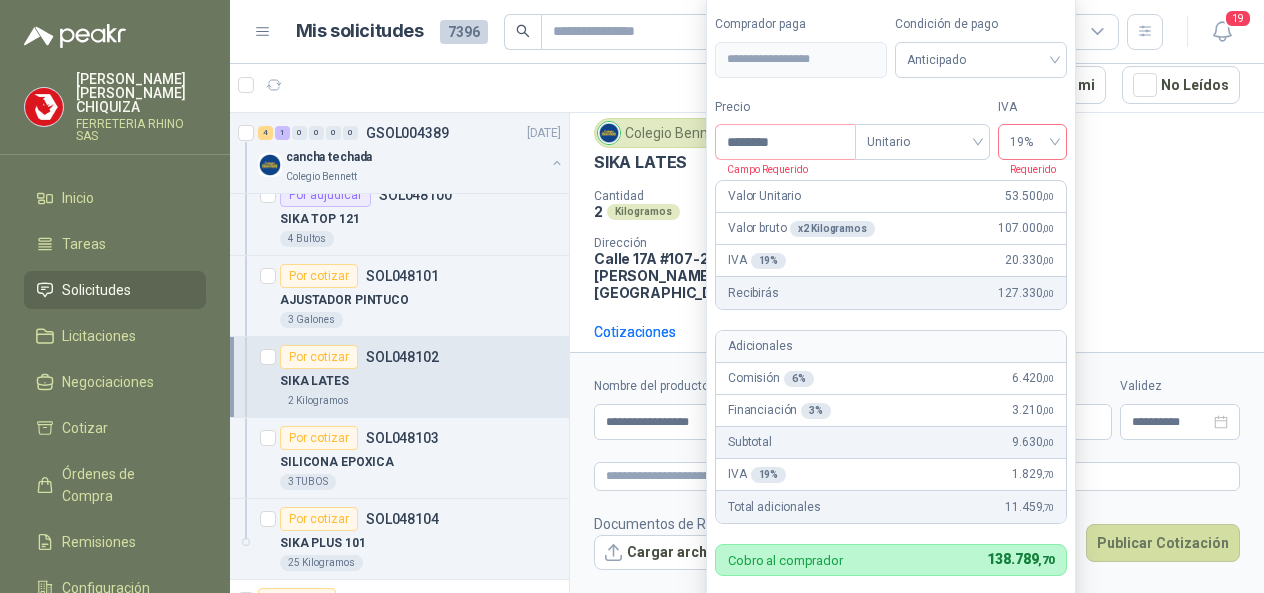 click on "19%" at bounding box center (1032, 142) 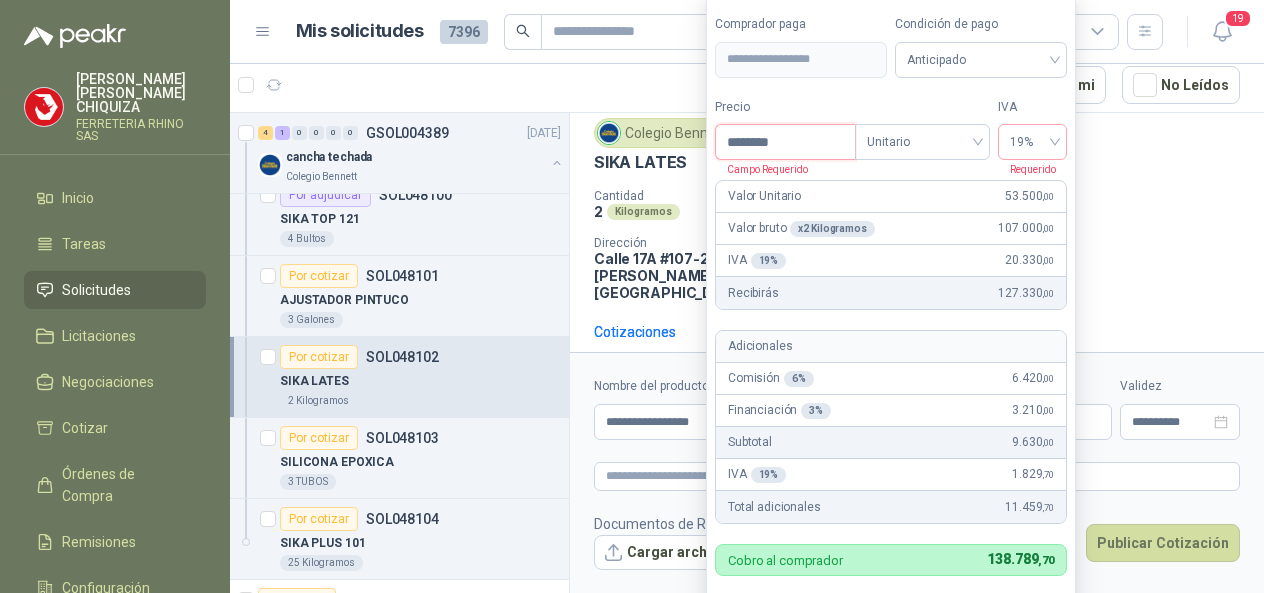 click on "********" at bounding box center (785, 142) 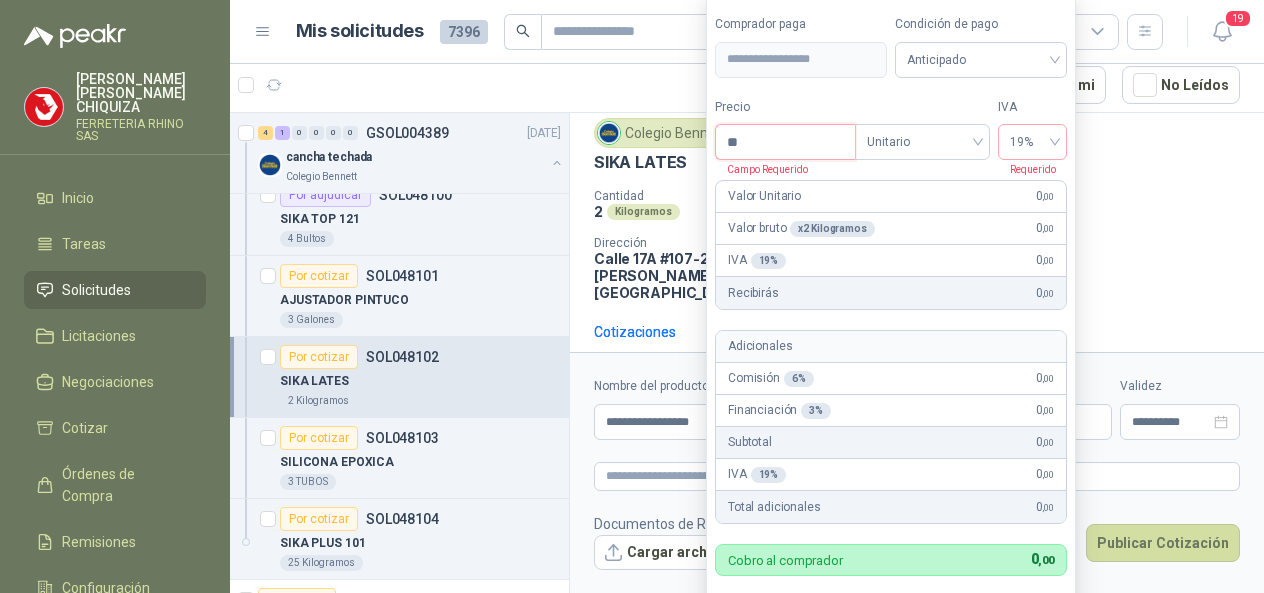 type on "*" 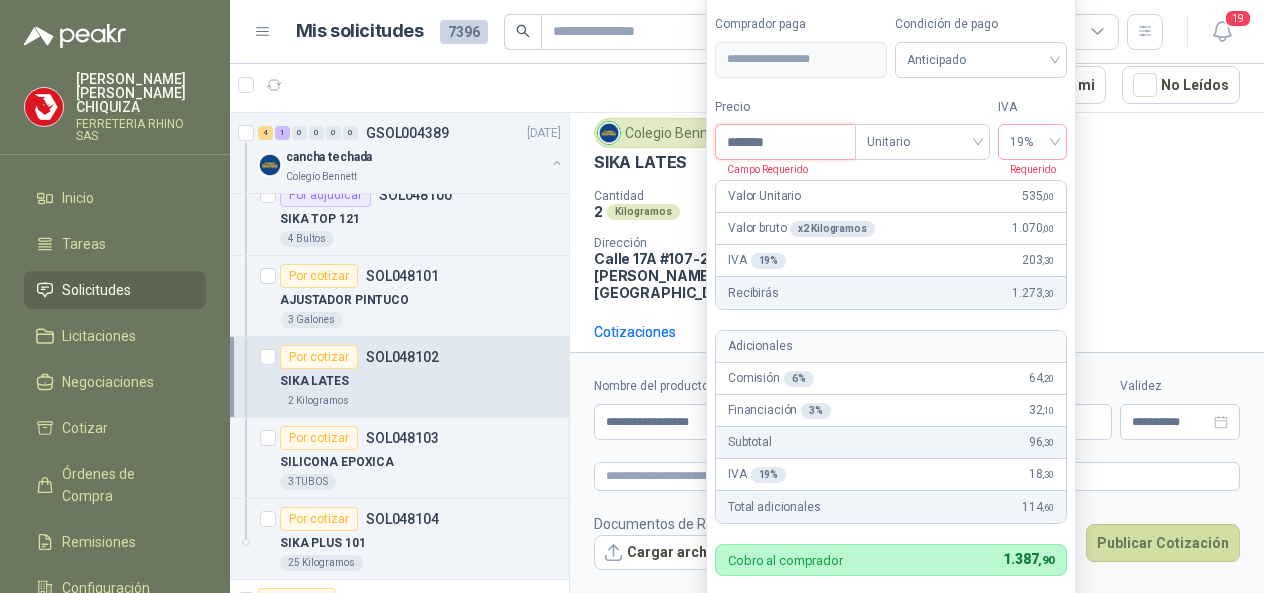 type on "********" 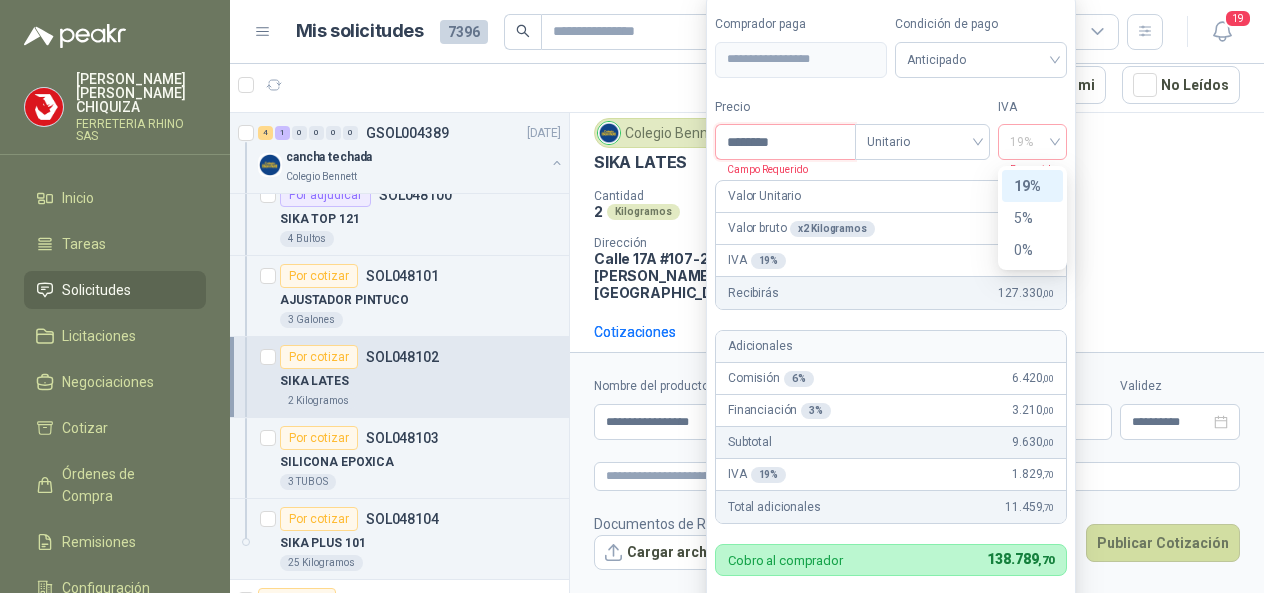 drag, startPoint x: 1052, startPoint y: 146, endPoint x: 1038, endPoint y: 175, distance: 32.202484 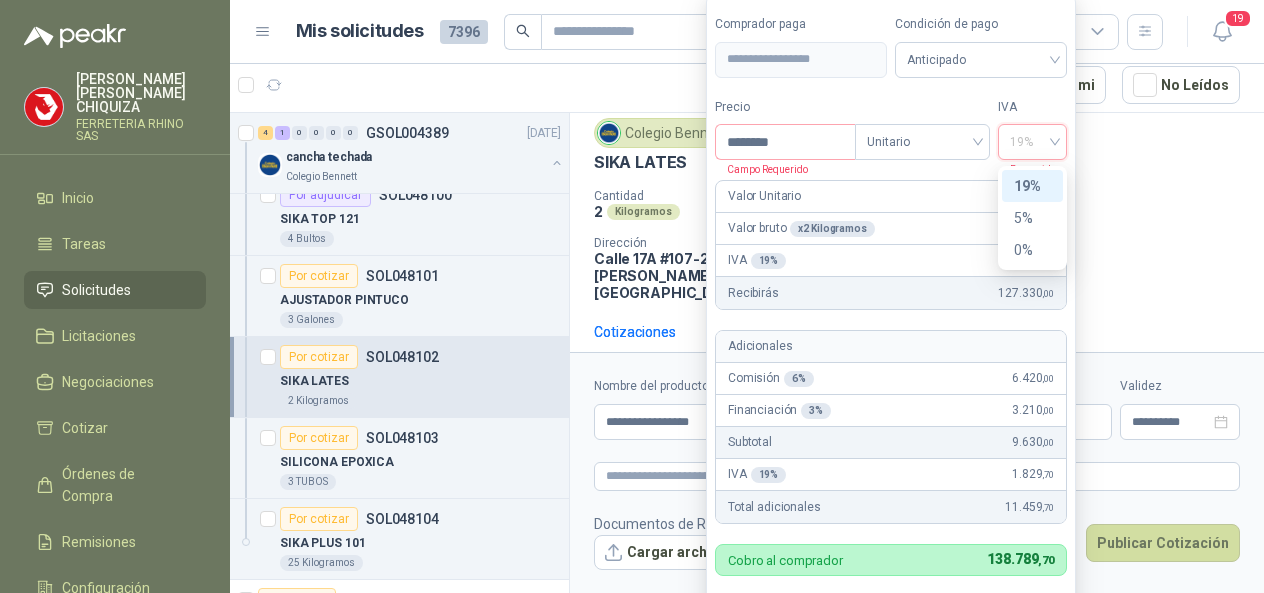 click on "19%" at bounding box center [1032, 186] 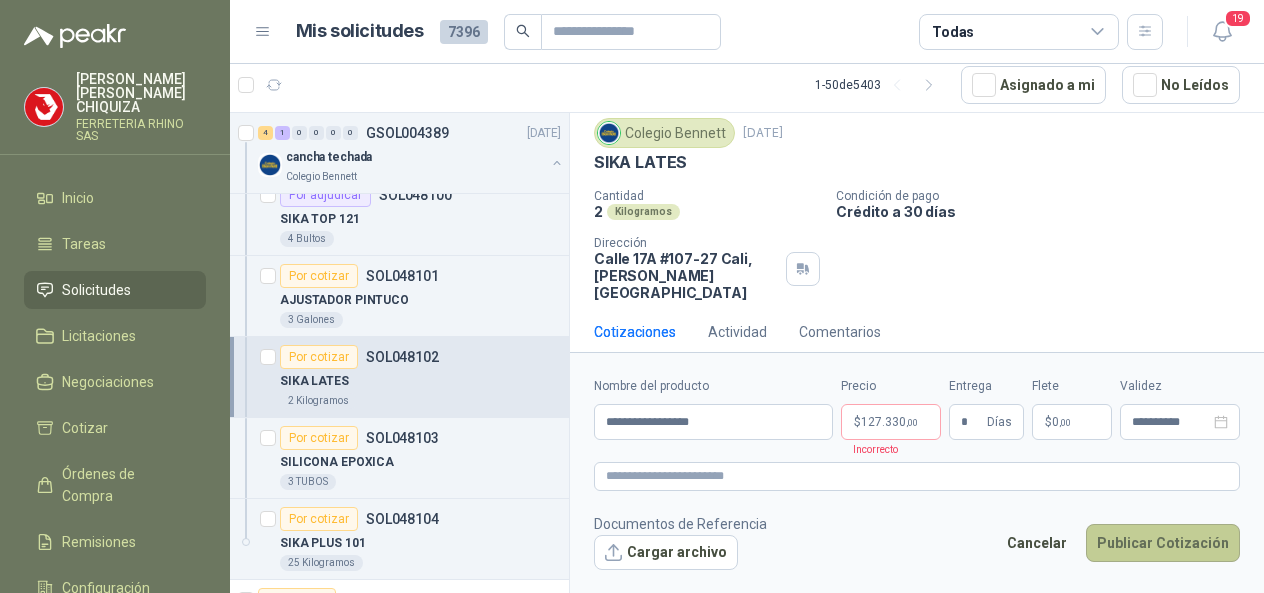 click on "Publicar Cotización" at bounding box center (1163, 543) 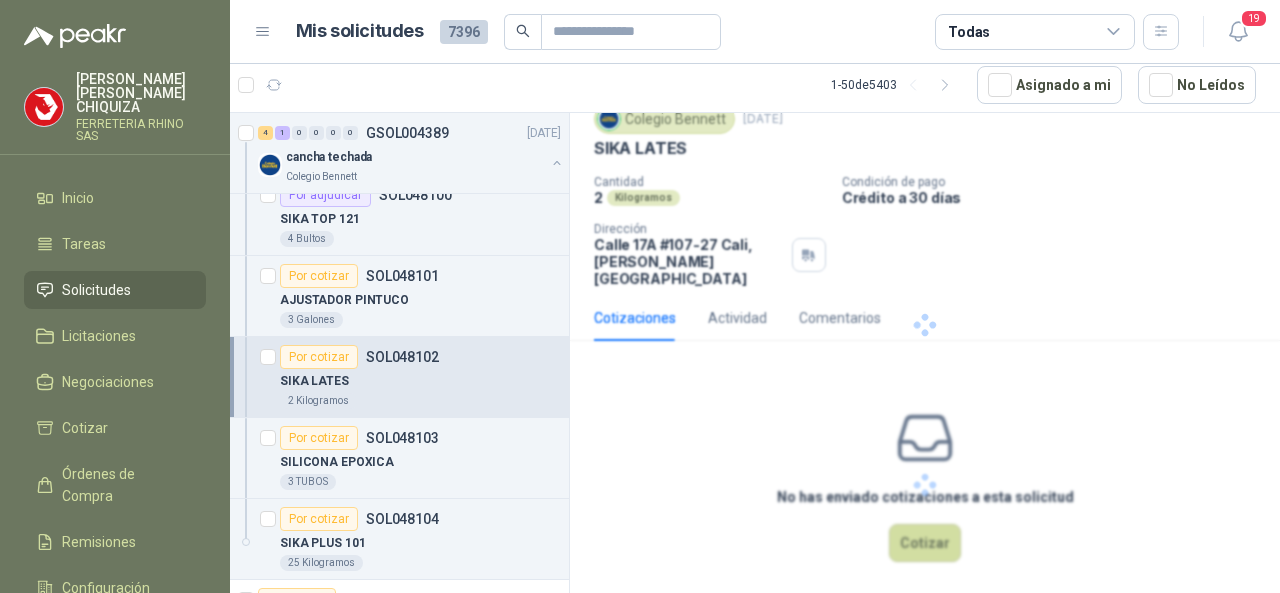 scroll, scrollTop: 0, scrollLeft: 0, axis: both 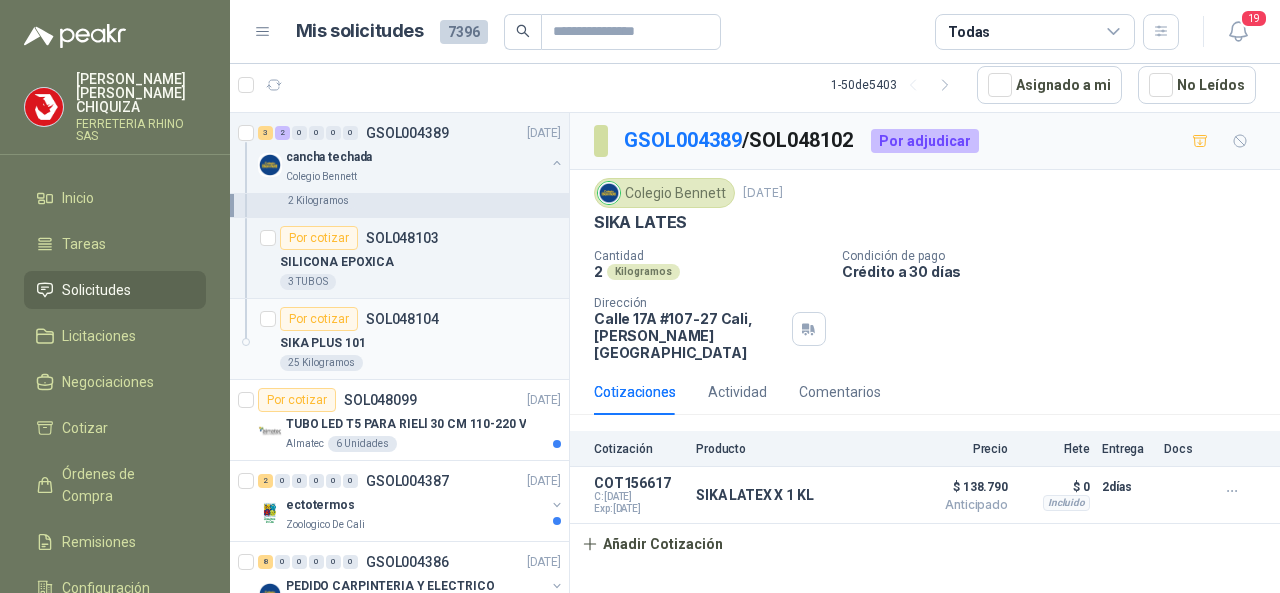 click on "SOL048104" at bounding box center (402, 319) 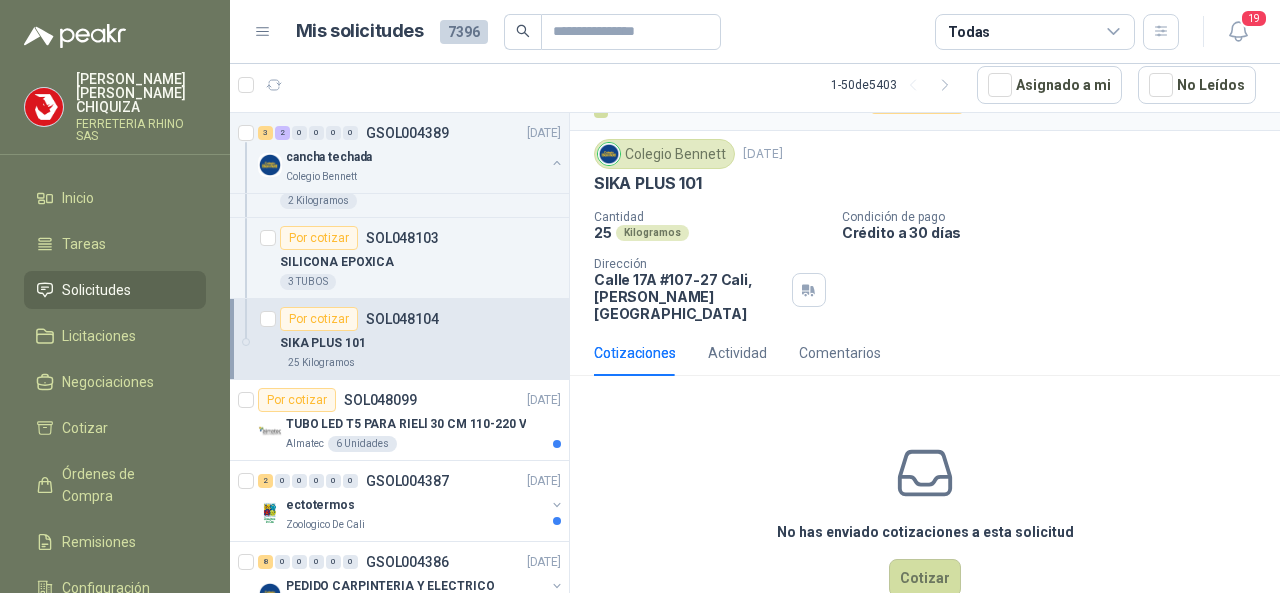 scroll, scrollTop: 74, scrollLeft: 0, axis: vertical 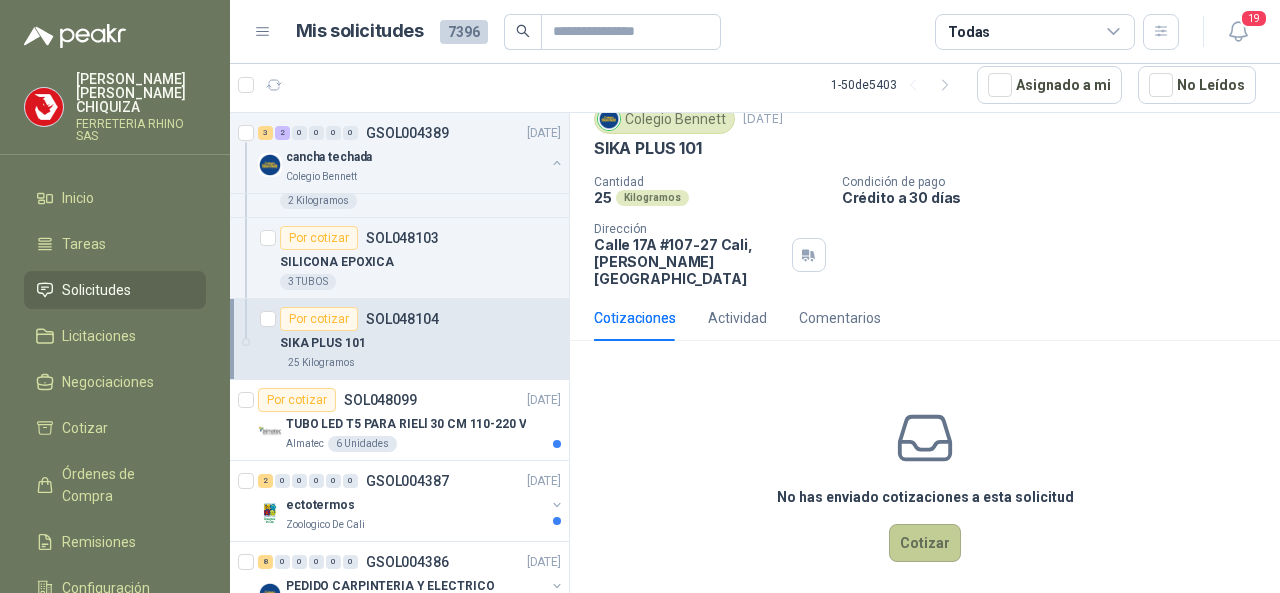 click on "Cotizar" at bounding box center (925, 543) 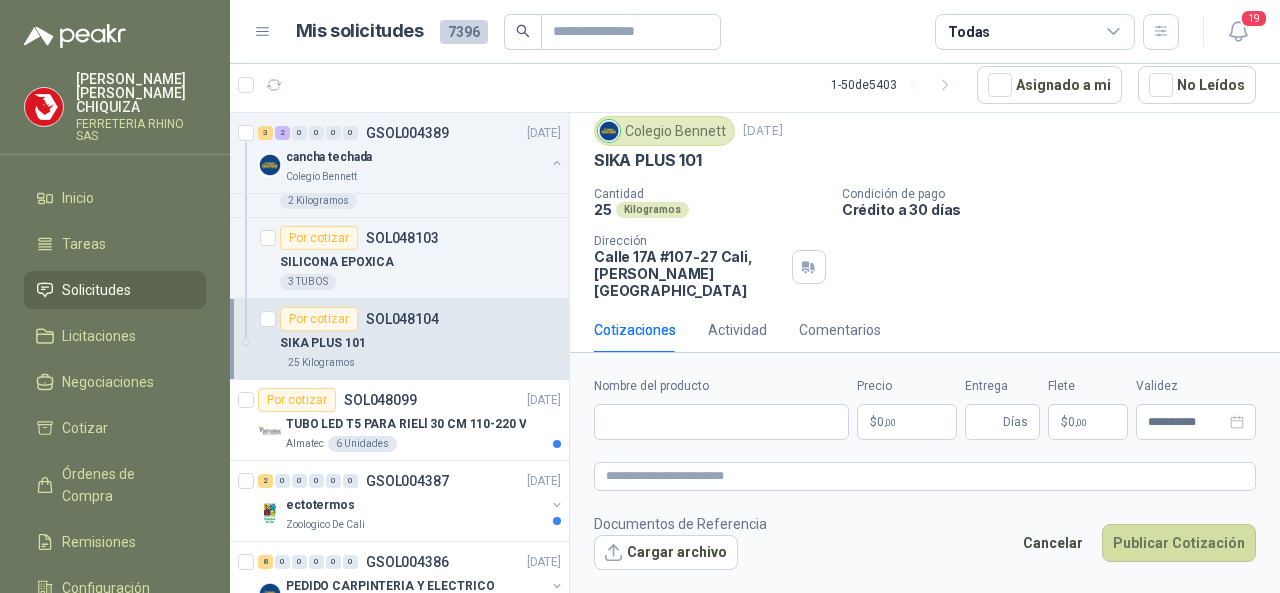 scroll, scrollTop: 60, scrollLeft: 0, axis: vertical 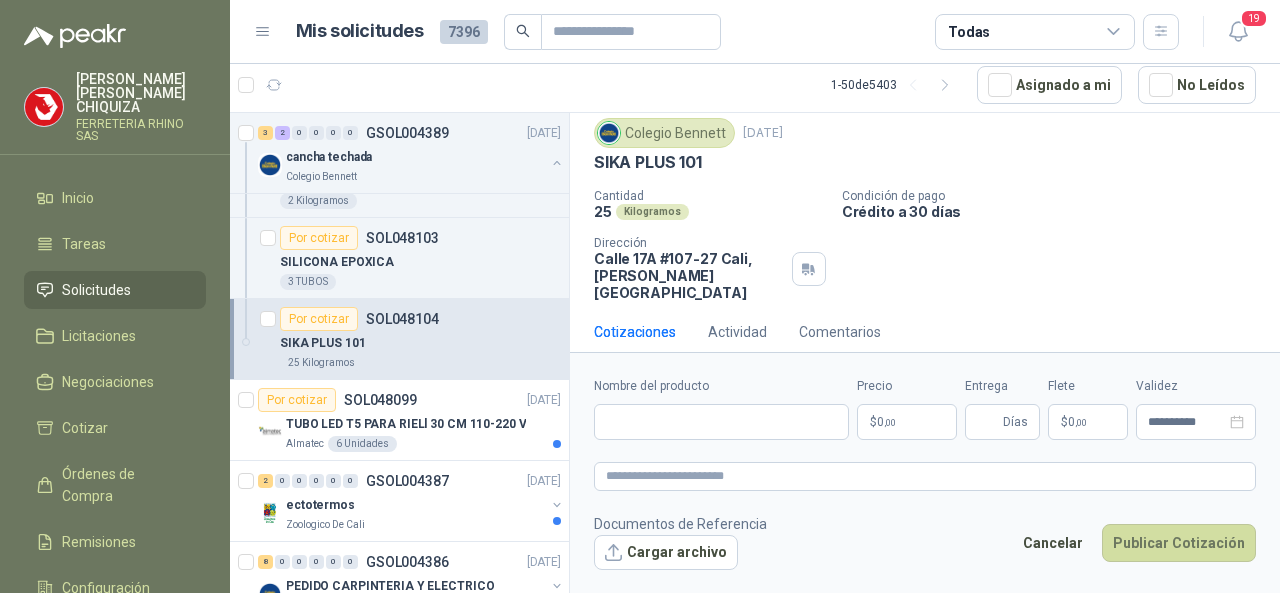 type 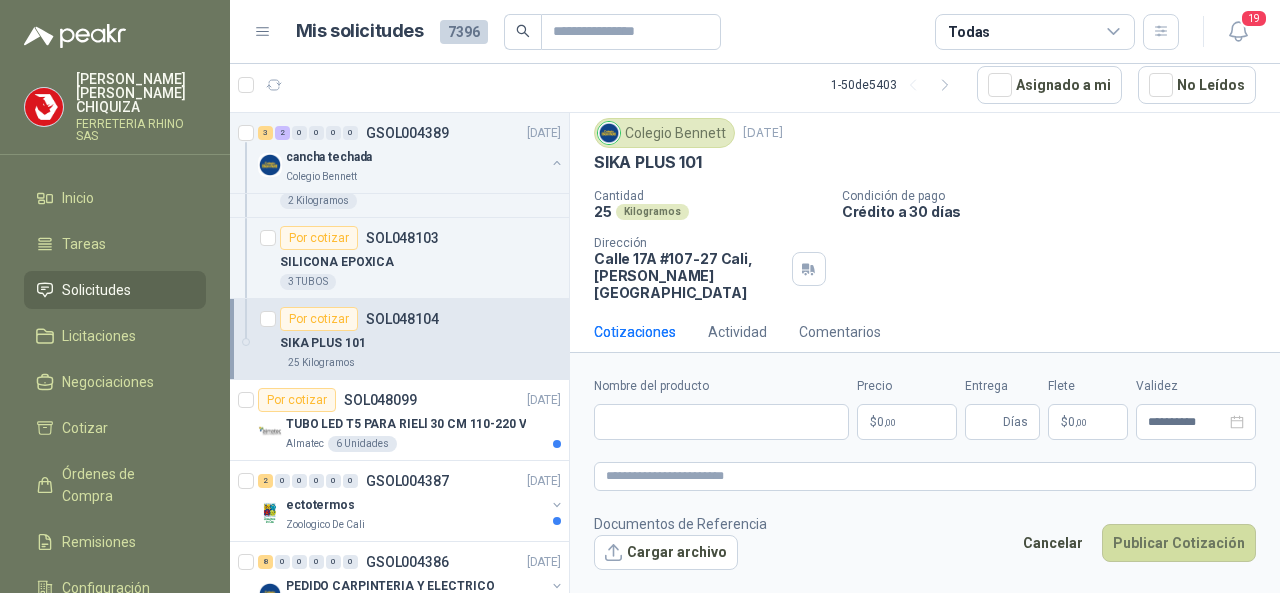 click on "Colegio [PERSON_NAME] [DATE]   SIKA PLUS 101 Cantidad 25   Kilogramos Condición de pago Crédito a 30 días Dirección [STREET_ADDRESS][PERSON_NAME]" at bounding box center (925, 209) 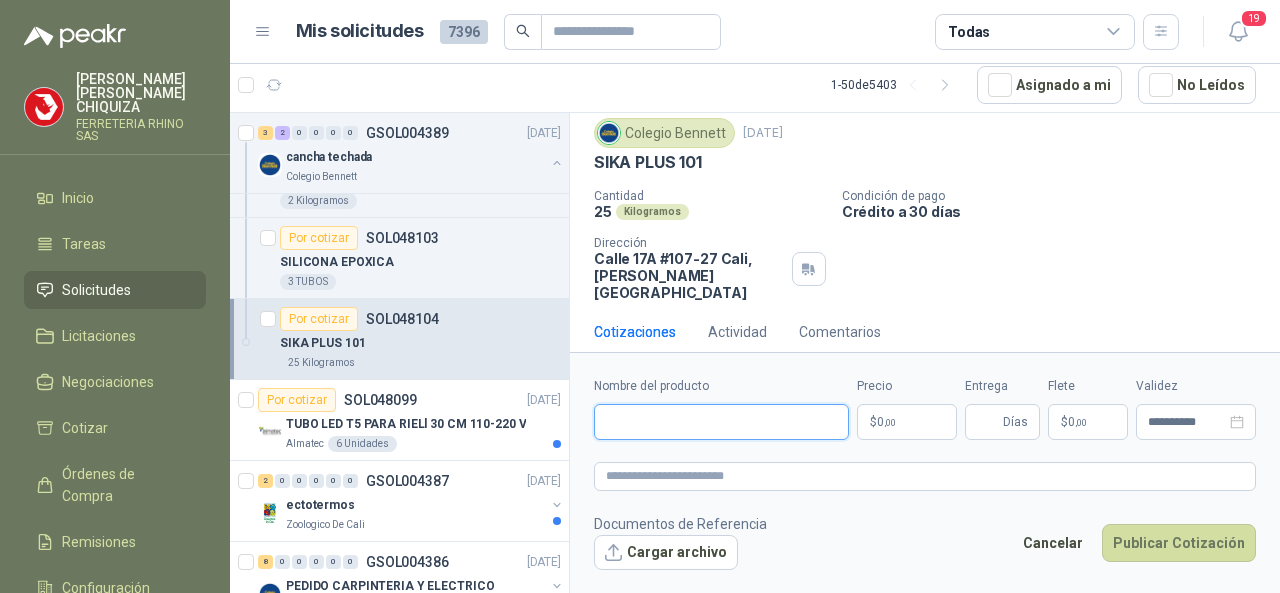 click on "Nombre del producto" at bounding box center (721, 422) 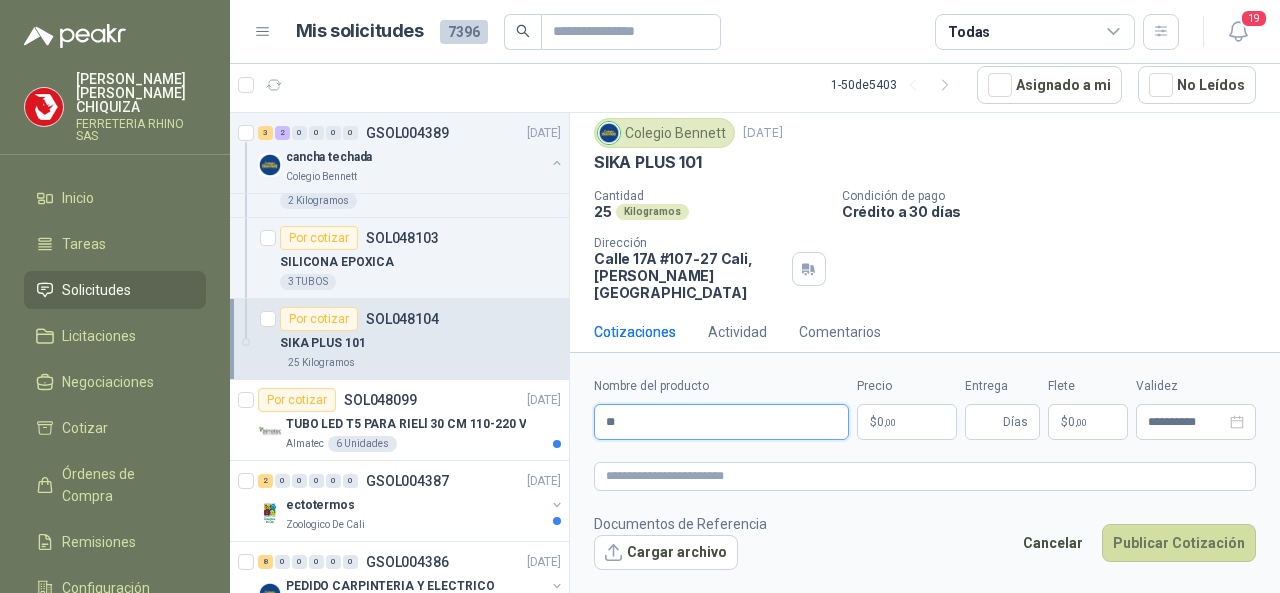 type on "*" 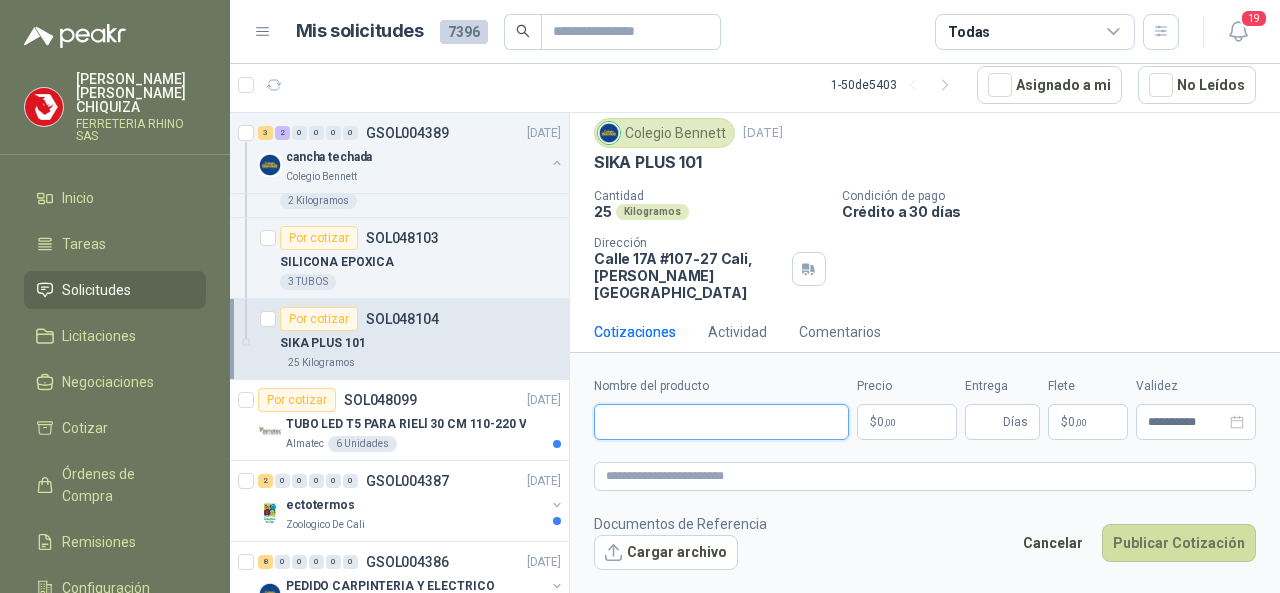 paste on "**********" 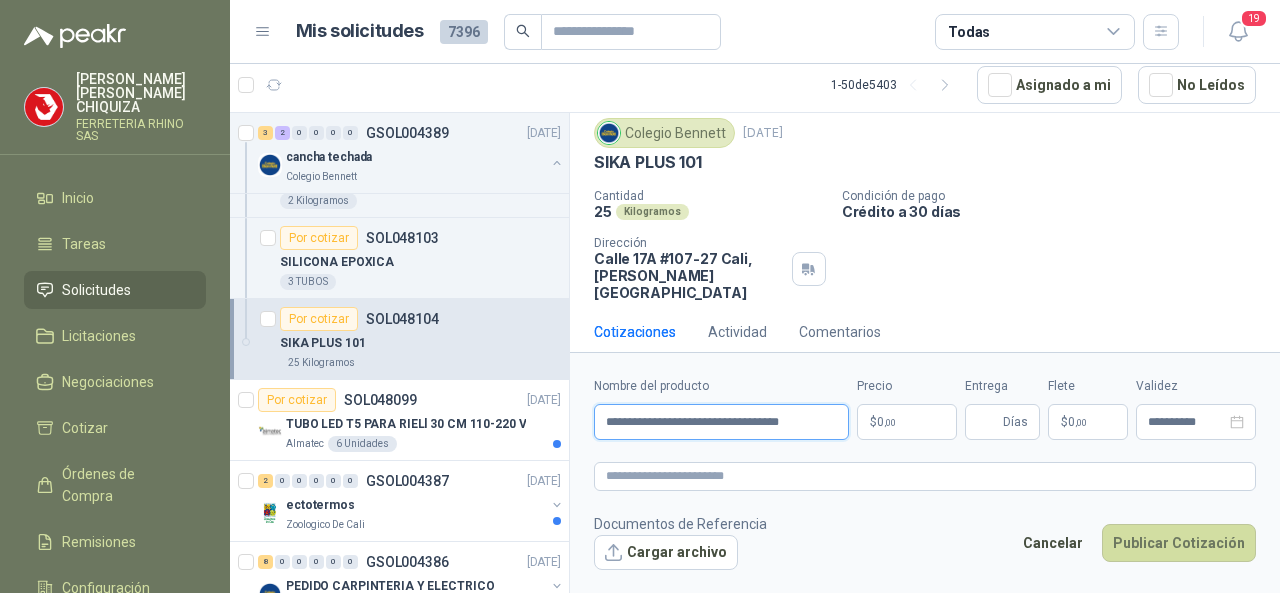 type on "**********" 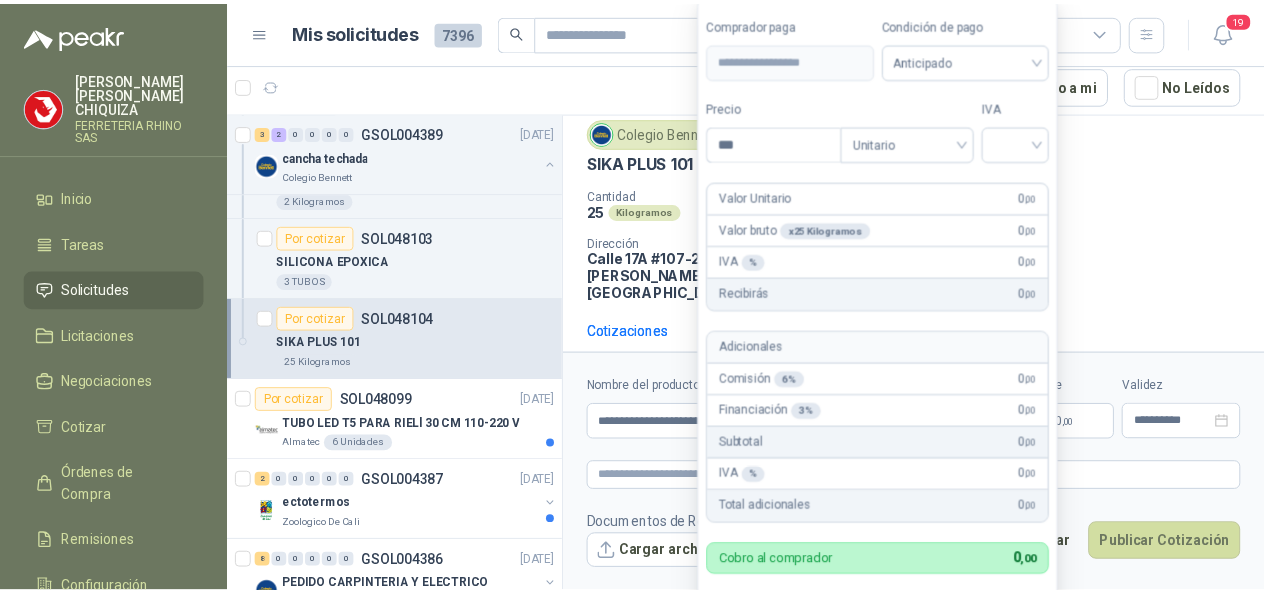 type 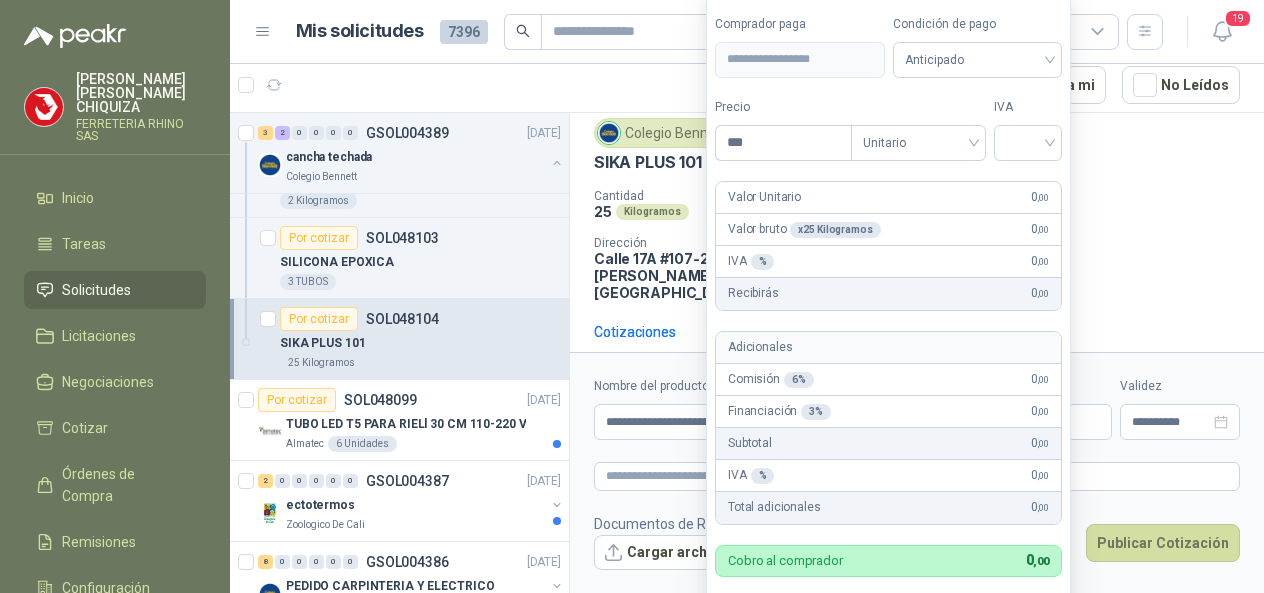 click on "[PERSON_NAME] FERRETERIA RHINO SAS   Inicio   Tareas   Solicitudes   Licitaciones   Negociaciones   Cotizar   Órdenes de Compra   Remisiones   Configuración   Manuales y ayuda Mis solicitudes 7396 Todas 19 1 - 50  de  5403 Asignado a mi No Leídos Por cotizar SOL048105 [DATE]   Silicona Acética Sin Fungicida 300 ml Zoologico De Cali  1   Unidades 3   2   0   0   0   0   GSOL004389 [DATE]   cancha techada Colegio [PERSON_NAME]   Por adjudicar SOL048100 SIKA TOP 121 4   Bultos Por cotizar SOL048101 AJUSTADOR PINTUCO 3   Galones Por adjudicar SOL048102 SIKA LATES 2   Kilogramos Por cotizar SOL048103 SILICONA EPOXICA 3   TUBOS Por cotizar SOL048104 SIKA PLUS 101 25   Kilogramos Por cotizar SOL048099 [DATE]   TUBO LED T5 PARA RIELl 30 CM 110-220 V Almatec 6   Unidades 2   0   0   0   0   0   GSOL004387 [DATE]   ectotermos Zoologico De Cali    8   0   0   0   0   0   GSOL004386 [DATE]   PEDIDO CARPINTERIA Y ELECTRICO  Colegio [PERSON_NAME]   1   0   0   0   0   0   GSOL004382 [DATE]   01-RQP-9134" at bounding box center (632, 296) 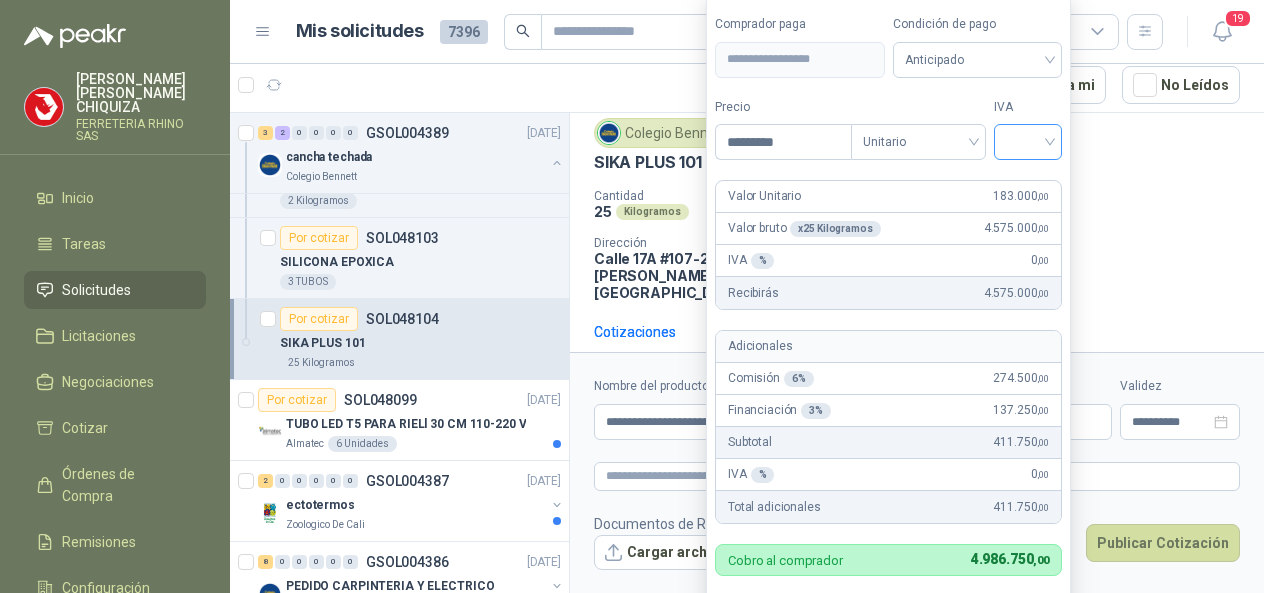 type on "*********" 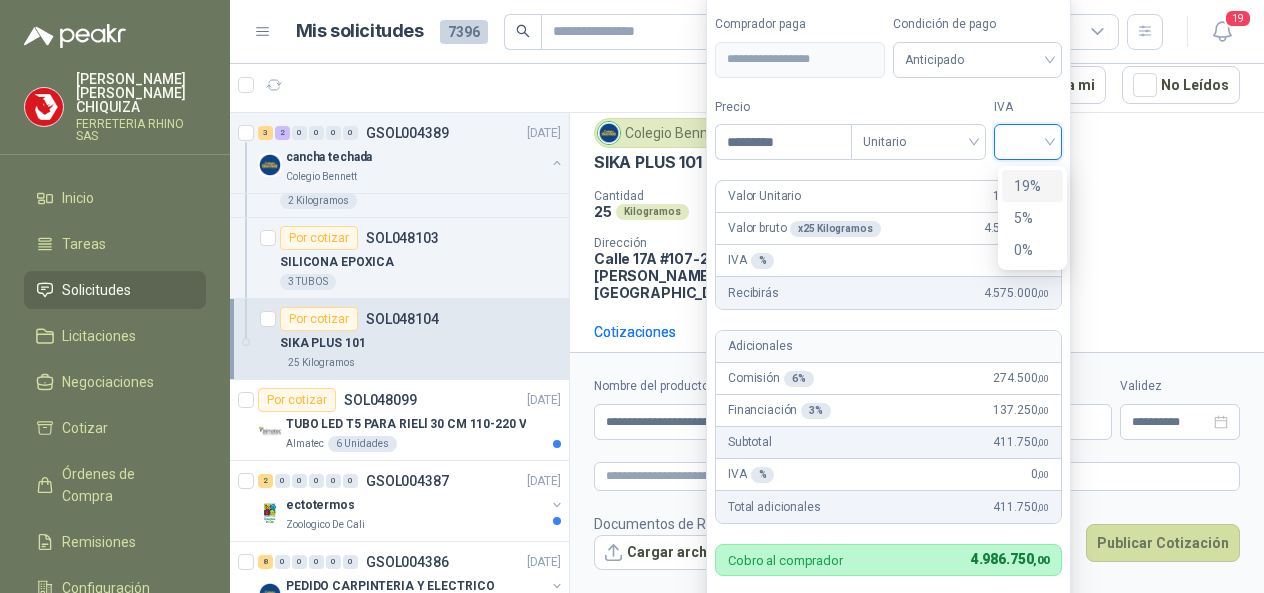 click on "19%" at bounding box center [1032, 186] 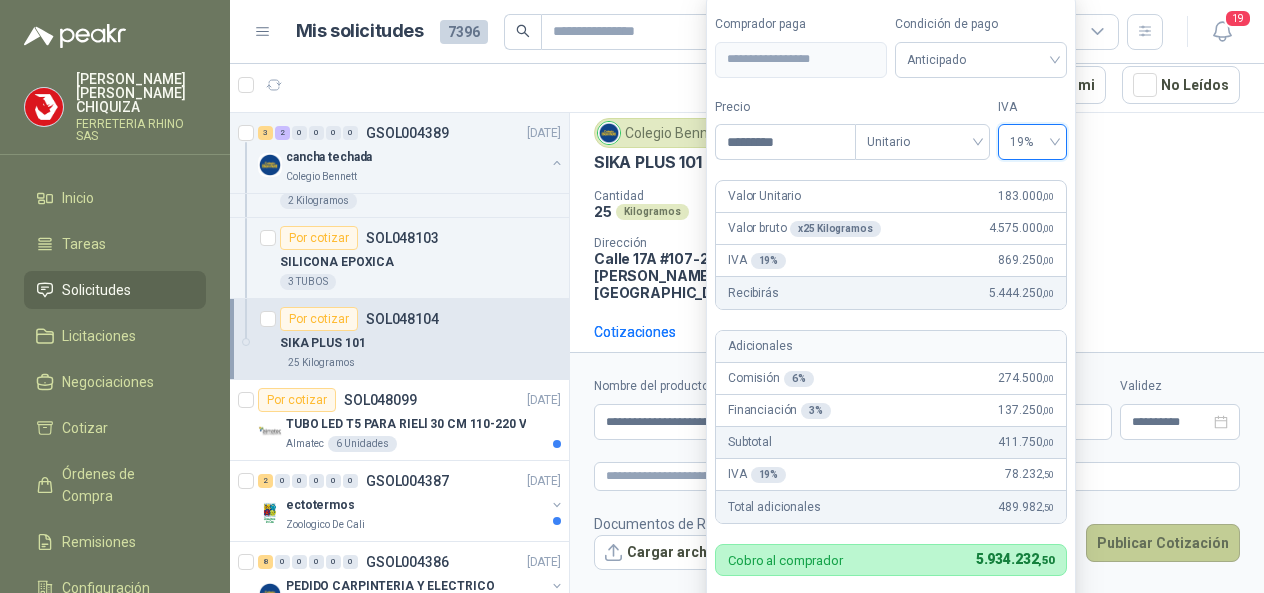 click on "Publicar Cotización" at bounding box center [1163, 543] 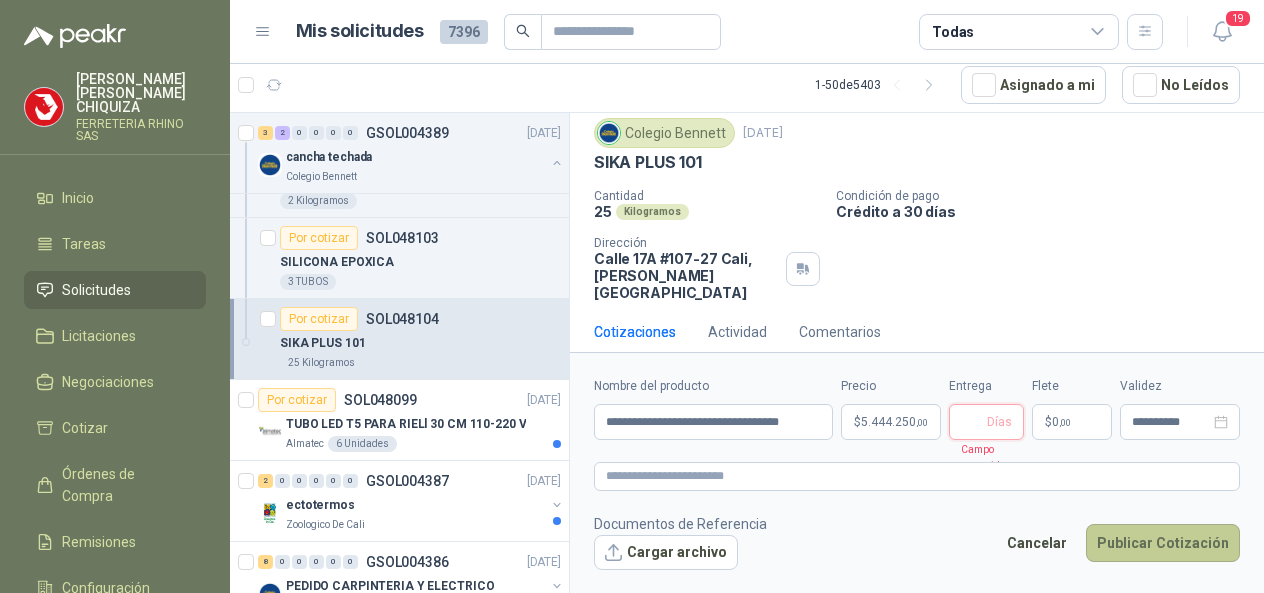 type 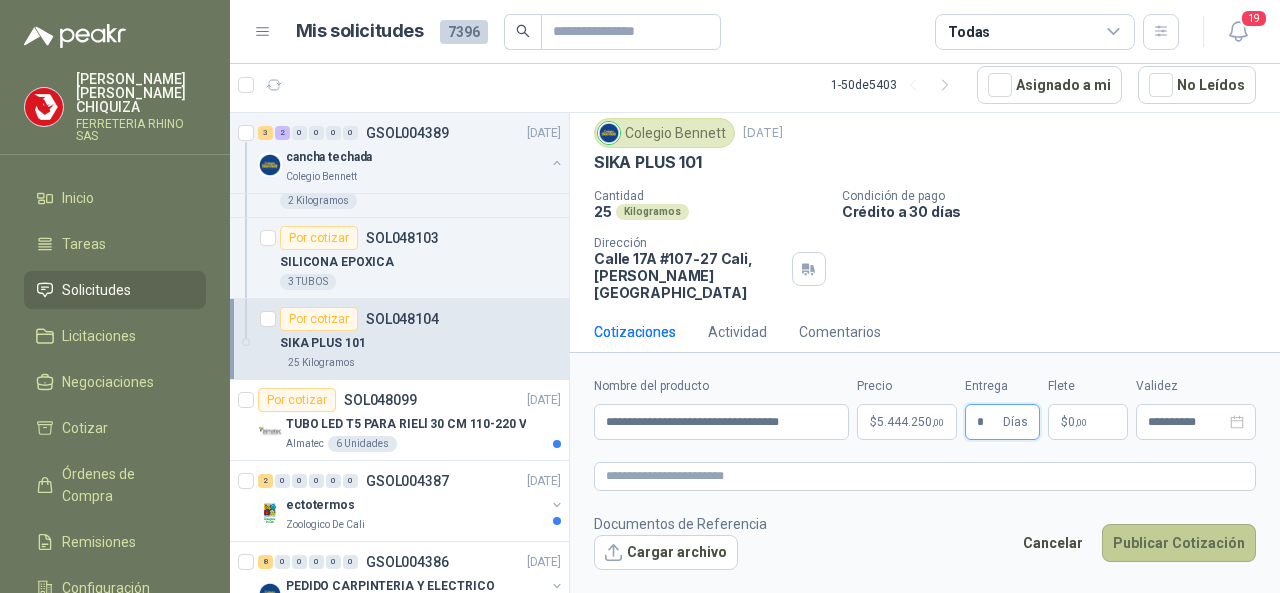 type on "*" 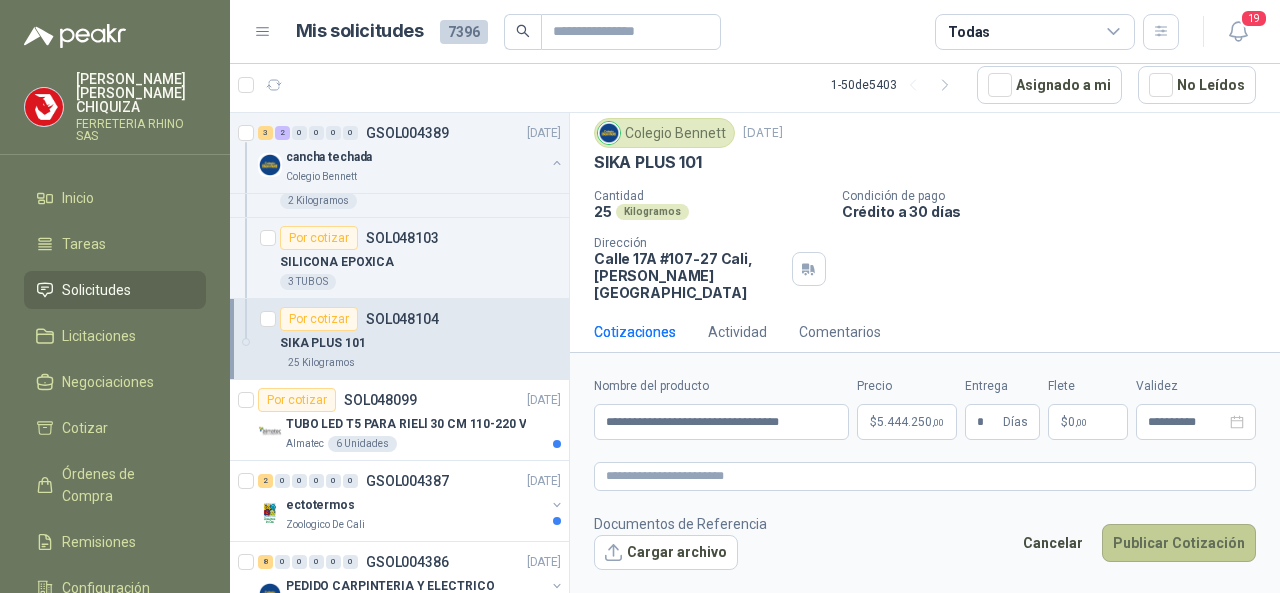 click on "Publicar Cotización" at bounding box center (1179, 543) 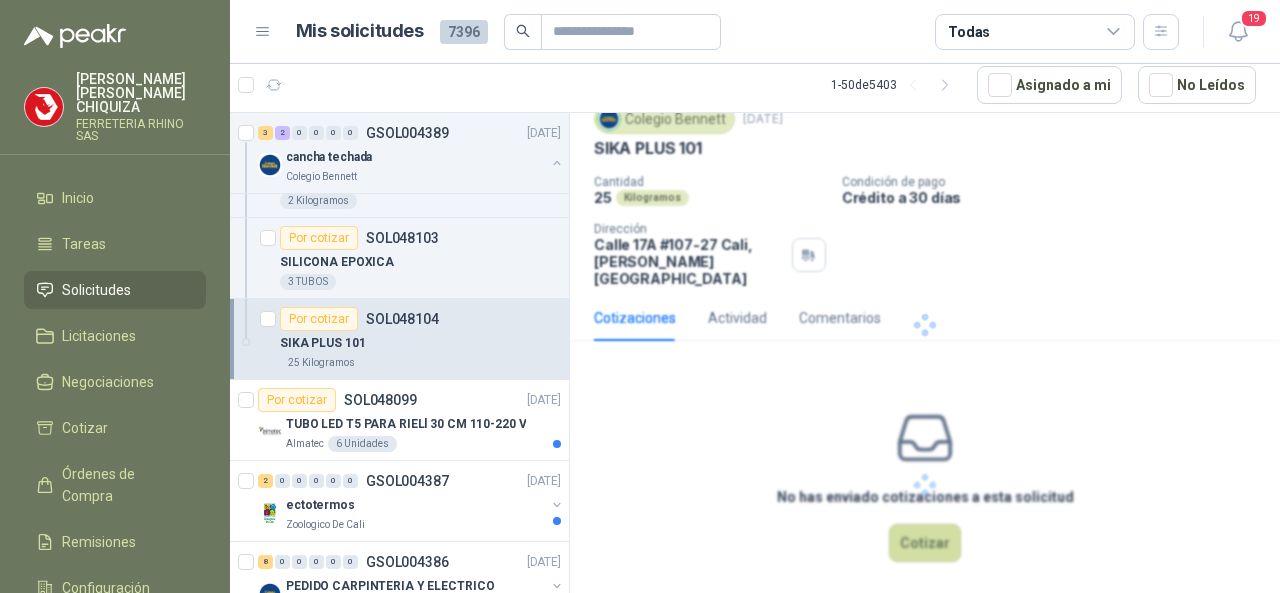 scroll, scrollTop: 0, scrollLeft: 0, axis: both 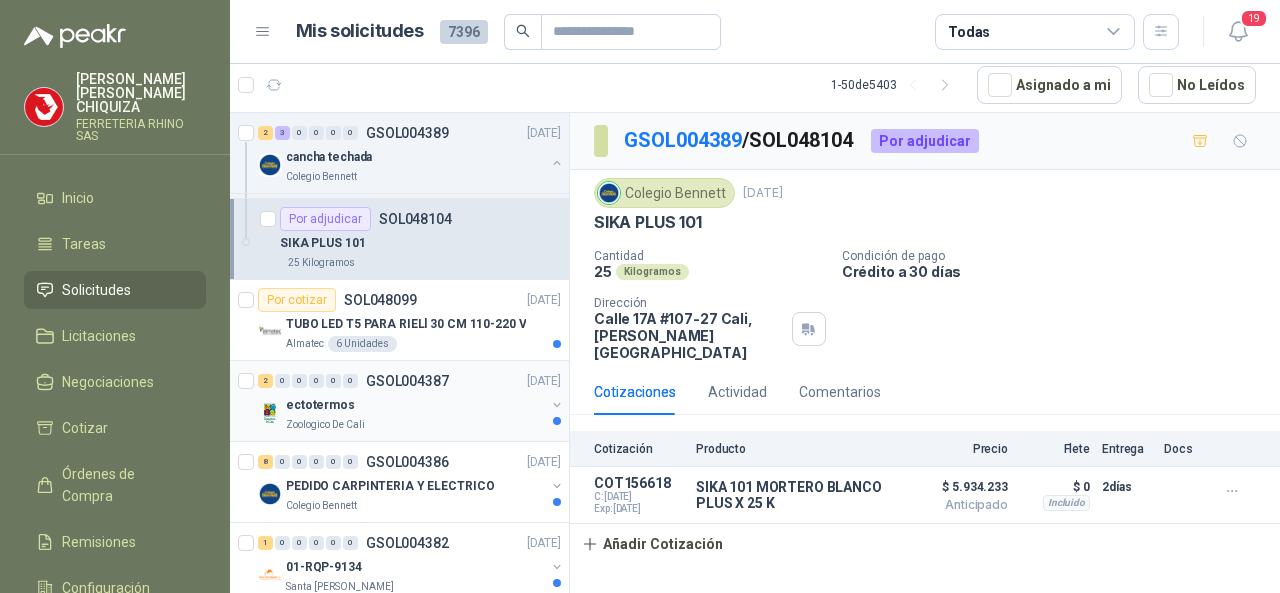 click on "GSOL004387" at bounding box center (407, 381) 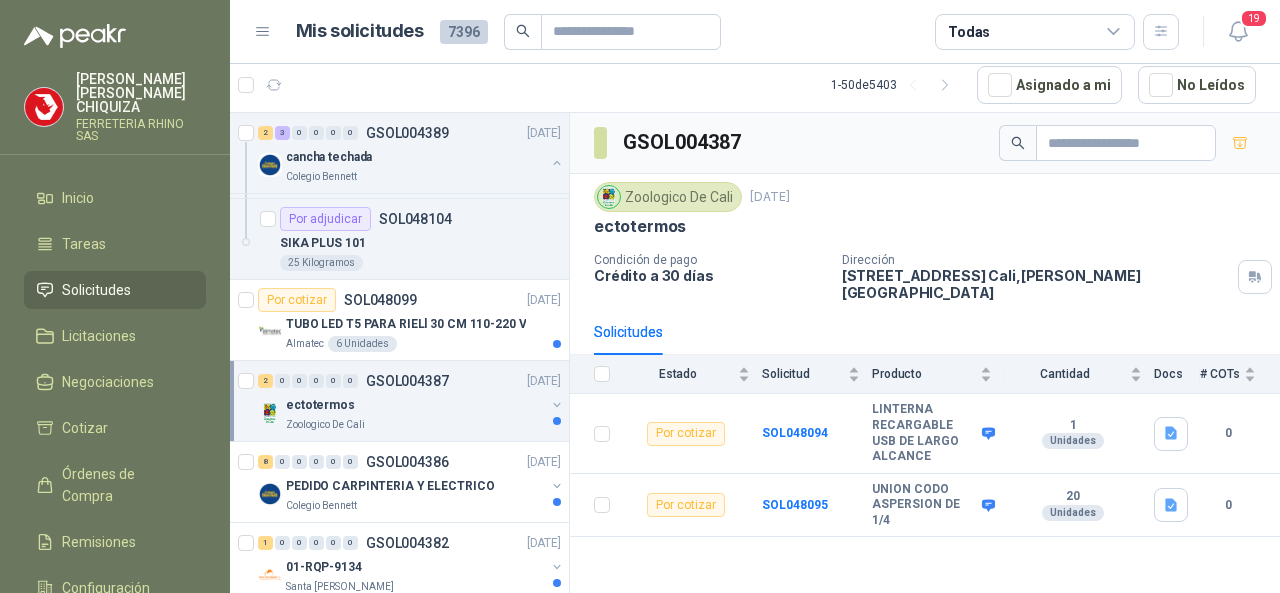 click on "GSOL004387" at bounding box center (407, 381) 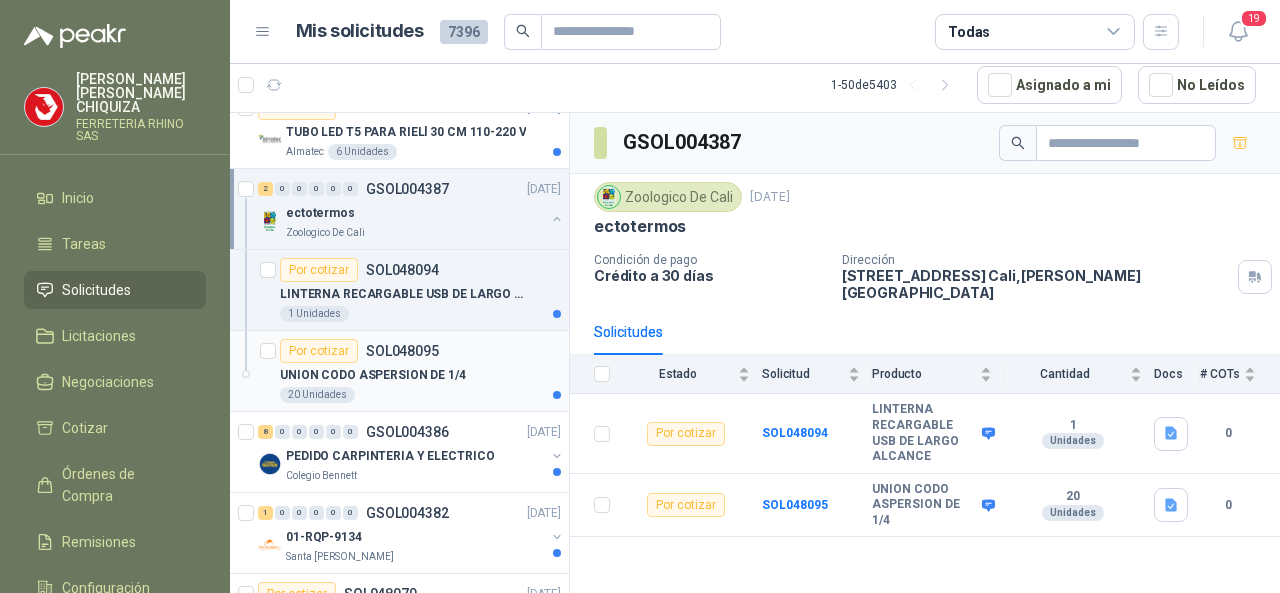 scroll, scrollTop: 600, scrollLeft: 0, axis: vertical 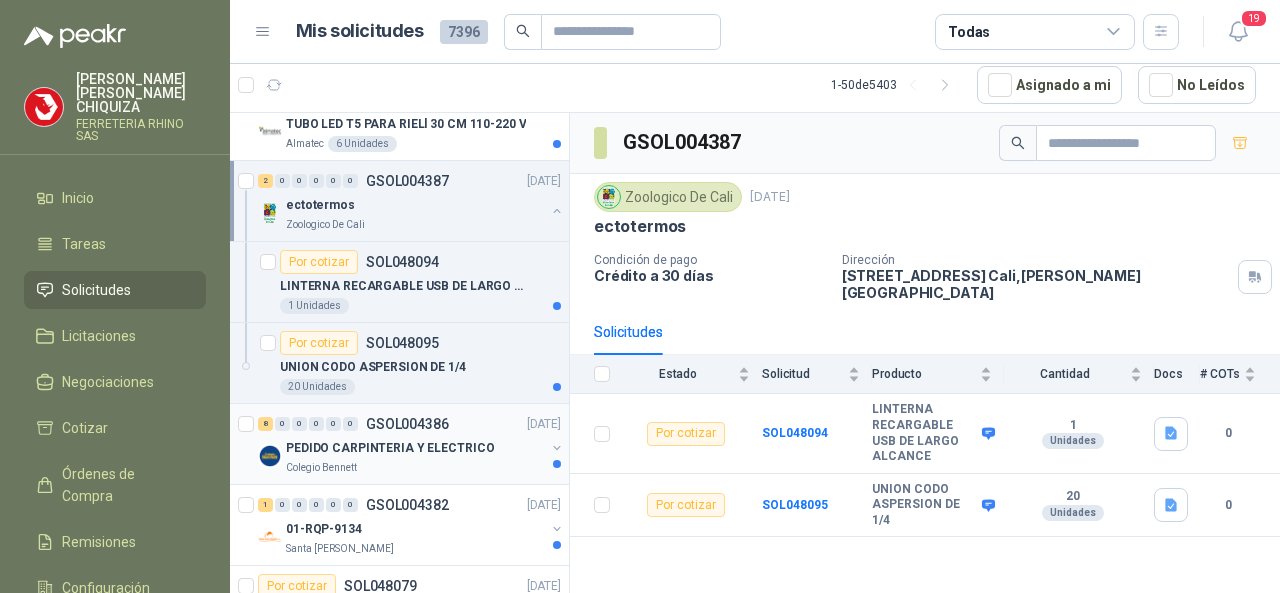 click on "GSOL004386" at bounding box center (407, 424) 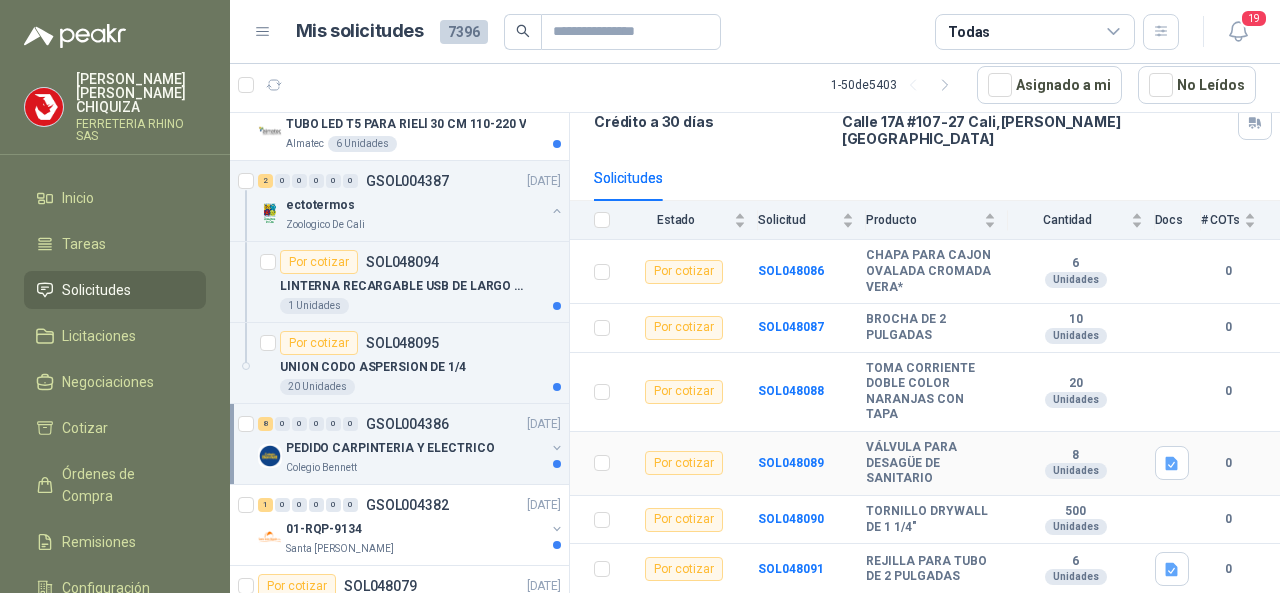 scroll, scrollTop: 123, scrollLeft: 0, axis: vertical 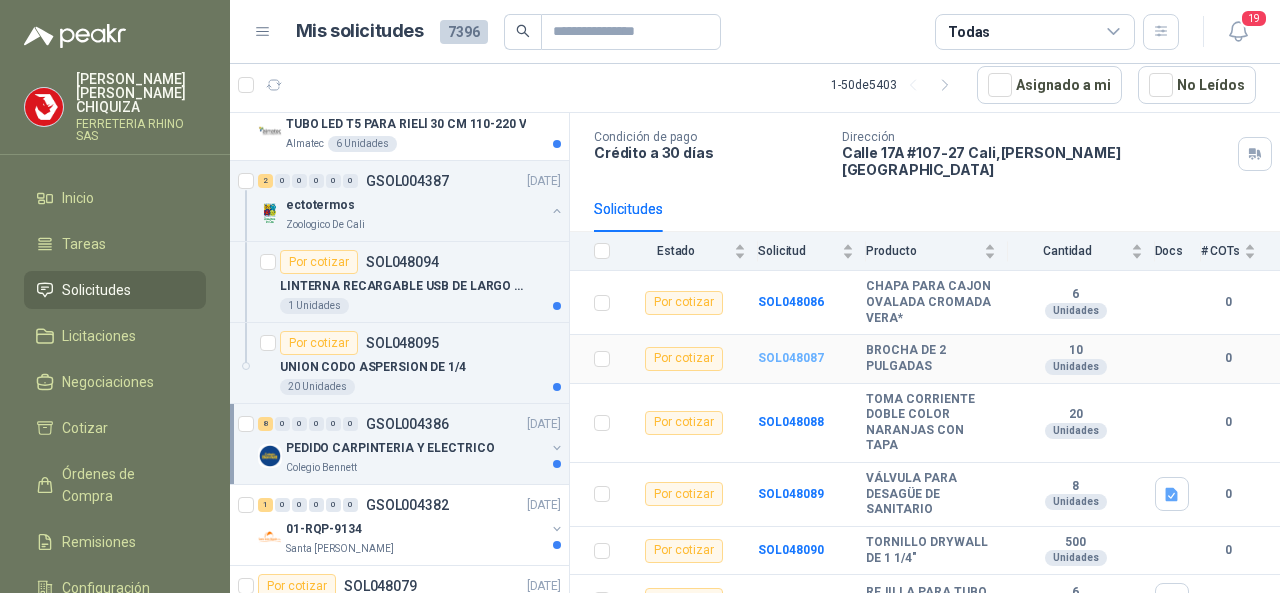 click on "SOL048087" at bounding box center (791, 358) 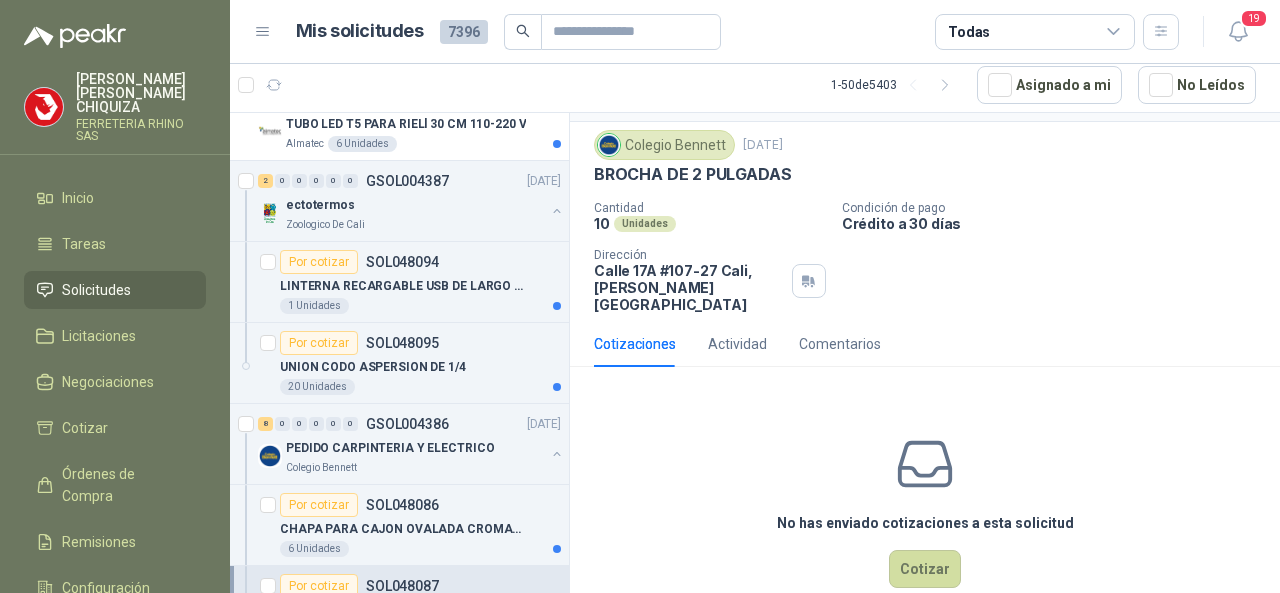 scroll, scrollTop: 74, scrollLeft: 0, axis: vertical 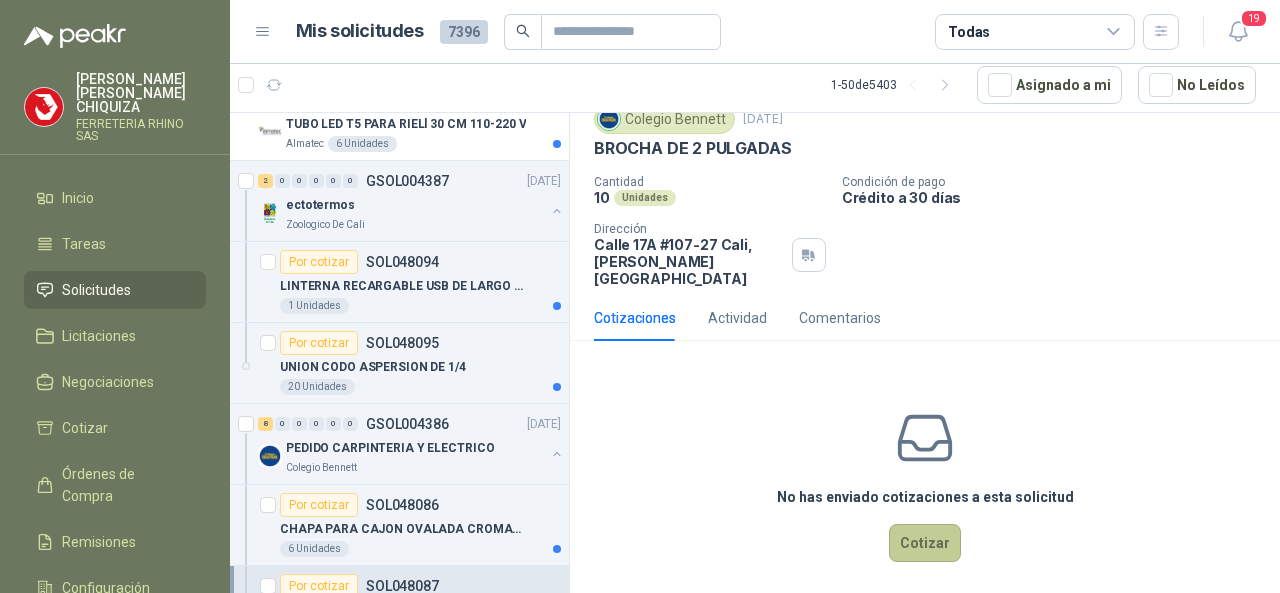 click on "Cotizar" at bounding box center [925, 543] 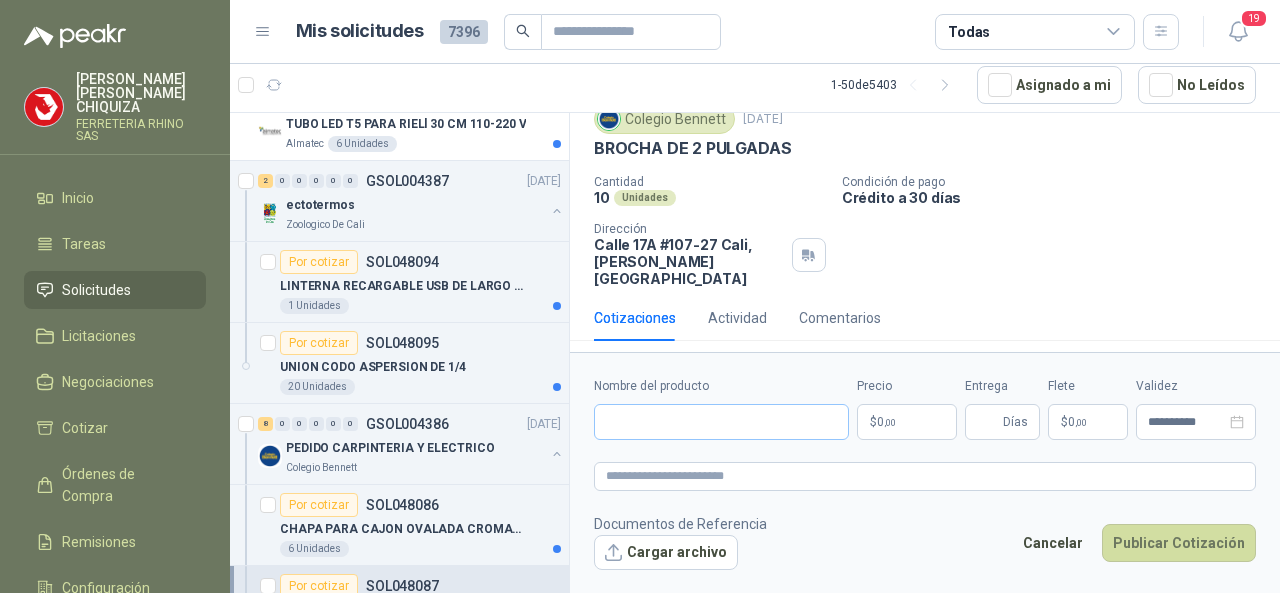scroll, scrollTop: 60, scrollLeft: 0, axis: vertical 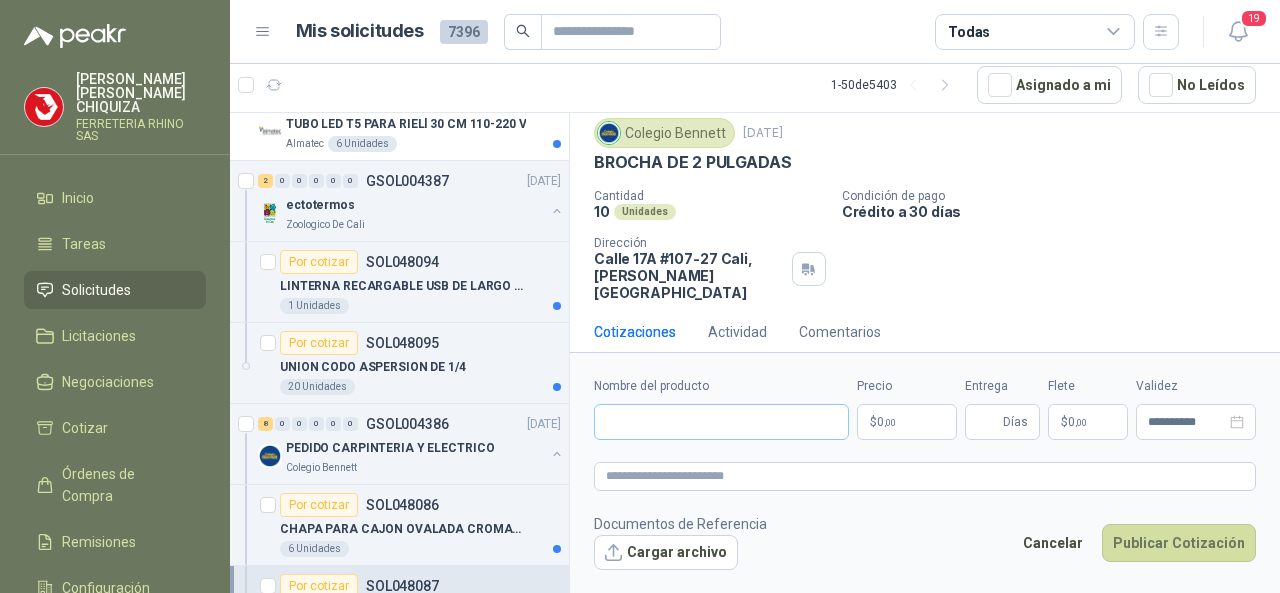 type 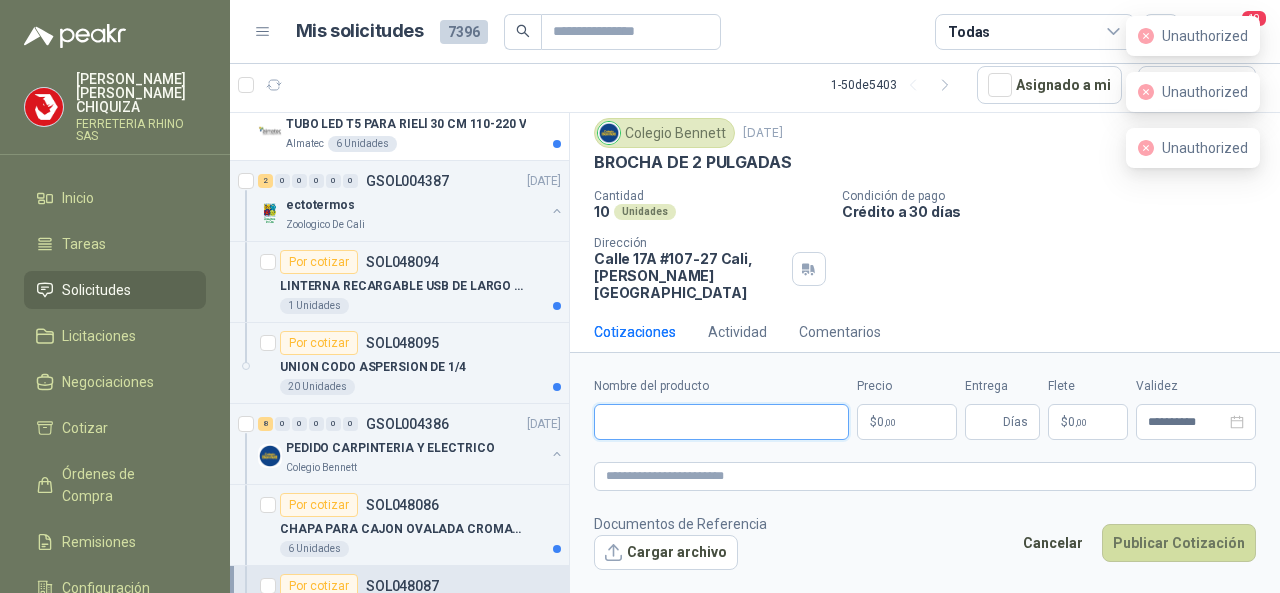 click on "Nombre del producto" at bounding box center (721, 422) 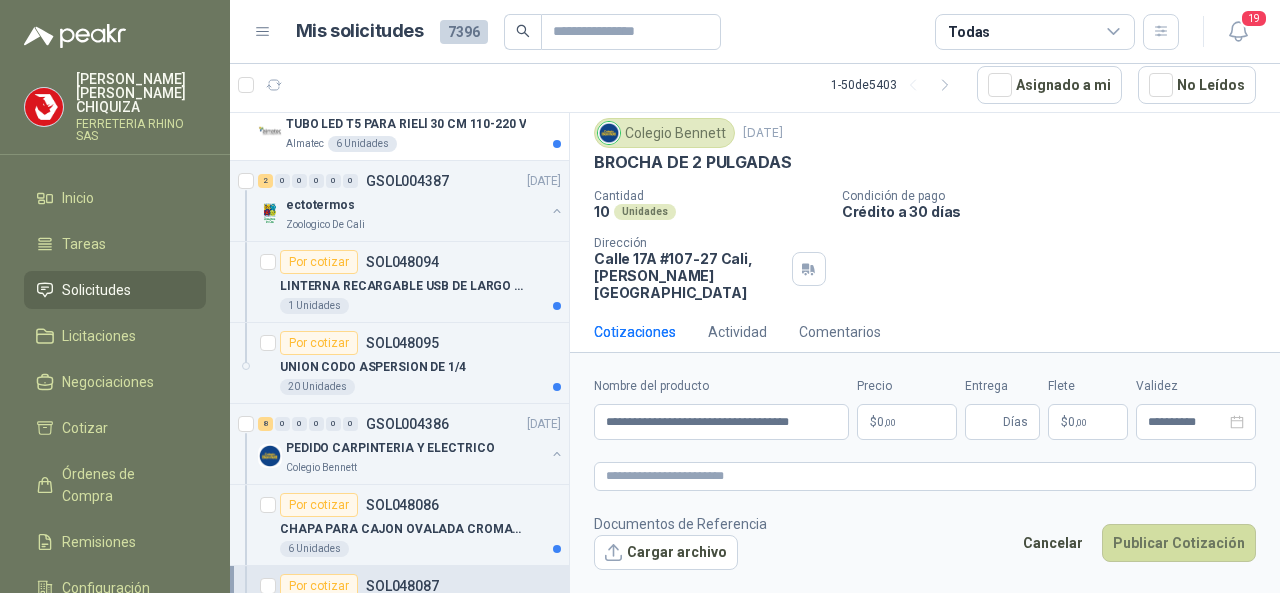 scroll, scrollTop: 0, scrollLeft: 0, axis: both 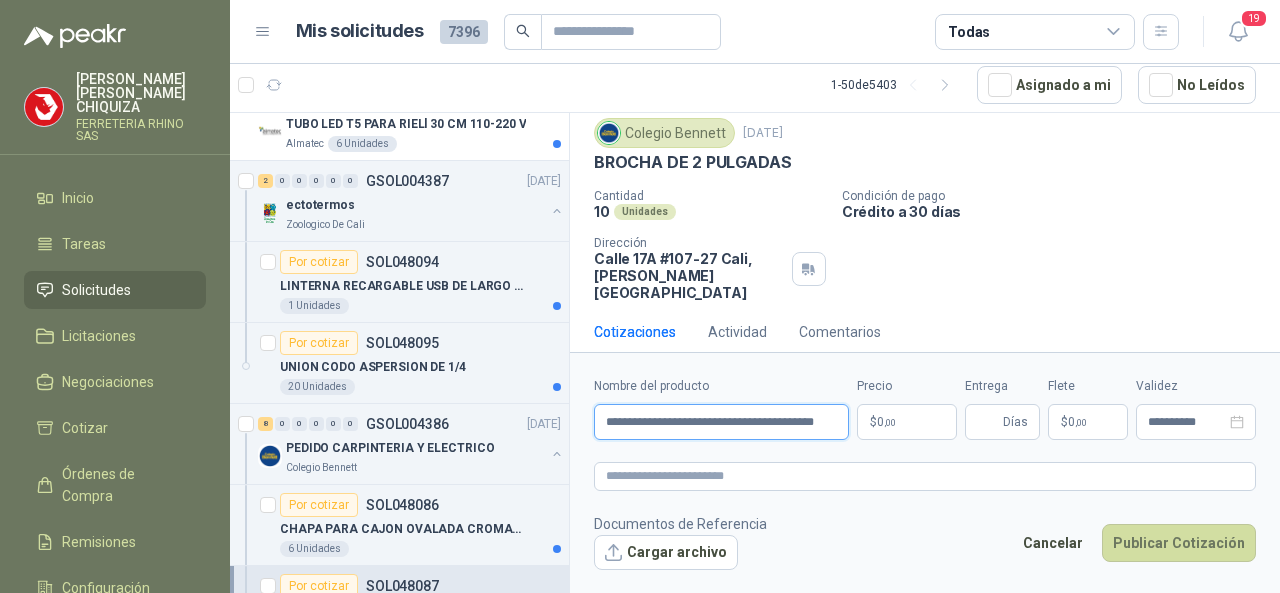 type on "**********" 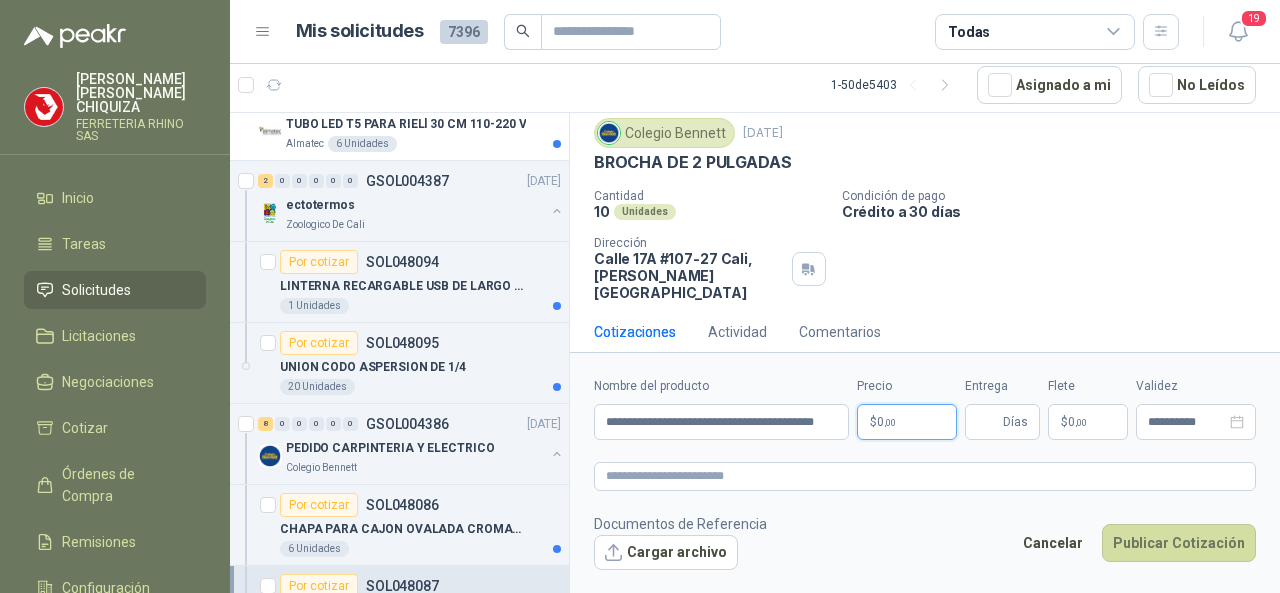 scroll, scrollTop: 0, scrollLeft: 0, axis: both 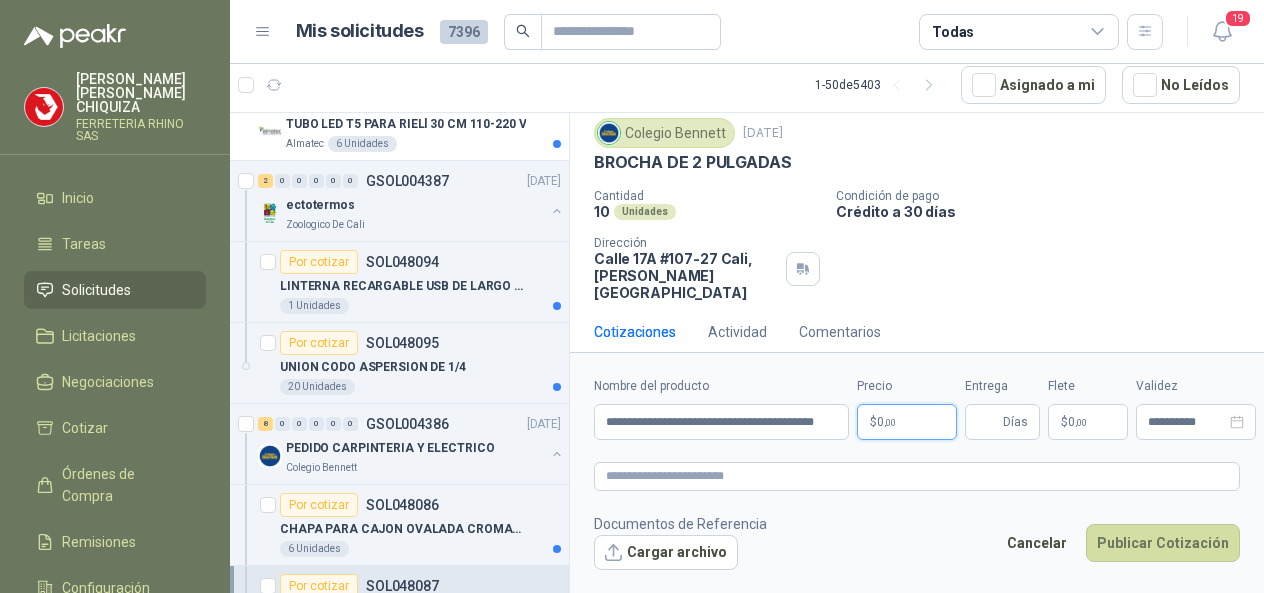 click on "[PERSON_NAME] FERRETERIA RHINO SAS   Inicio   Tareas   Solicitudes   Licitaciones   Negociaciones   Cotizar   Órdenes de Compra   Remisiones   Configuración   Manuales y ayuda Mis solicitudes 7396 Todas 19 1 - 50  de  5403 Asignado a mi No Leídos Por cotizar SOL048105 [DATE]   Silicona Acética Sin Fungicida 300 ml Zoologico De Cali  1   Unidades 2   3   0   0   0   0   GSOL004389 [DATE]   cancha techada Colegio [PERSON_NAME]   Por adjudicar SOL048100 SIKA TOP 121 4   Bultos Por cotizar SOL048101 AJUSTADOR PINTUCO 3   Galones Por adjudicar SOL048102 SIKA LATES 2   Kilogramos Por cotizar SOL048103 SILICONA EPOXICA 3   TUBOS Por adjudicar SOL048104 SIKA PLUS 101 25   Kilogramos Por cotizar SOL048099 [DATE]   TUBO LED T5 PARA RIELl 30 CM 110-220 V Almatec 6   Unidades 2   0   0   0   0   0   GSOL004387 [DATE]   ectotermos Zoologico De Cali    Por cotizar SOL048094 LINTERNA RECARGABLE USB DE LARGO ALCANCE  1   Unidades Por cotizar SOL048095 UNION CODO ASPERSION DE 1/4  20   Unidades 8   0   0   0" at bounding box center [632, 296] 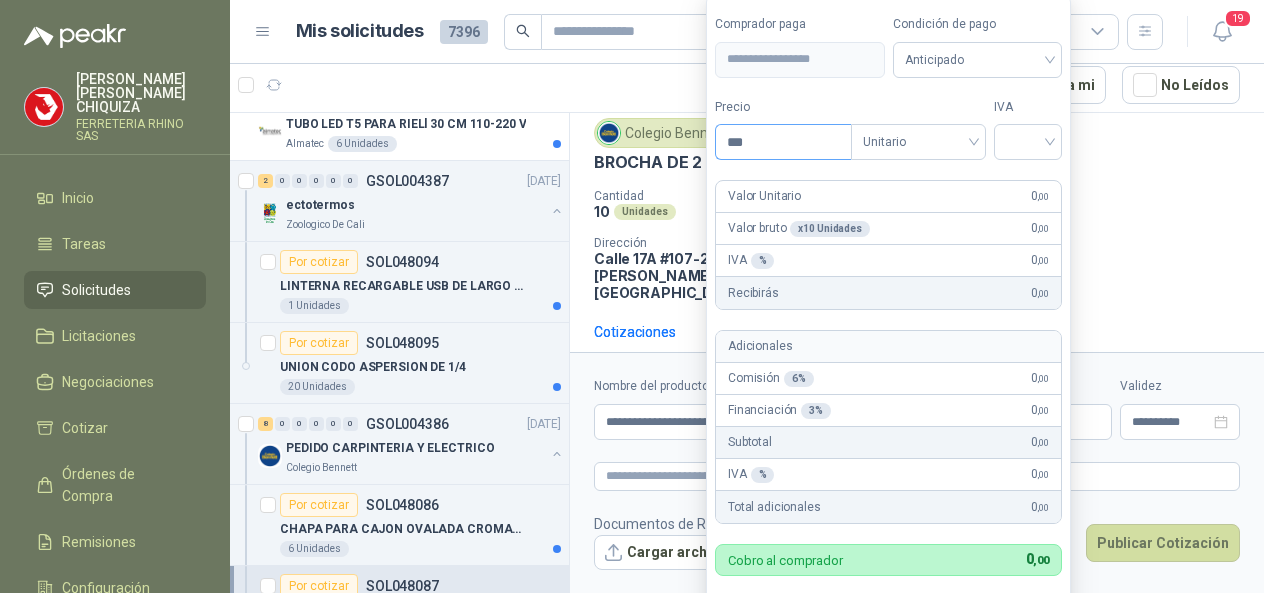 click on "***" at bounding box center [783, 142] 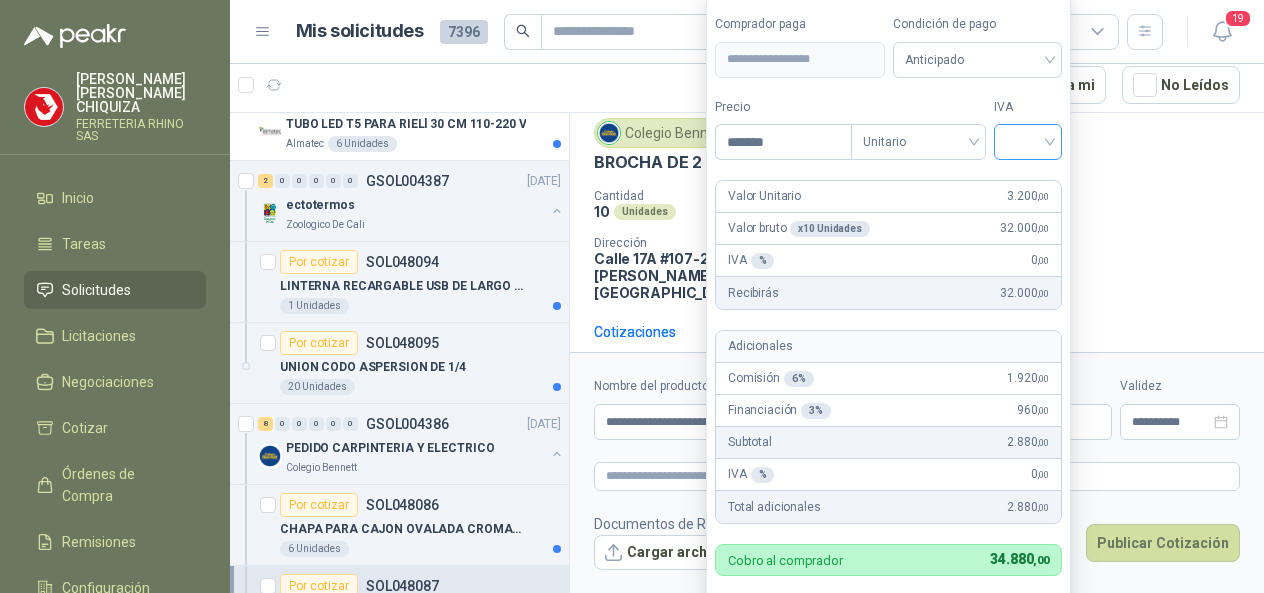 click at bounding box center [1028, 142] 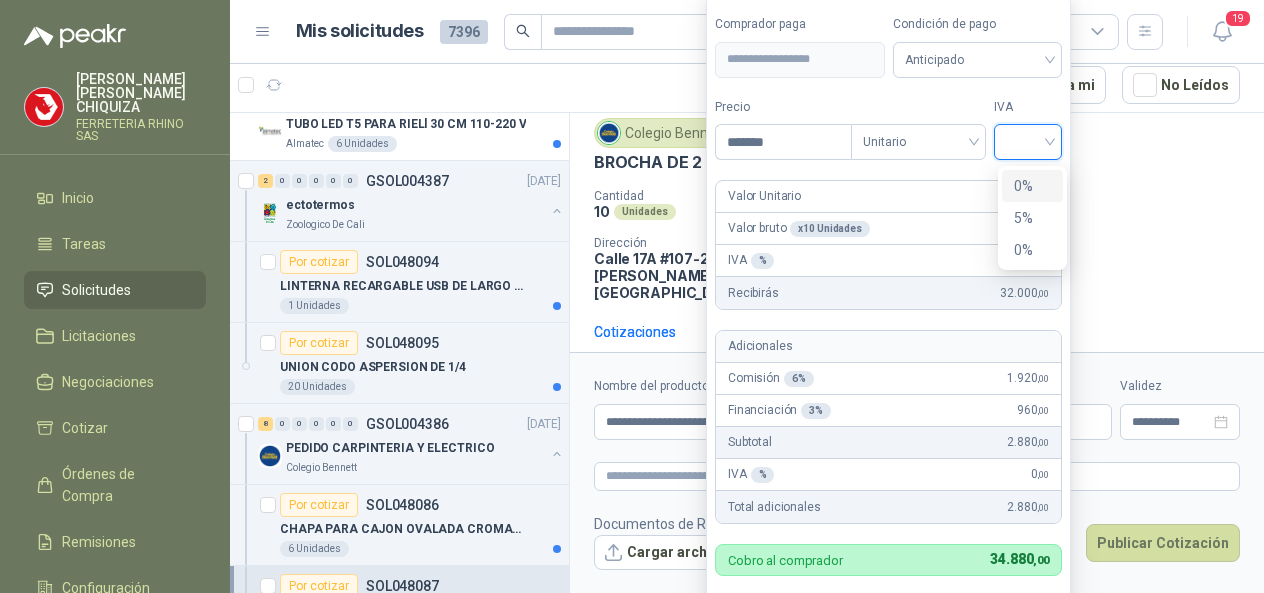 click on "Valor Unitario 3.200 ,00" at bounding box center (888, 197) 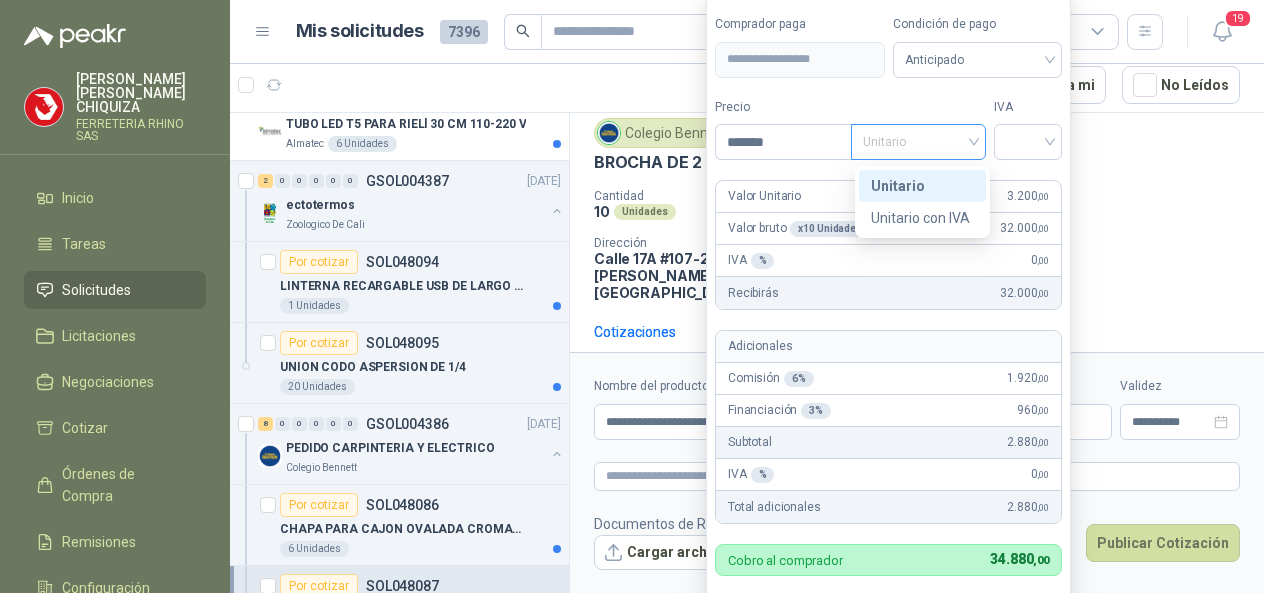 click on "Unitario" at bounding box center (918, 142) 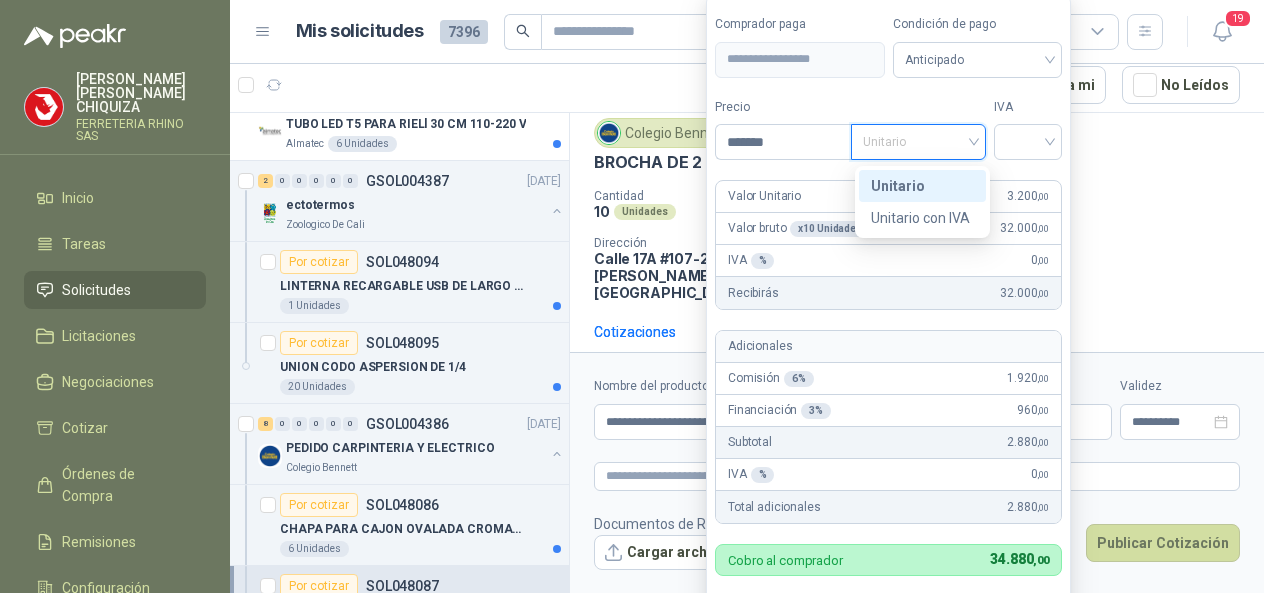 click on "Unitario" at bounding box center (922, 186) 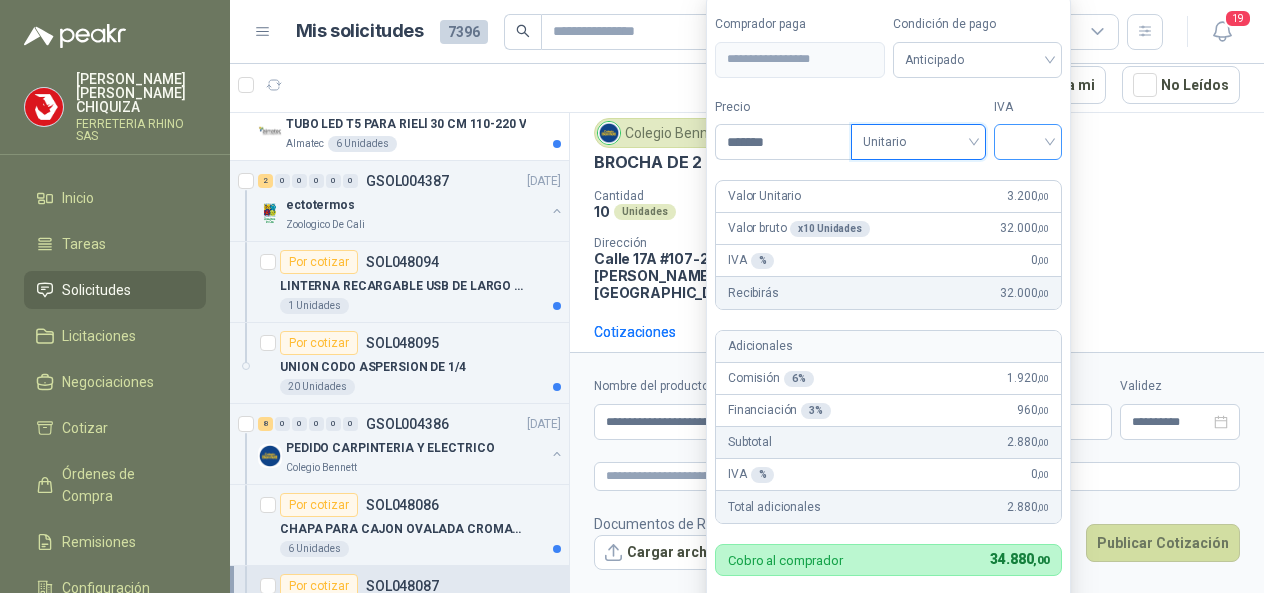 click at bounding box center [1028, 140] 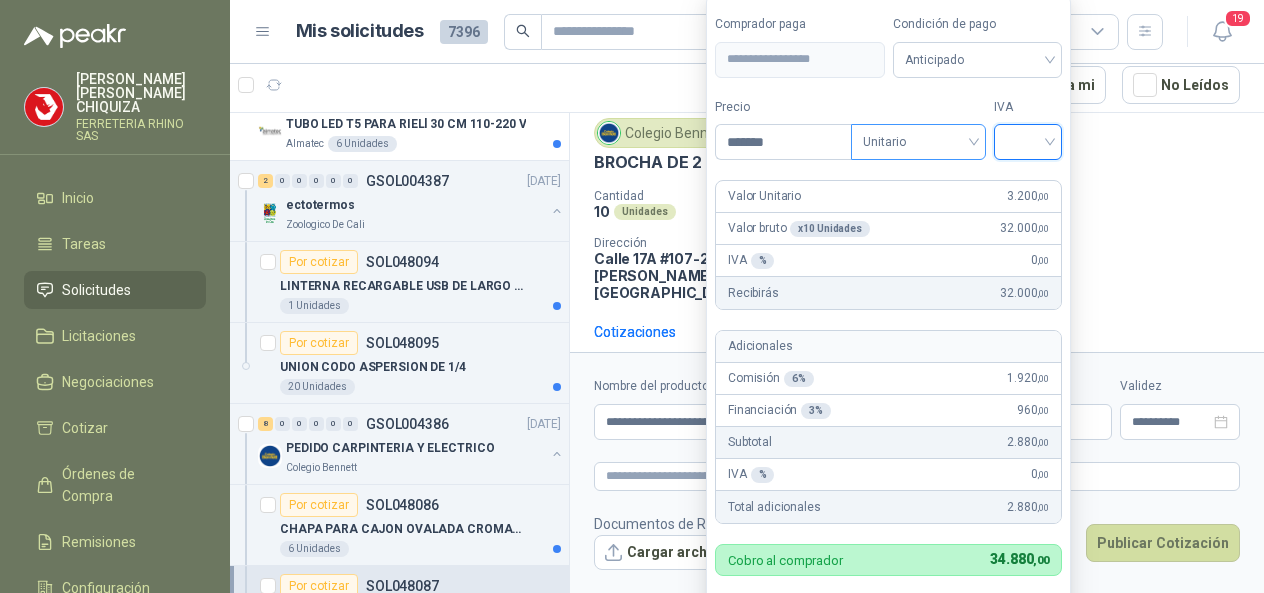 click on "Unitario" at bounding box center [918, 142] 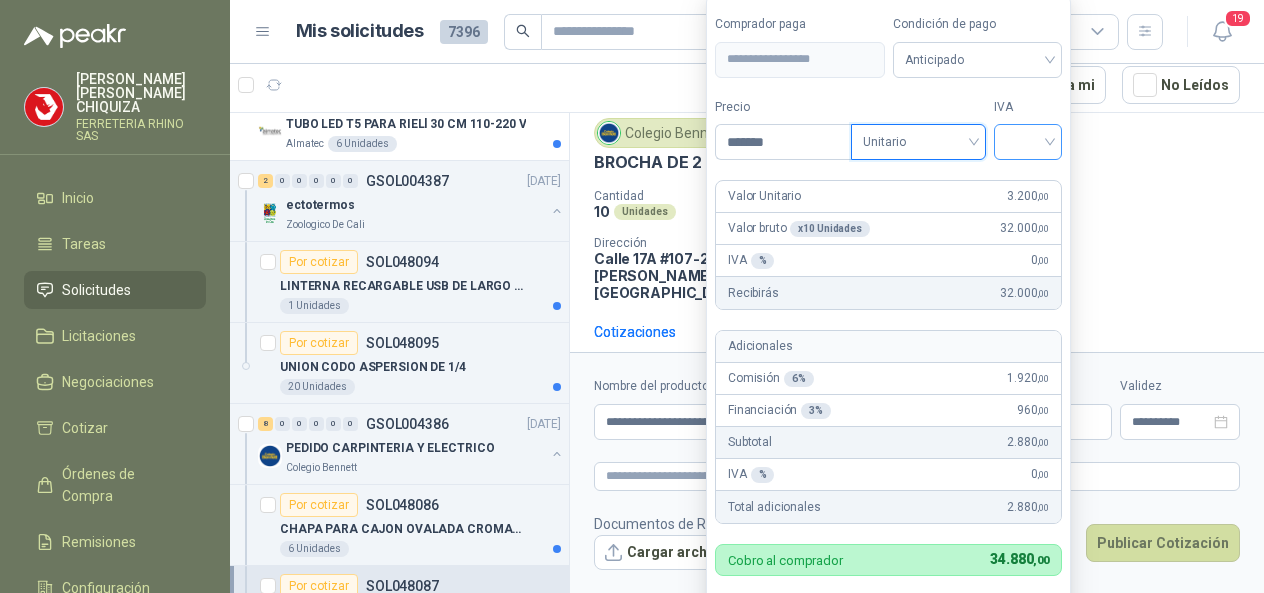 click at bounding box center (1028, 142) 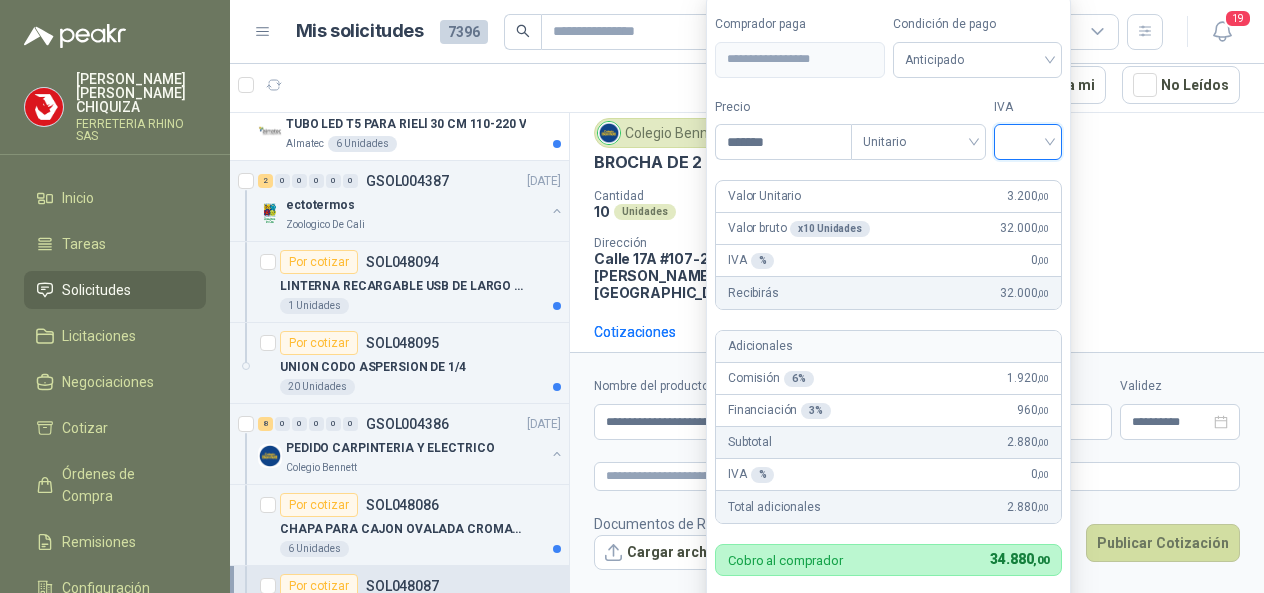 click on "Solicitudes" at bounding box center [96, 290] 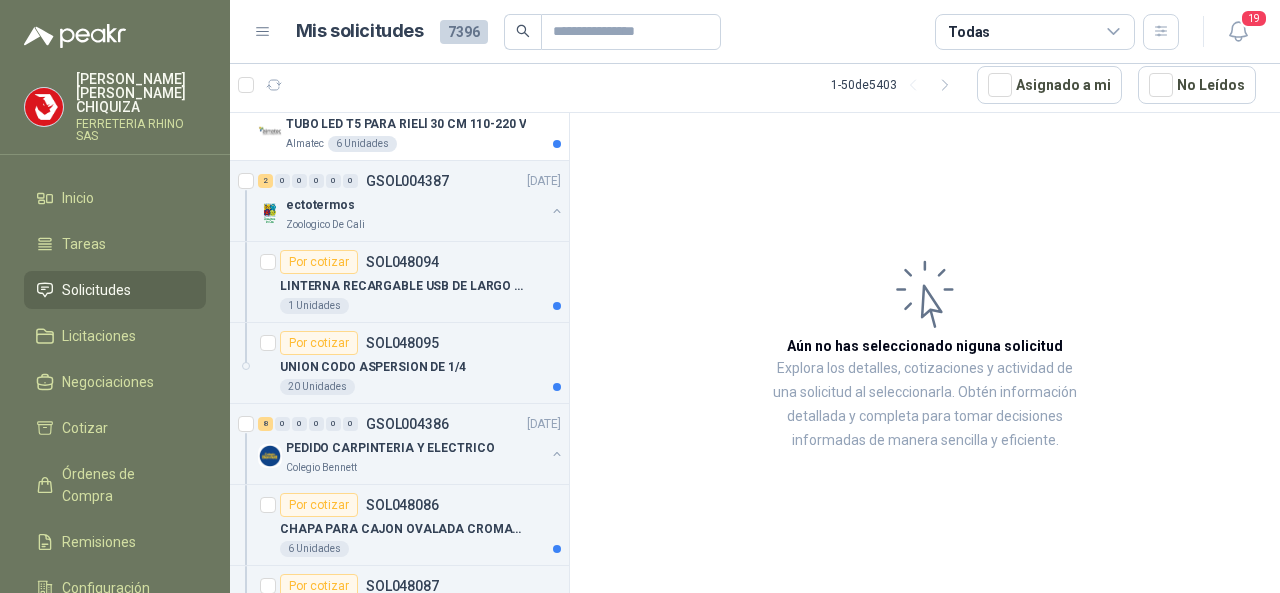 click on "[PERSON_NAME]" at bounding box center [141, 93] 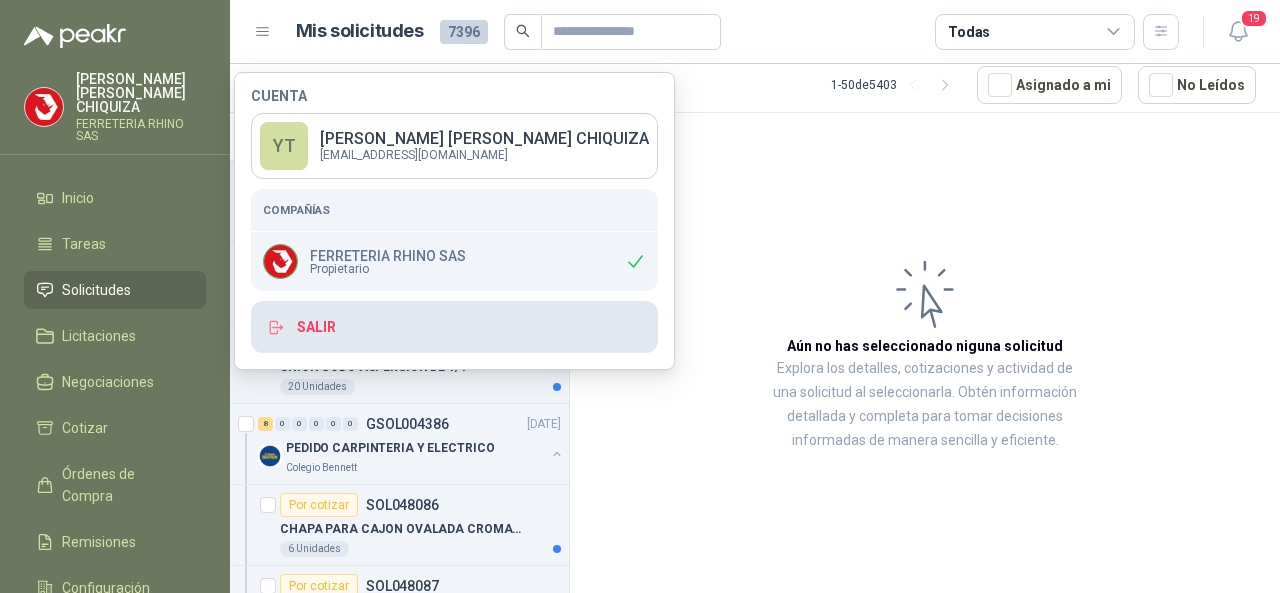 click on "Salir" at bounding box center (454, 327) 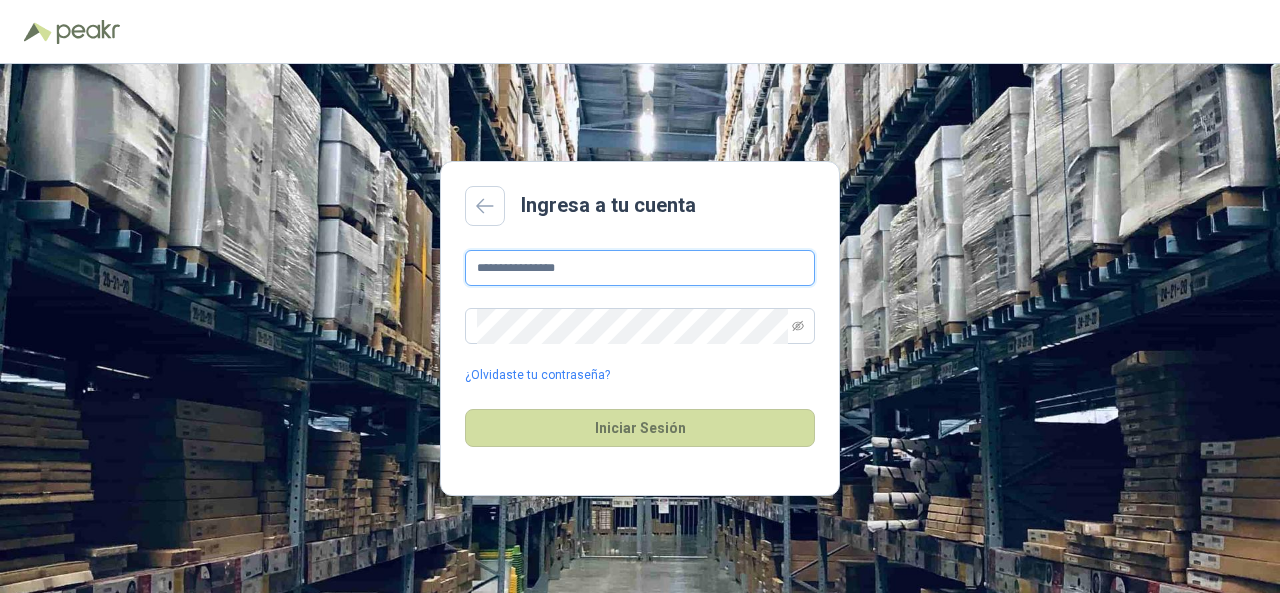 click on "**********" at bounding box center [640, 268] 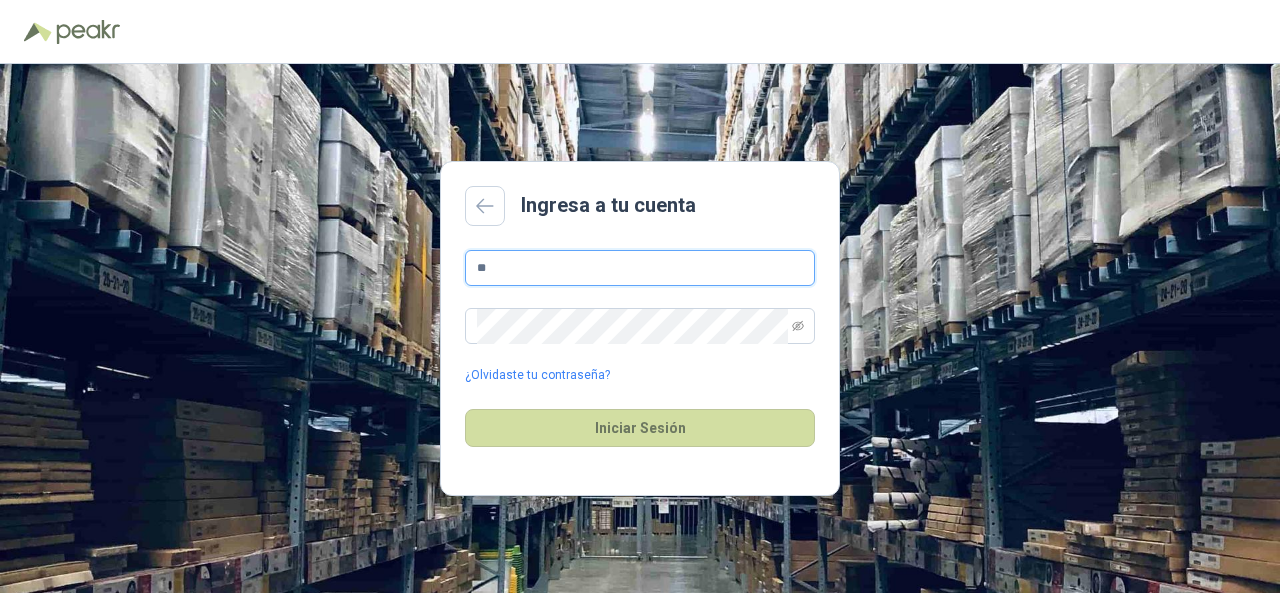 type on "*" 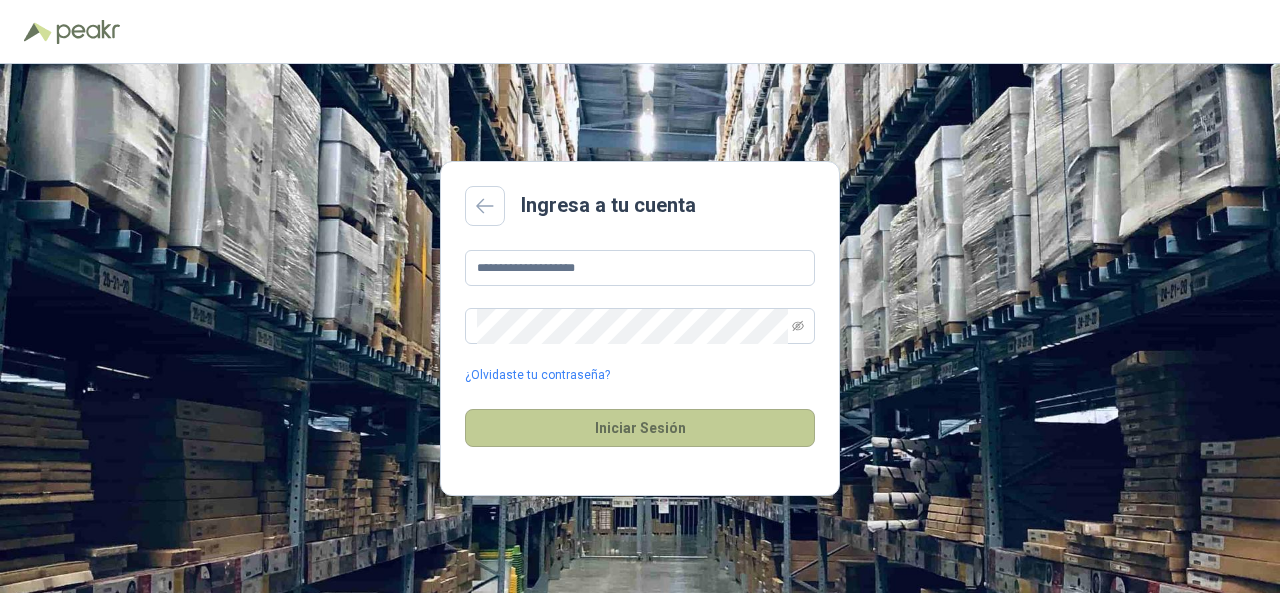 click on "Iniciar Sesión" at bounding box center [640, 428] 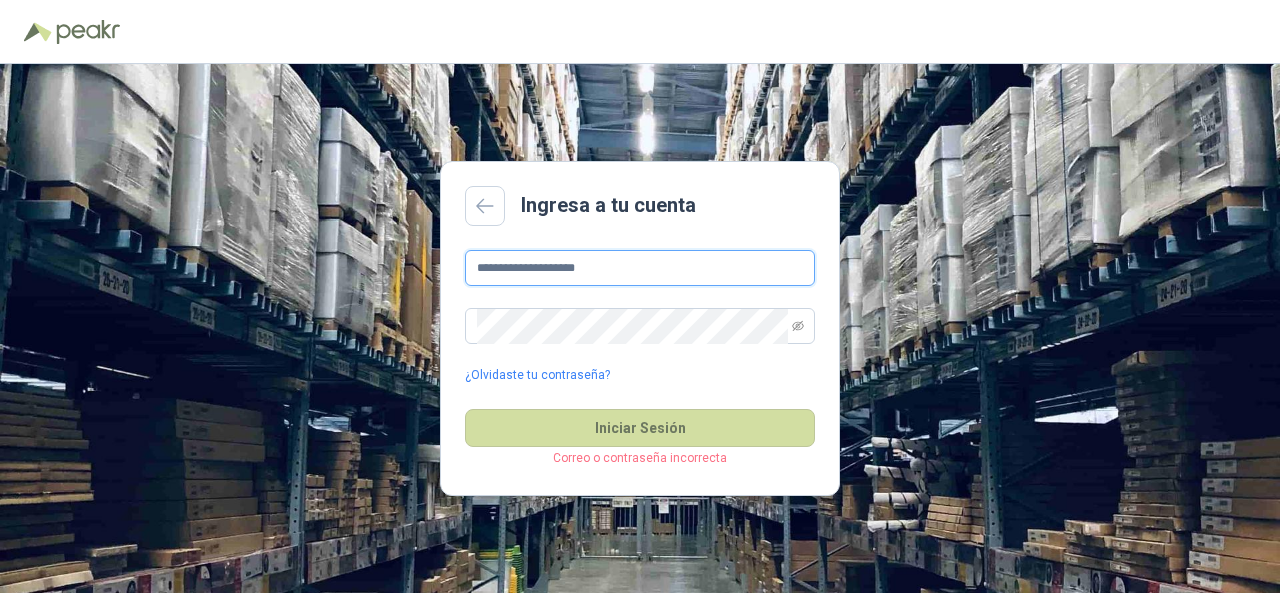 click on "**********" at bounding box center (640, 268) 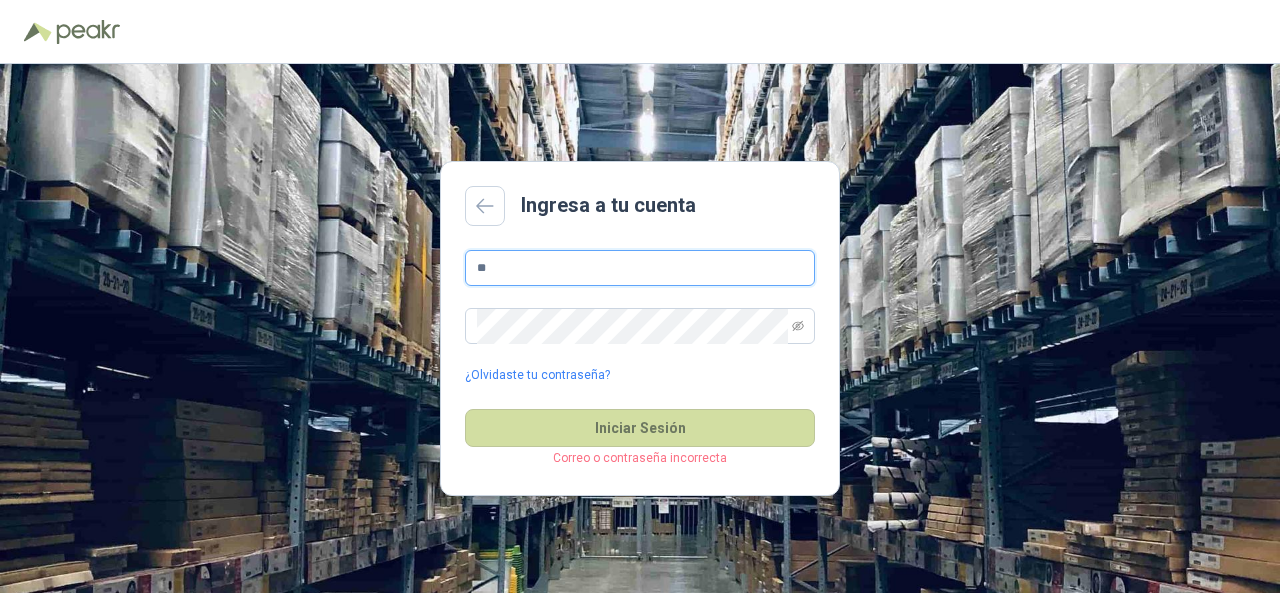 type on "*" 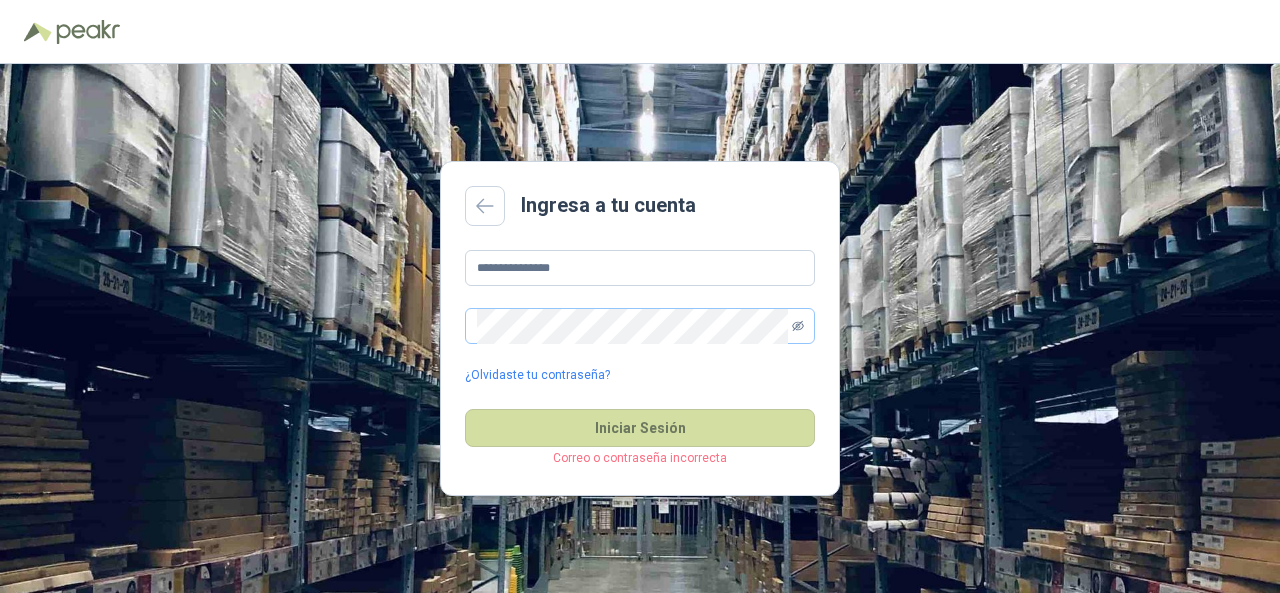 click 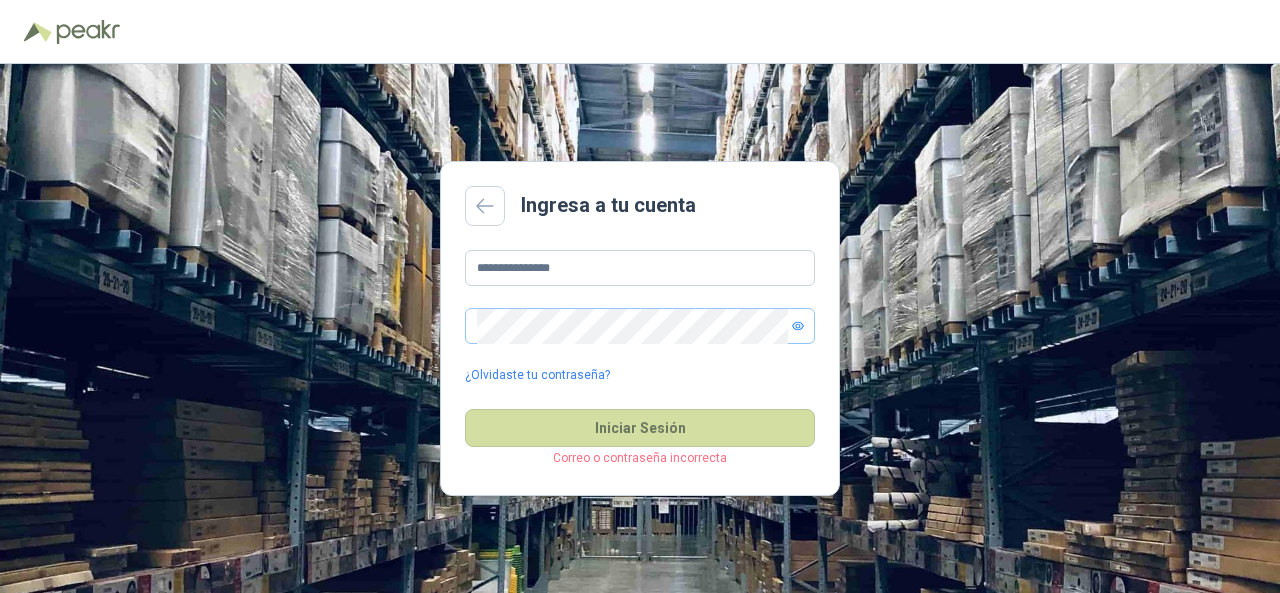 click on "¿Olvidaste tu contraseña?" at bounding box center (640, 375) 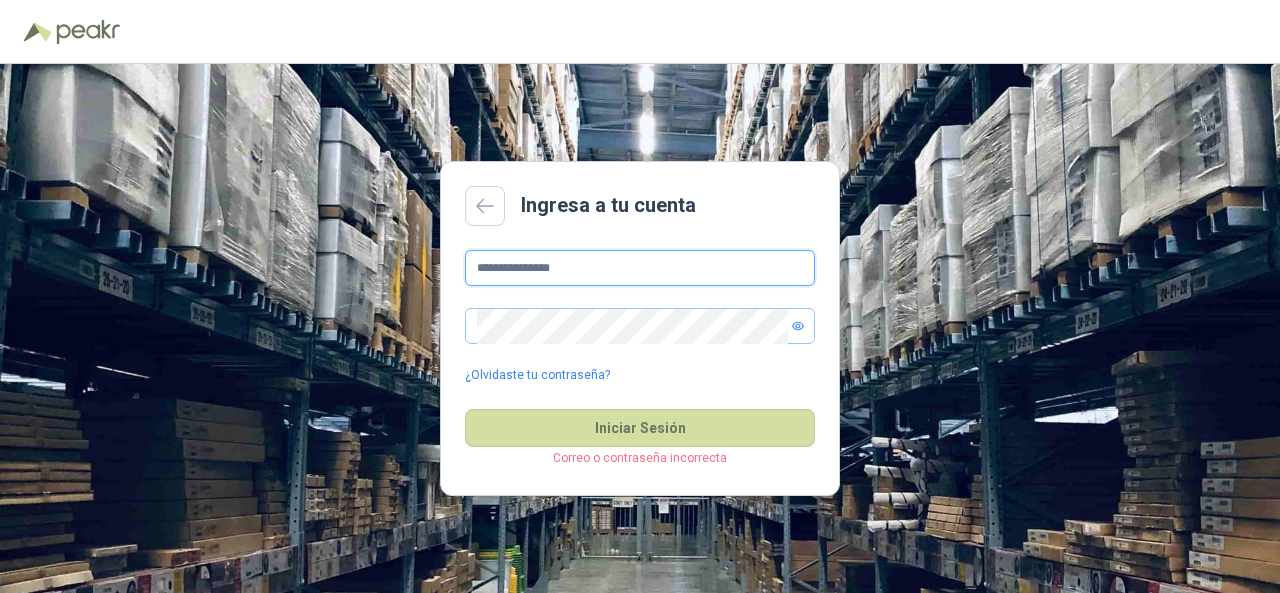 click on "**********" at bounding box center [640, 268] 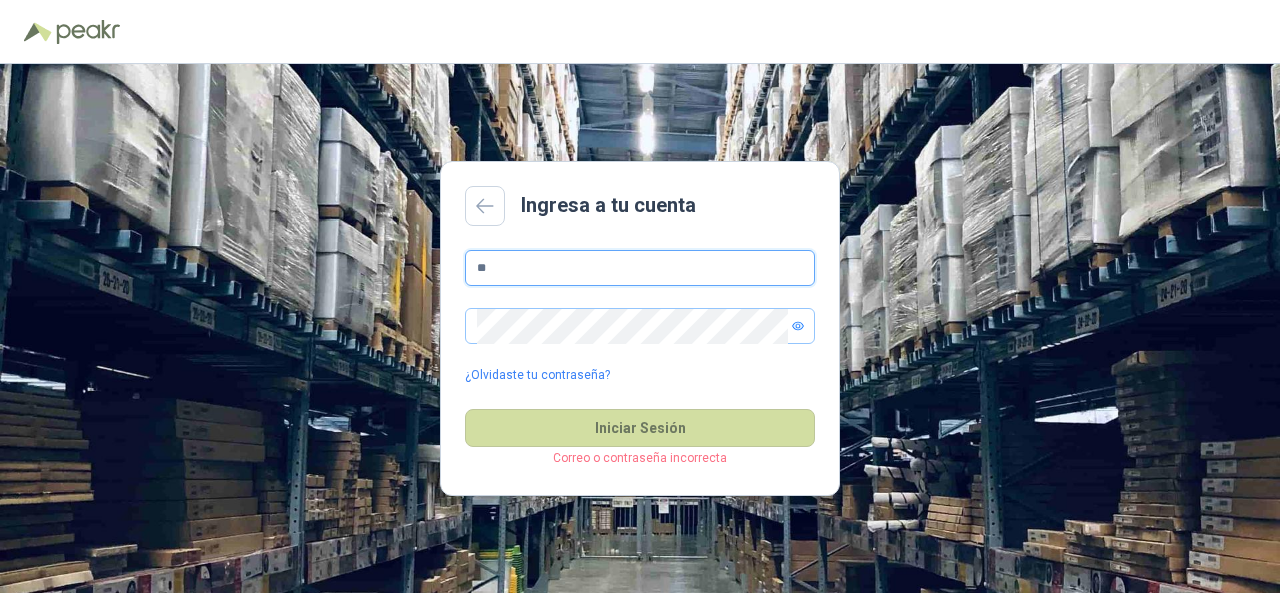 type on "*" 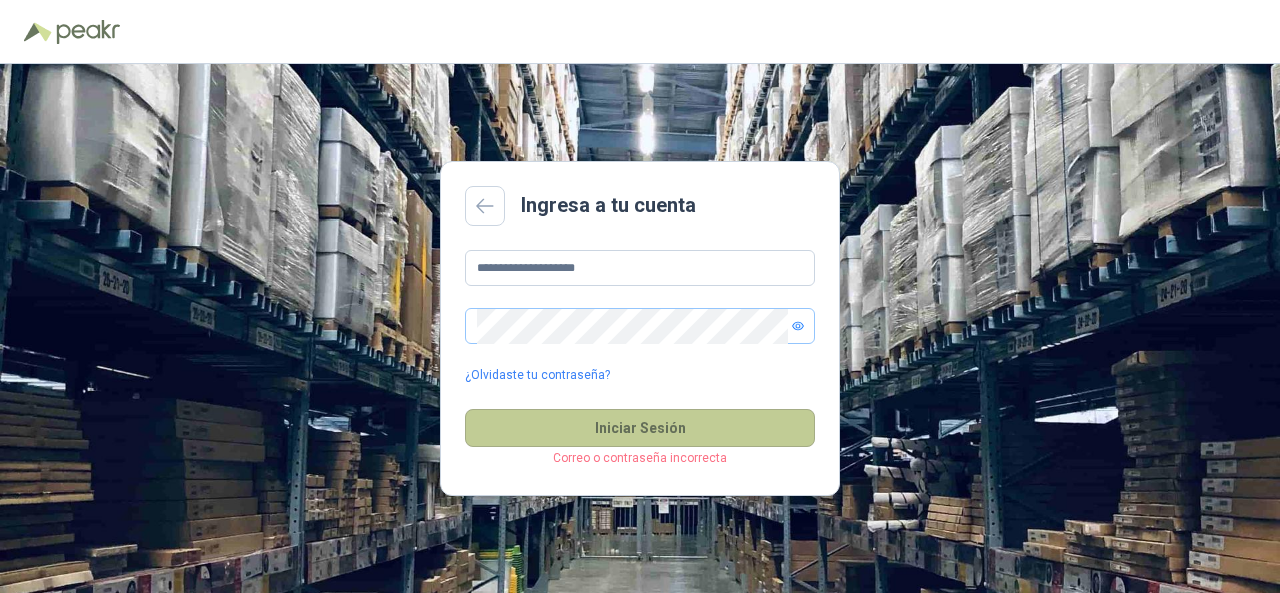 click on "Iniciar Sesión" at bounding box center (640, 428) 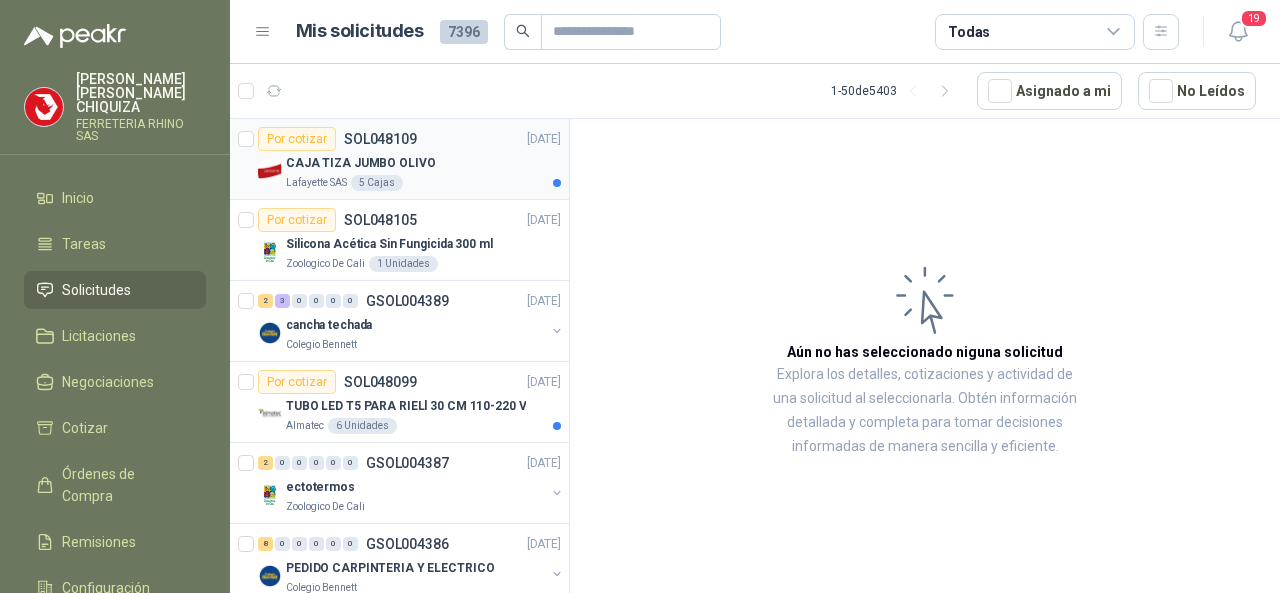 click on "Por cotizar" at bounding box center (297, 139) 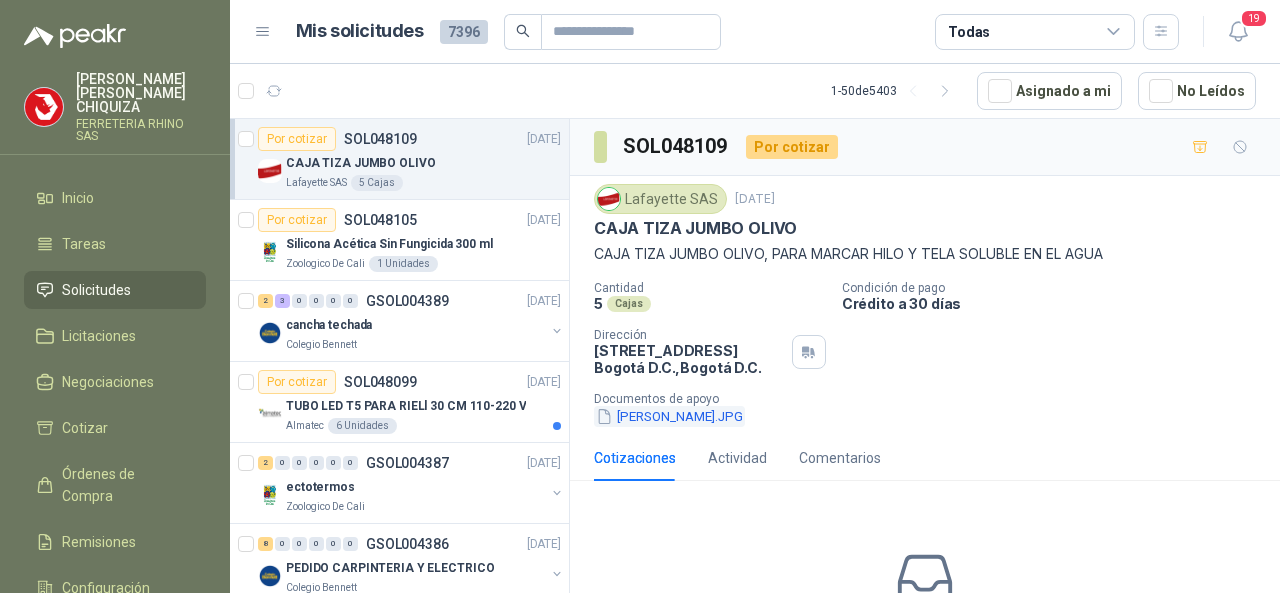 click on "[PERSON_NAME].JPG" at bounding box center (669, 416) 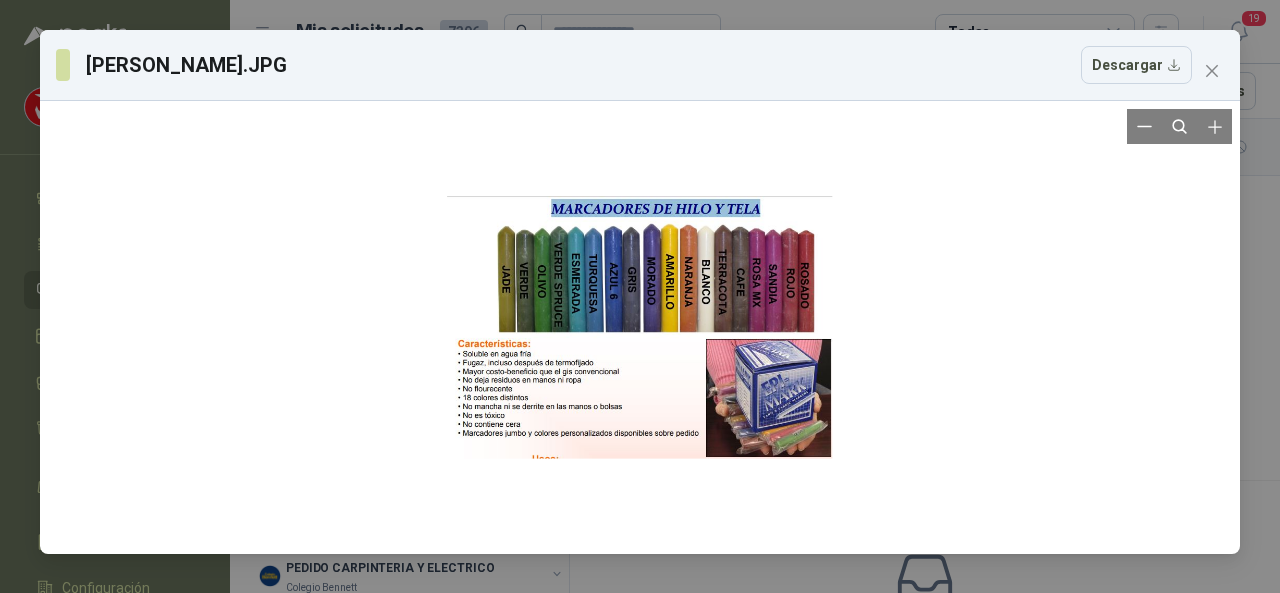 click at bounding box center (640, 327) 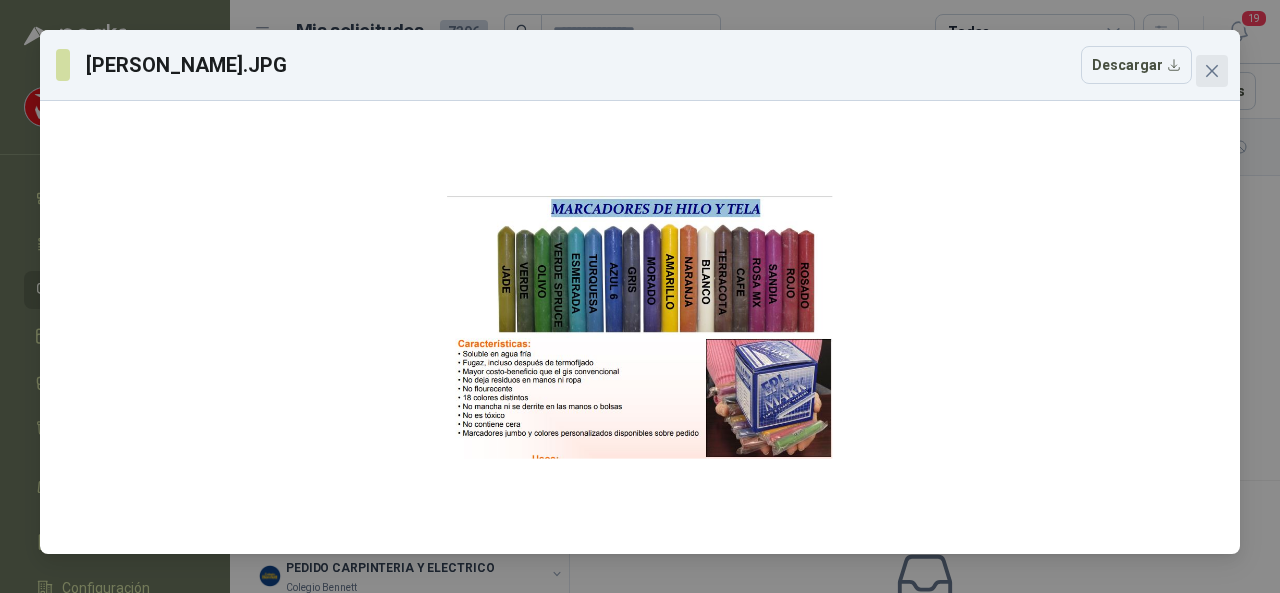 click at bounding box center [1212, 71] 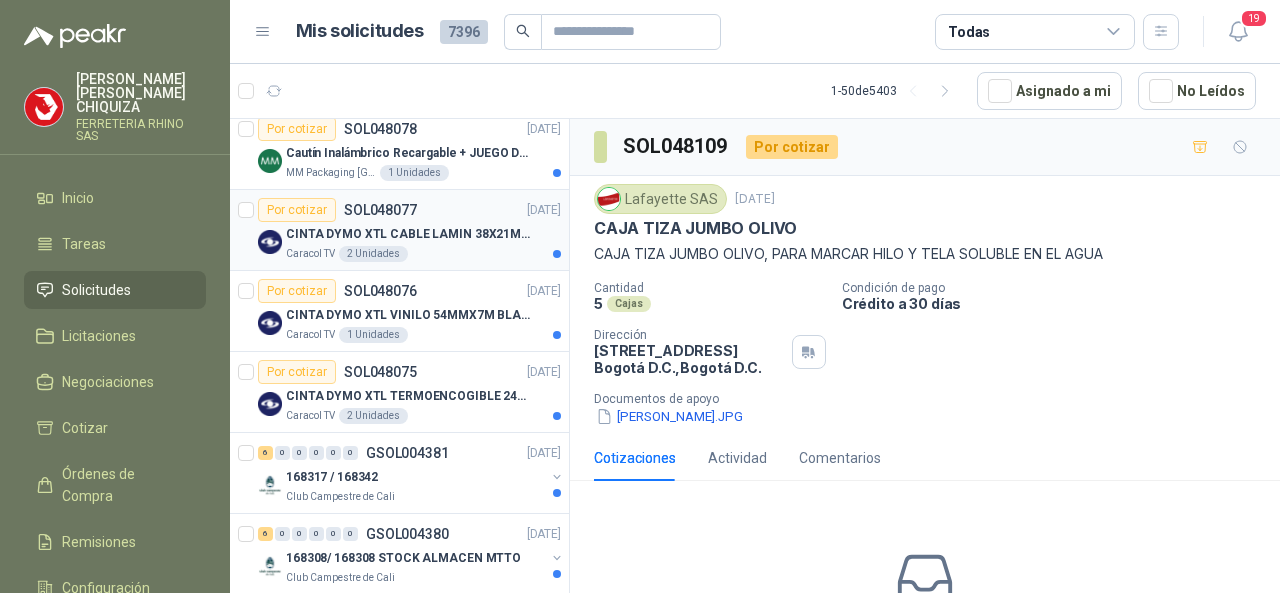 scroll, scrollTop: 700, scrollLeft: 0, axis: vertical 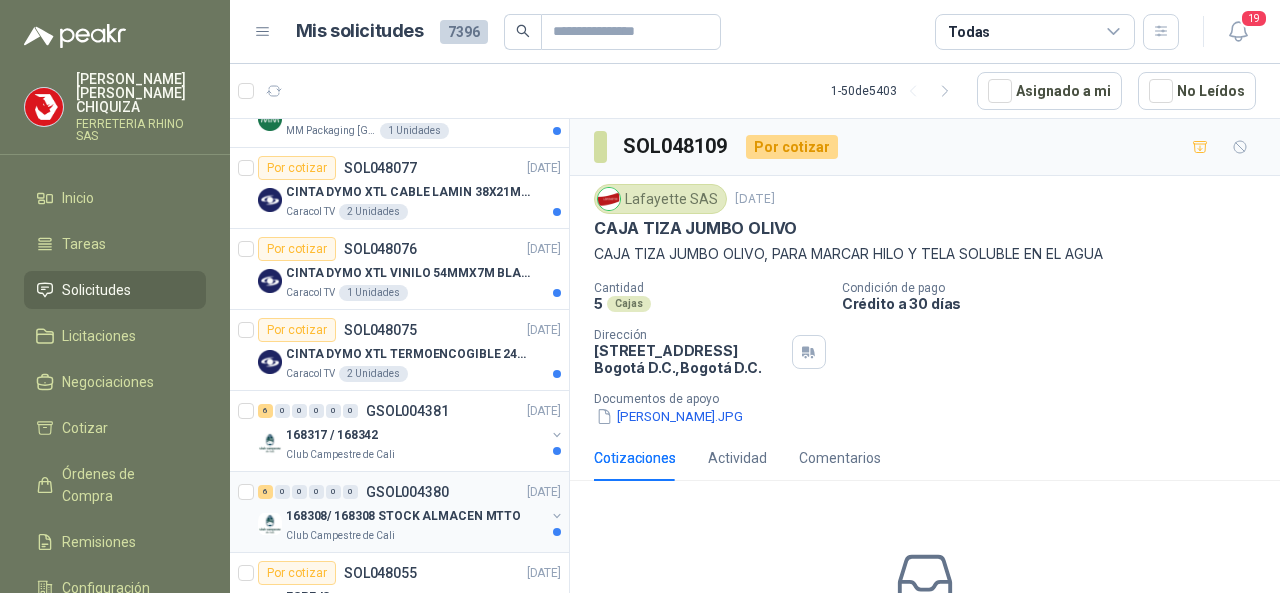 click on "GSOL004380" at bounding box center [407, 492] 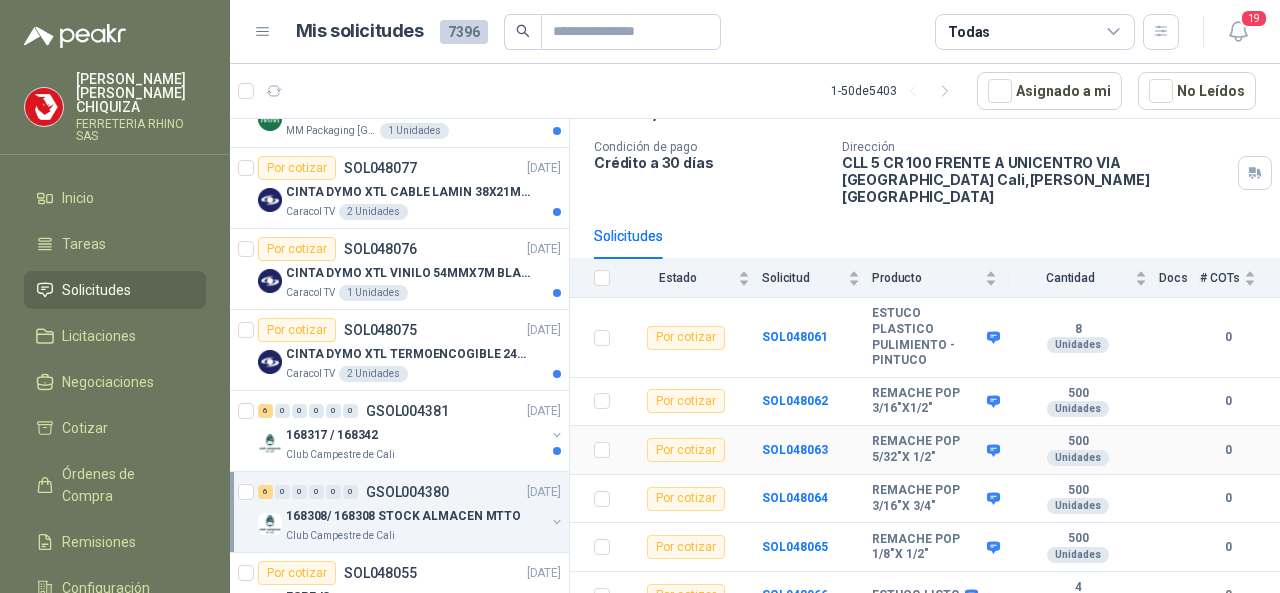 scroll, scrollTop: 120, scrollLeft: 0, axis: vertical 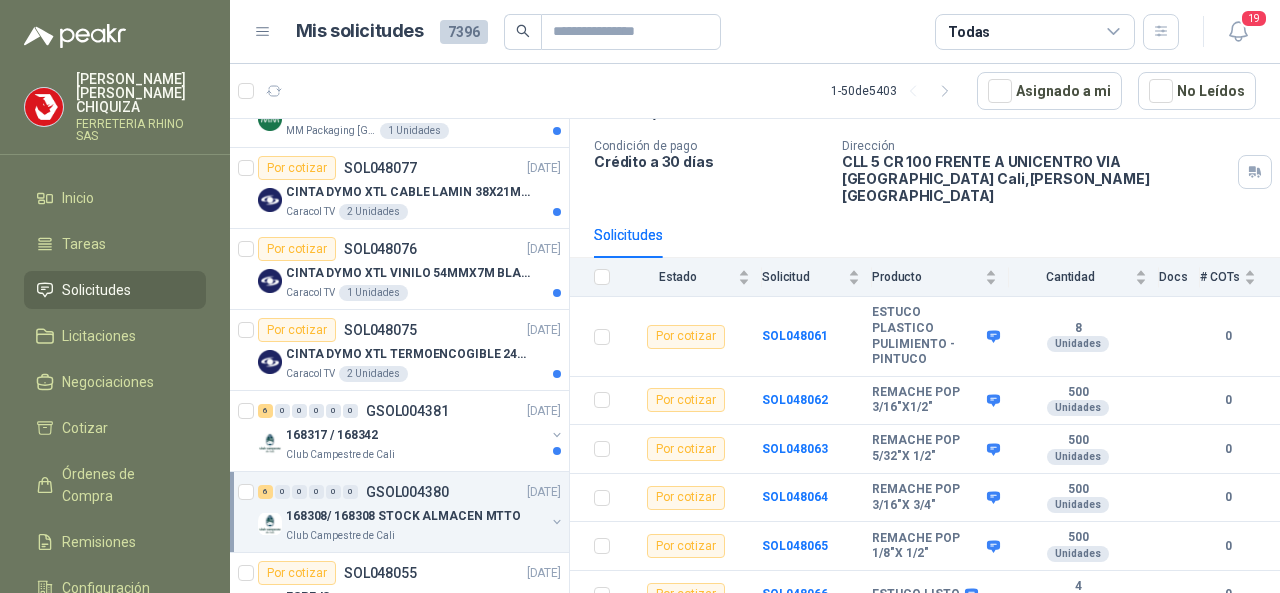 click on "GSOL004380" at bounding box center (407, 492) 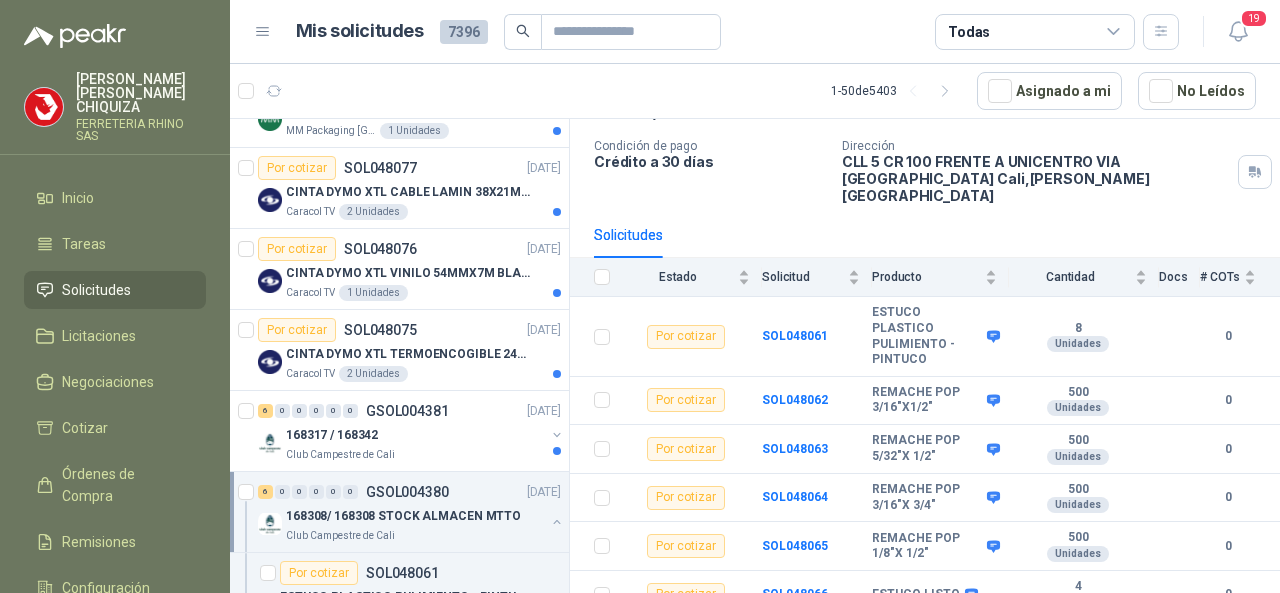 scroll, scrollTop: 6, scrollLeft: 0, axis: vertical 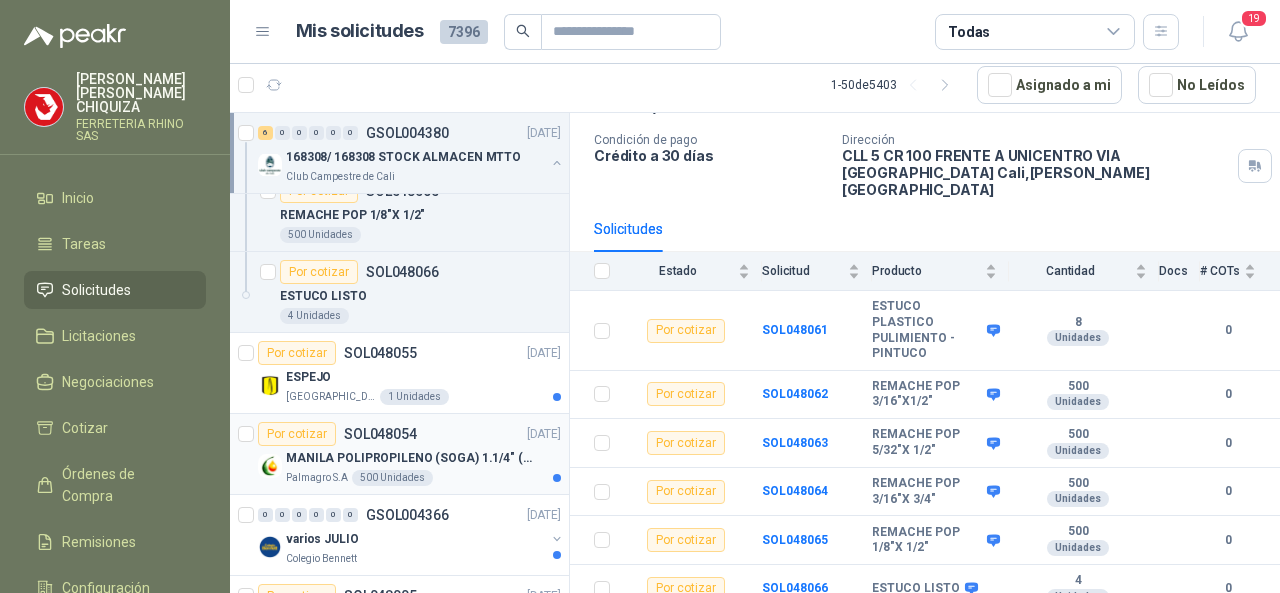 click on "SOL048054" at bounding box center (380, 434) 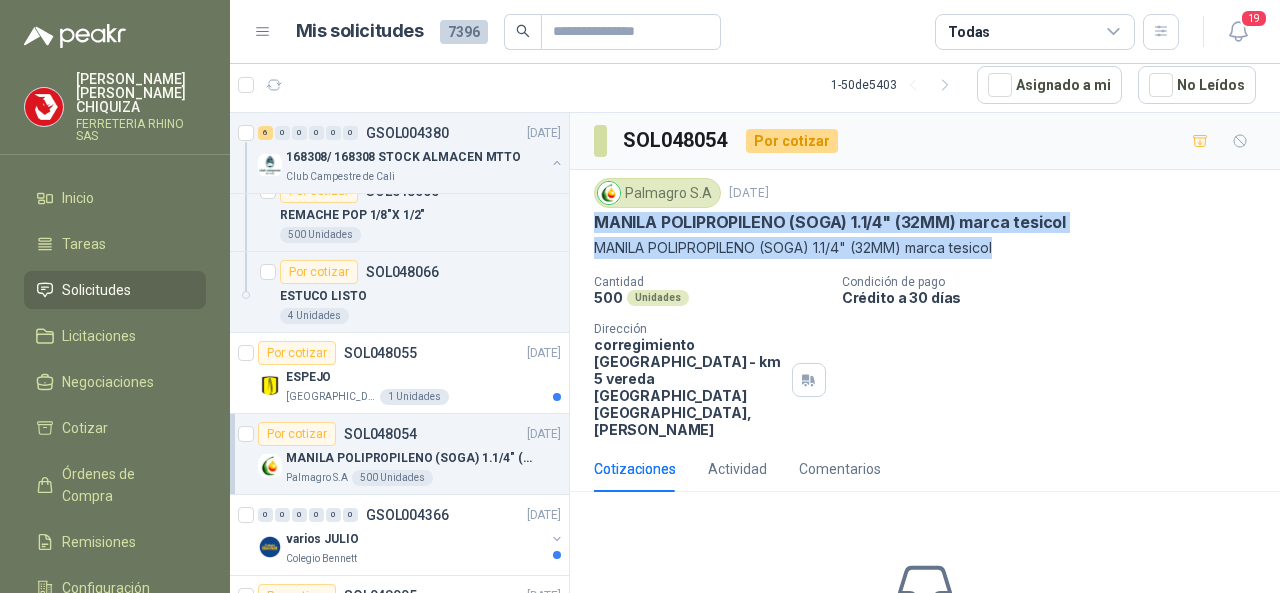 drag, startPoint x: 586, startPoint y: 234, endPoint x: 1006, endPoint y: 247, distance: 420.20114 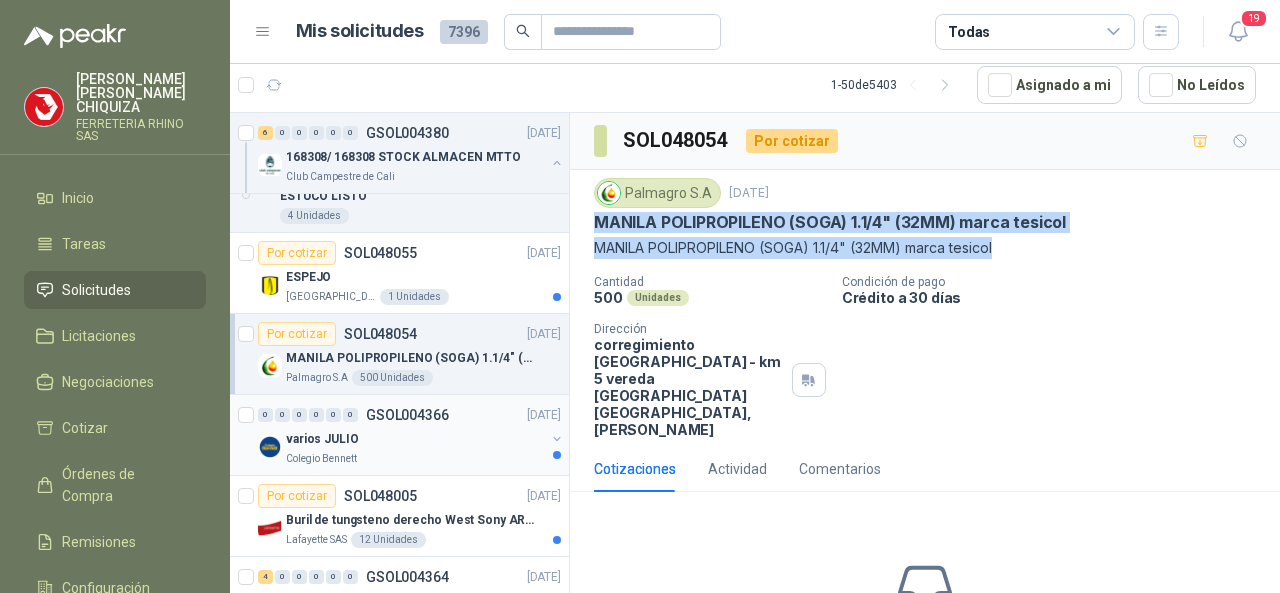 click on "GSOL004366" at bounding box center [407, 415] 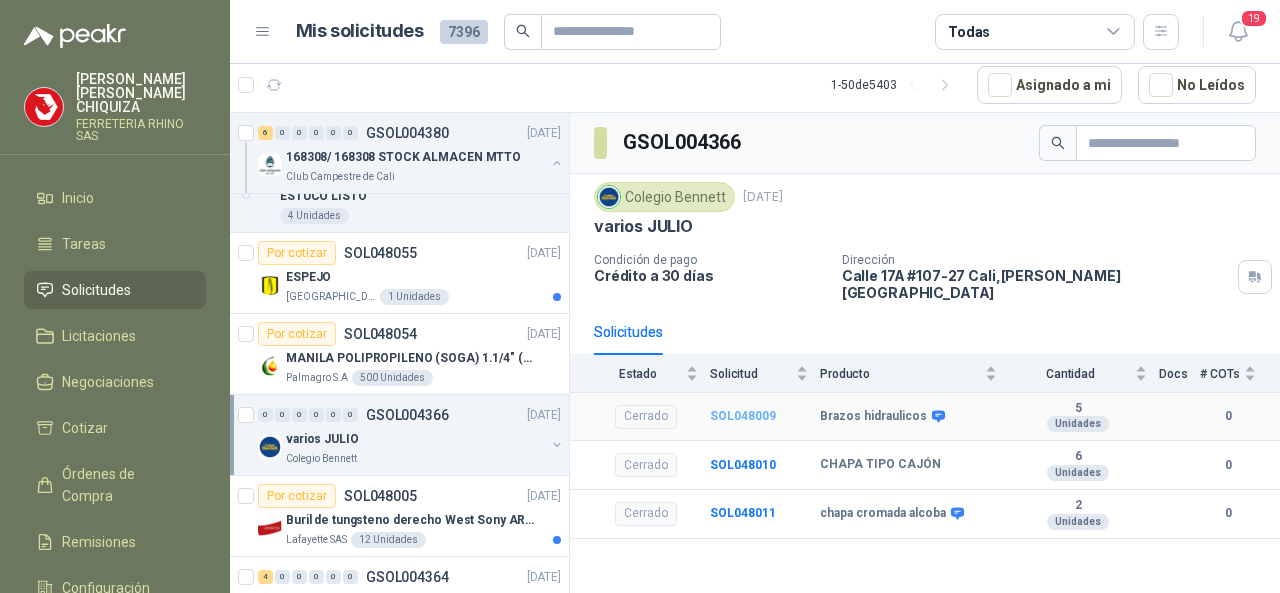 click on "SOL048009" at bounding box center (743, 416) 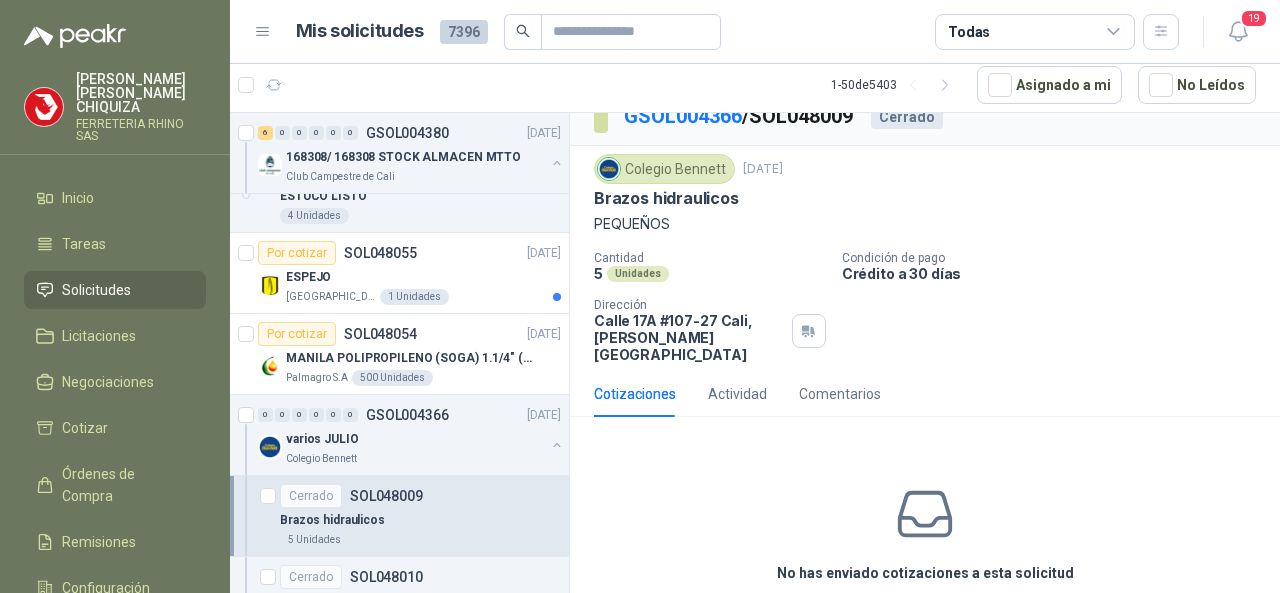 scroll, scrollTop: 46, scrollLeft: 0, axis: vertical 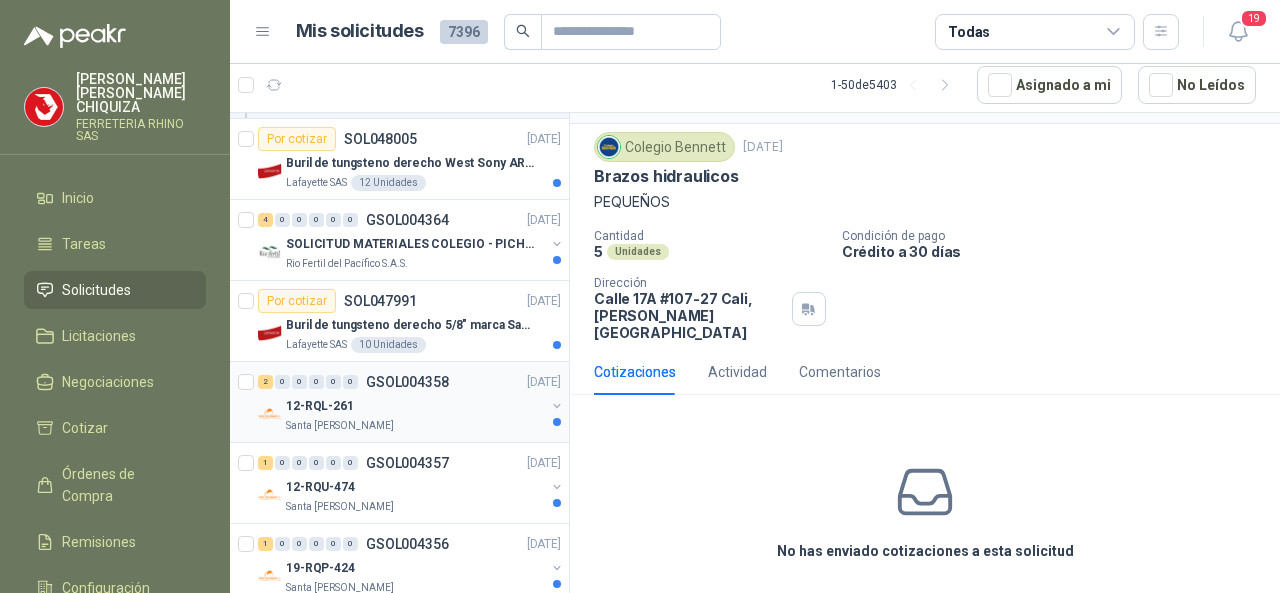 click on "GSOL004358" at bounding box center (407, 382) 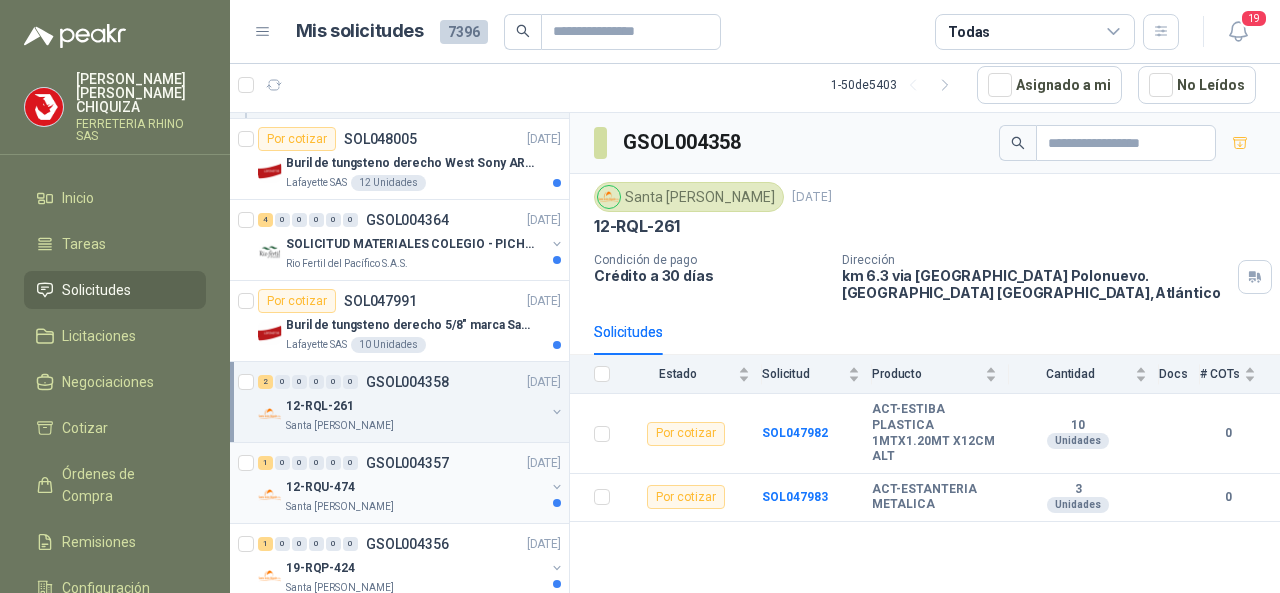 click on "GSOL004357" at bounding box center [407, 463] 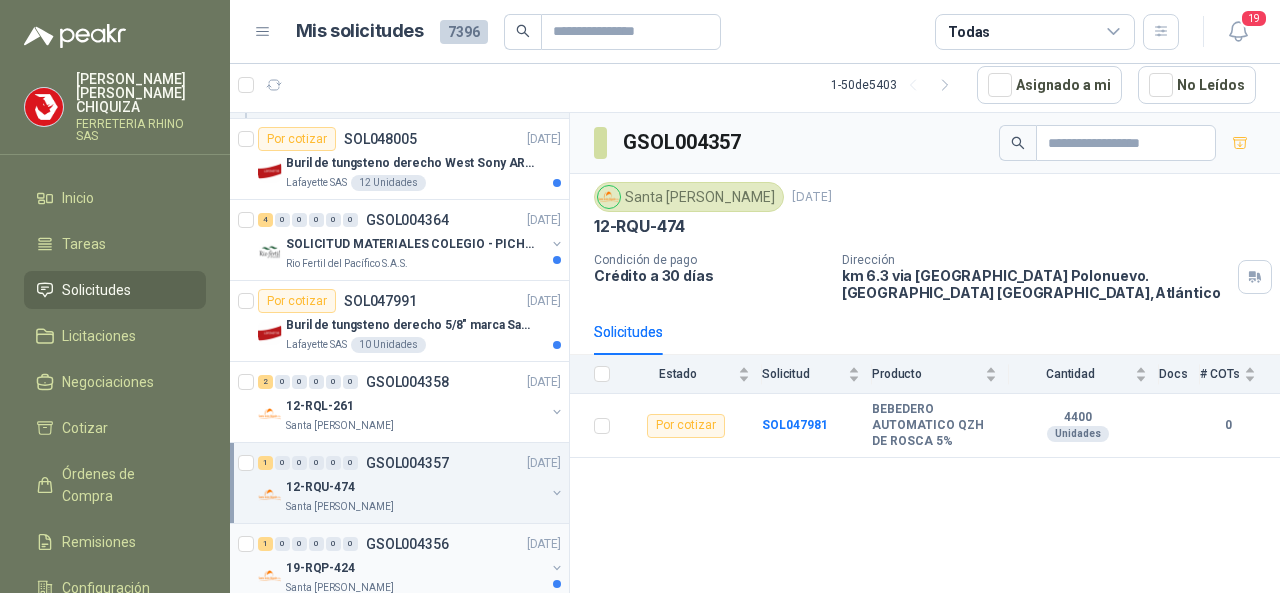 click on "1   0   0   0   0   0   GSOL004356 [DATE]   19-RQP-424 Santa [PERSON_NAME]" at bounding box center [399, 564] 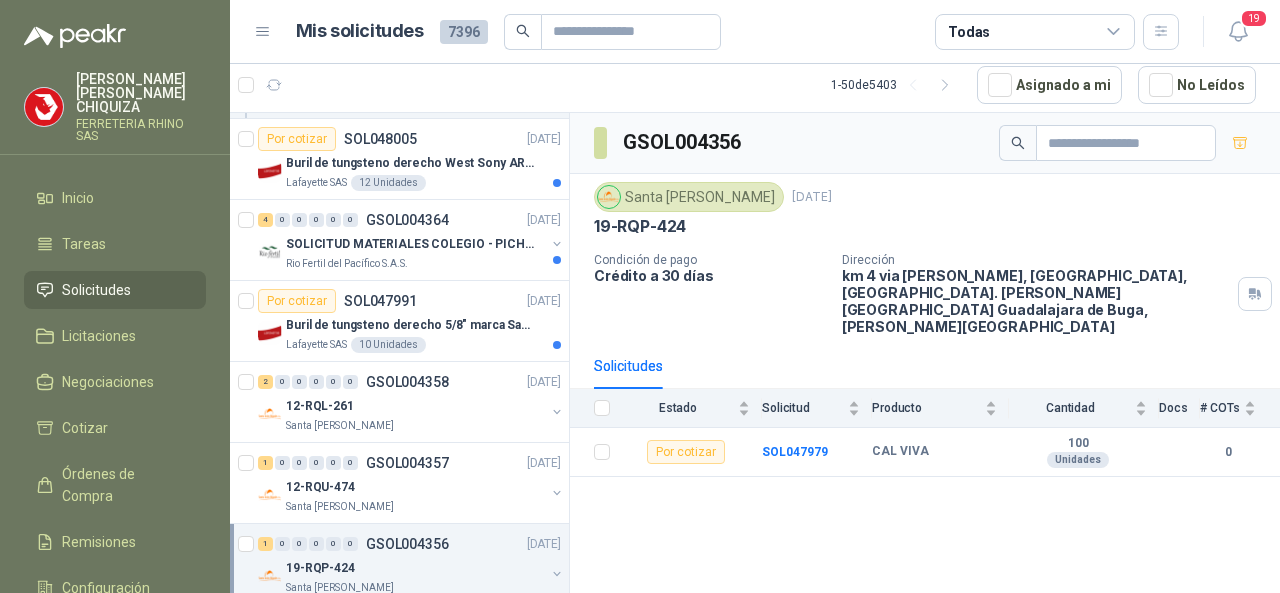 scroll, scrollTop: 2200, scrollLeft: 0, axis: vertical 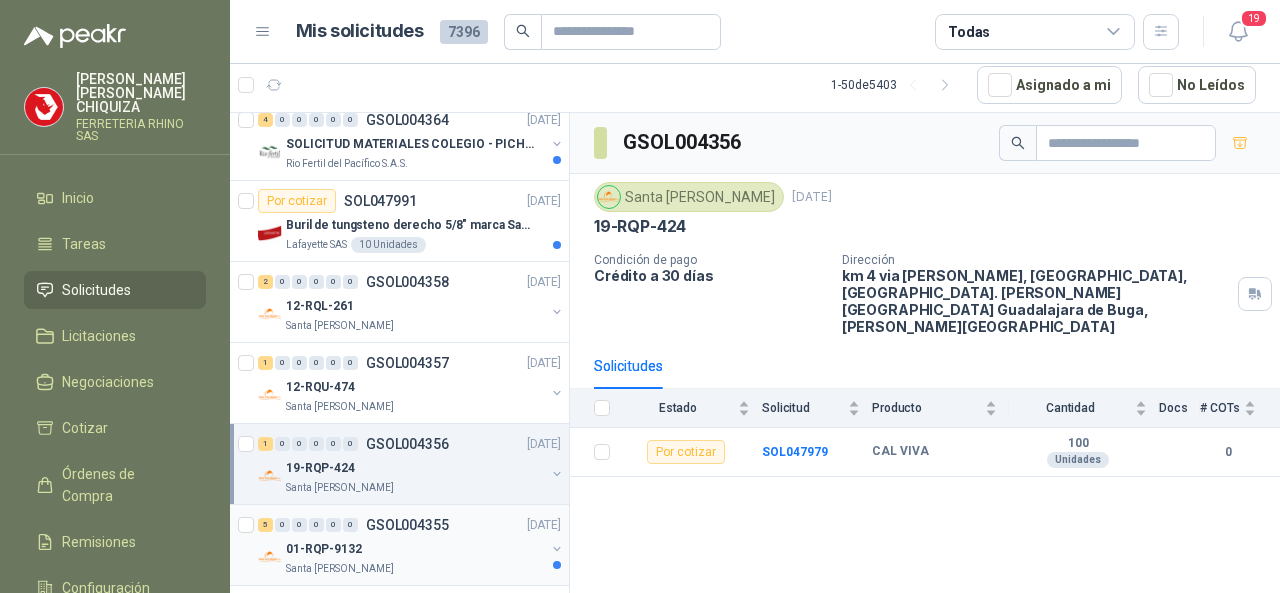 click on "GSOL004355" at bounding box center (407, 525) 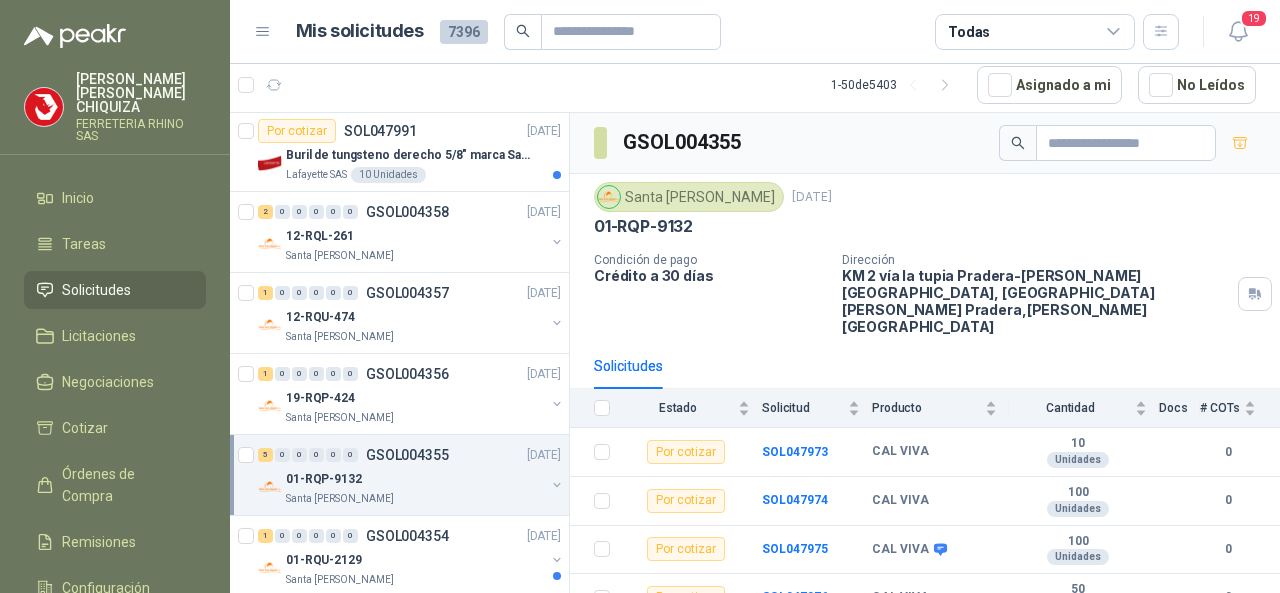 scroll, scrollTop: 2300, scrollLeft: 0, axis: vertical 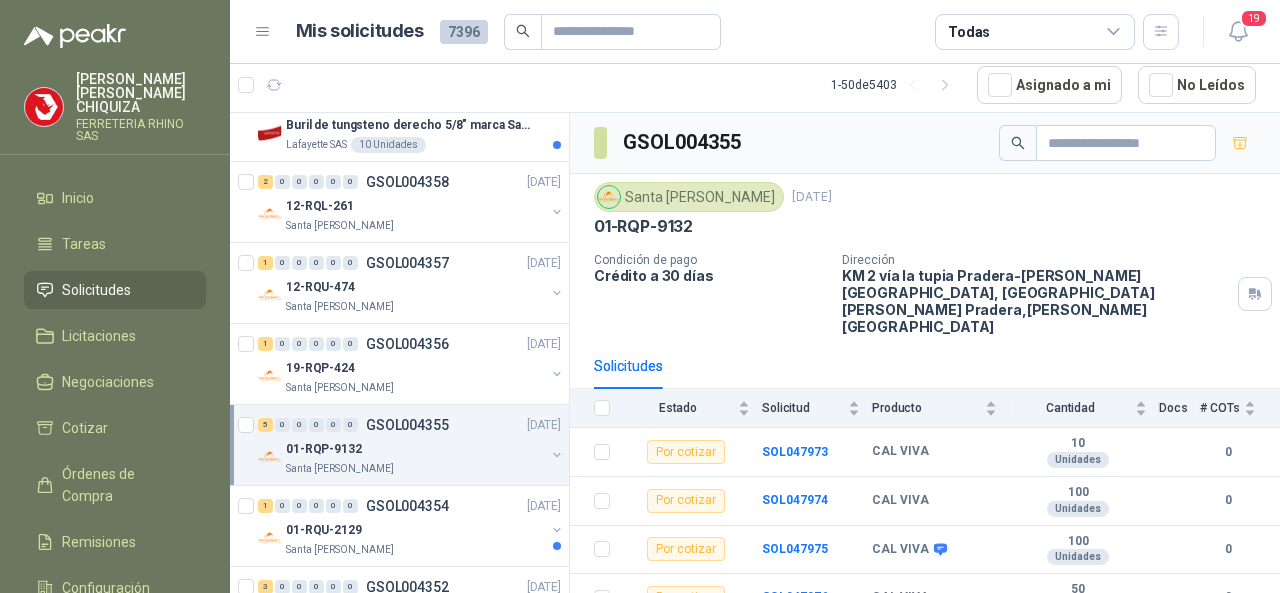 click on "GSOL004355" at bounding box center [407, 425] 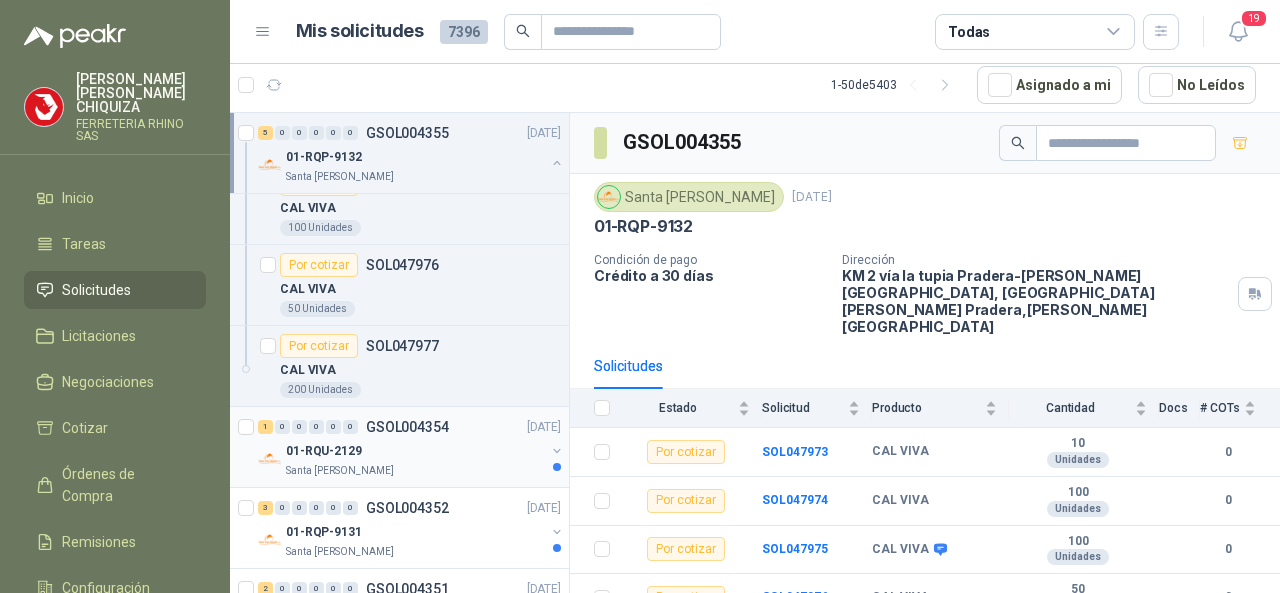 scroll, scrollTop: 2900, scrollLeft: 0, axis: vertical 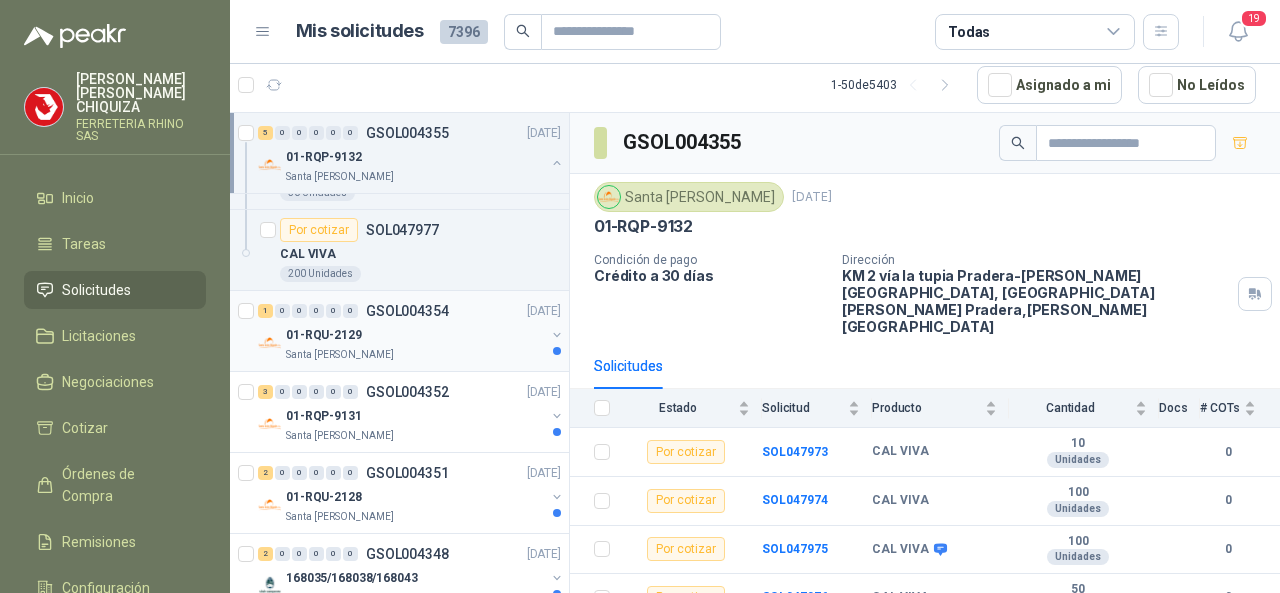 click on "GSOL004354" at bounding box center (407, 311) 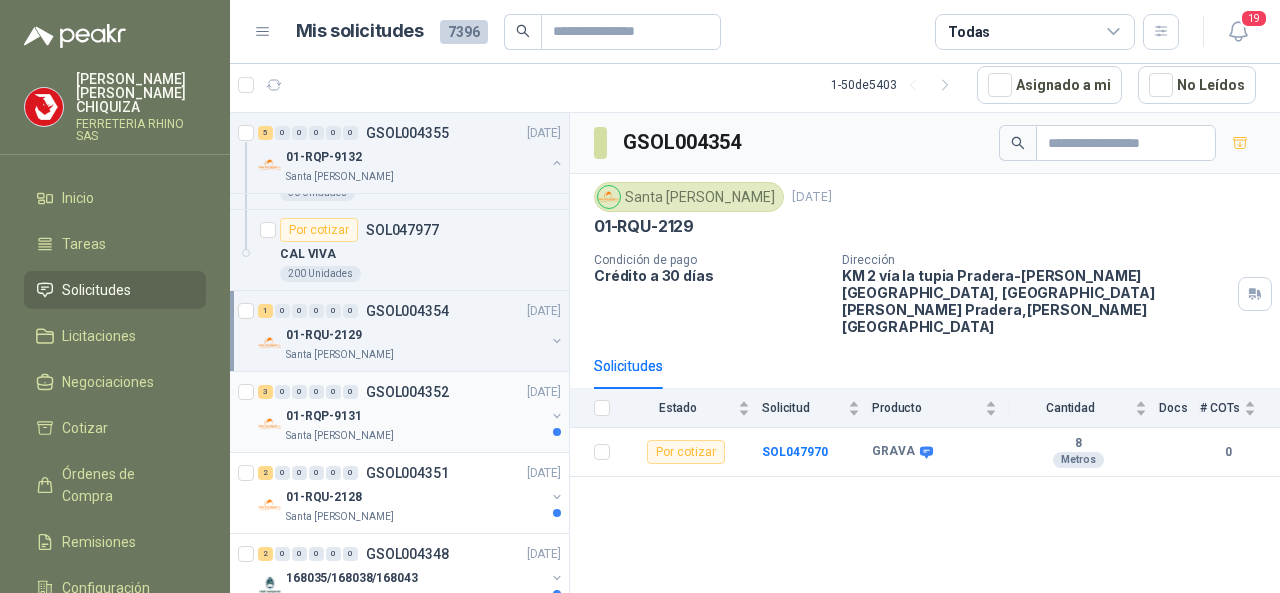 click on "GSOL004352" at bounding box center [407, 392] 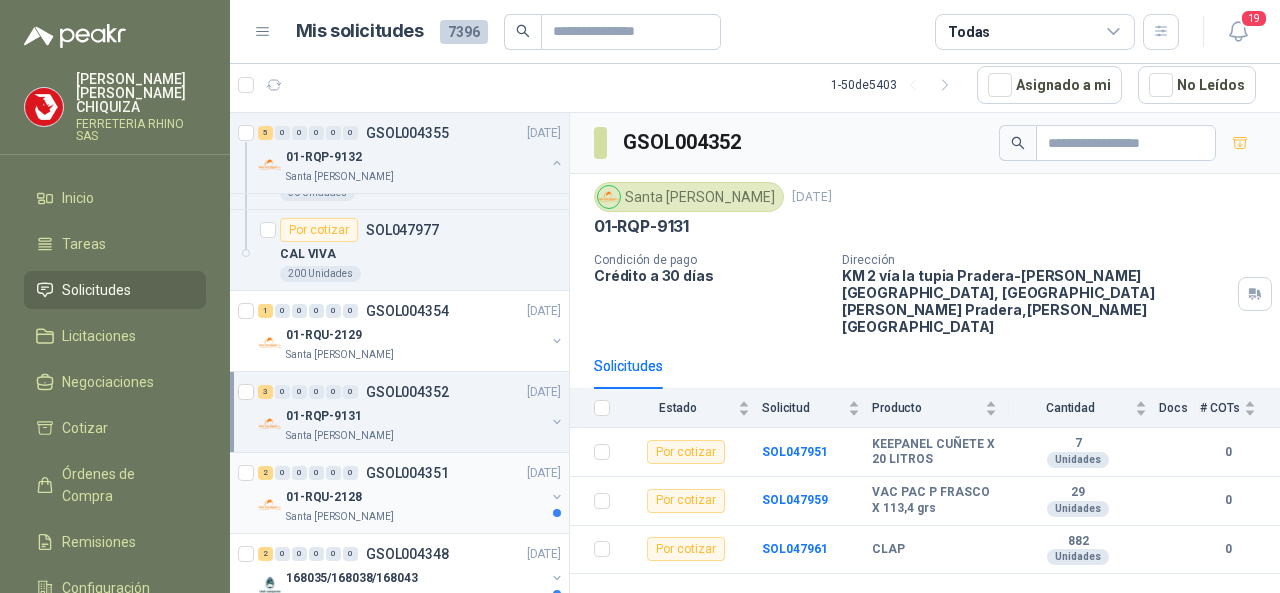 click on "GSOL004351" at bounding box center [407, 473] 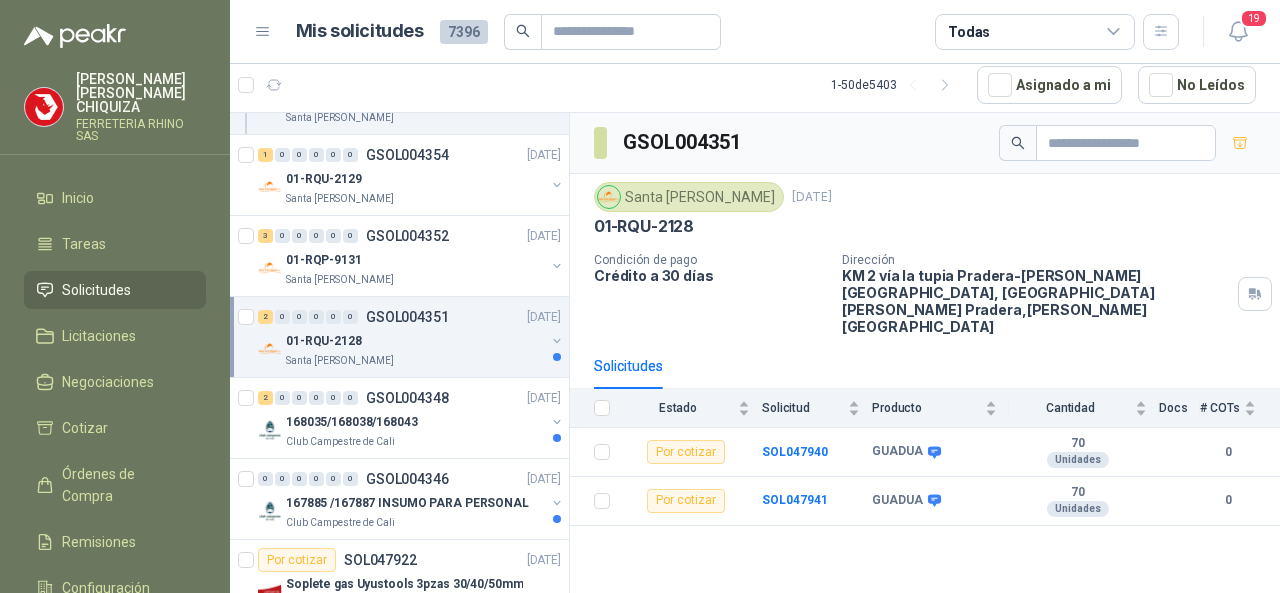 scroll, scrollTop: 3300, scrollLeft: 0, axis: vertical 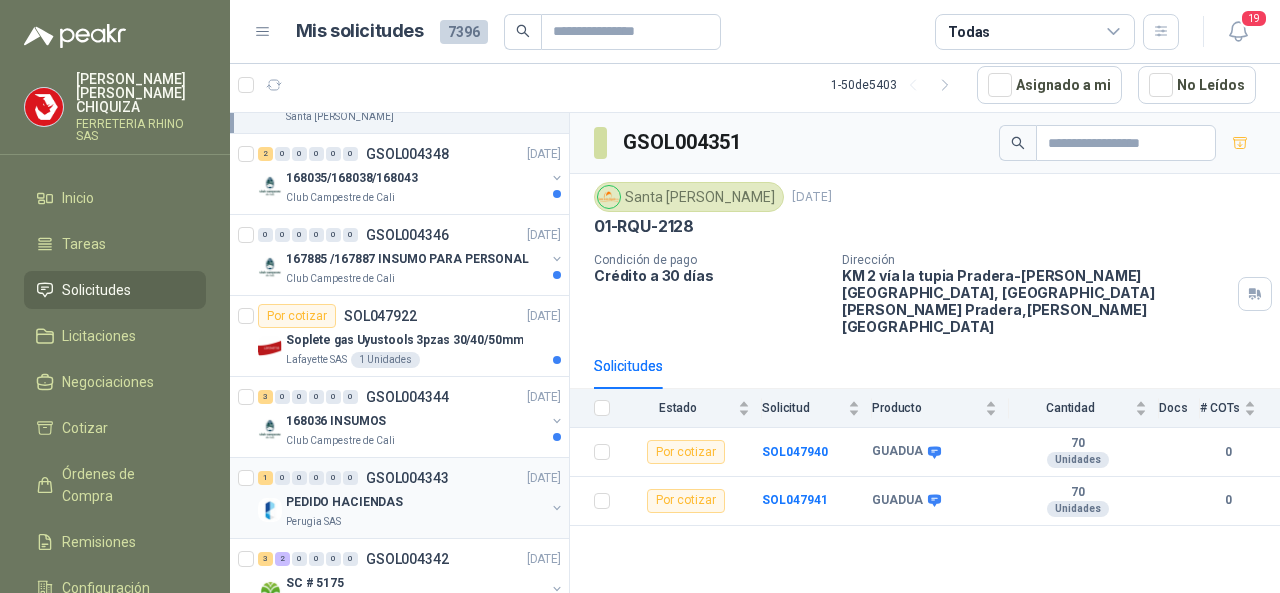 click on "GSOL004343" at bounding box center (407, 478) 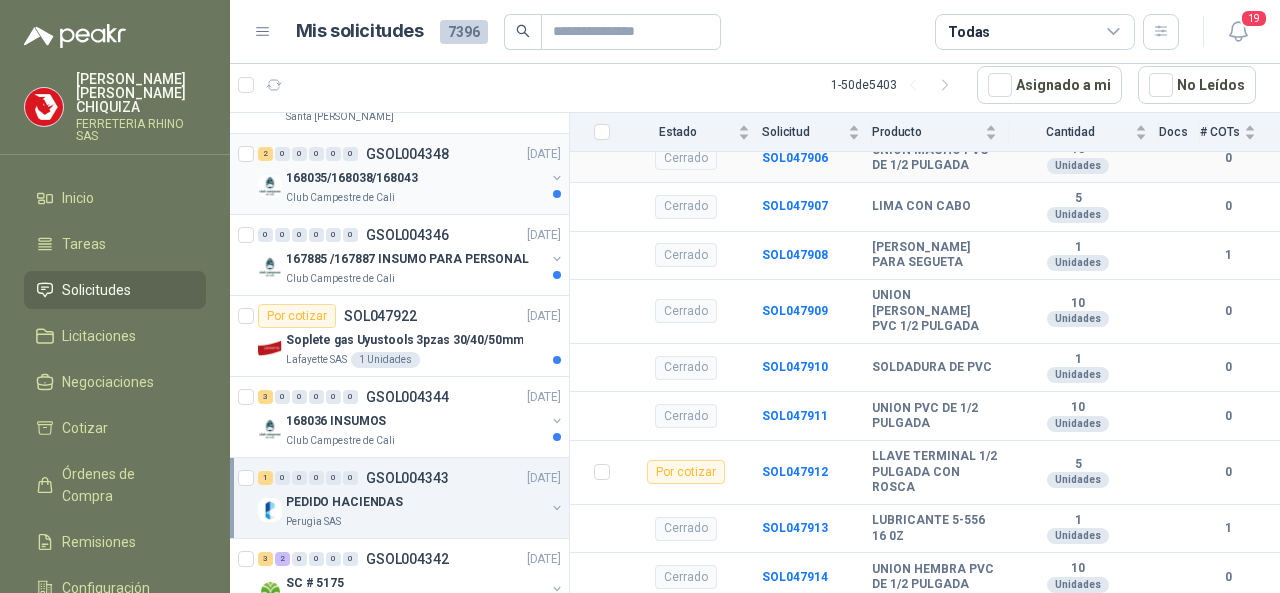 scroll, scrollTop: 0, scrollLeft: 0, axis: both 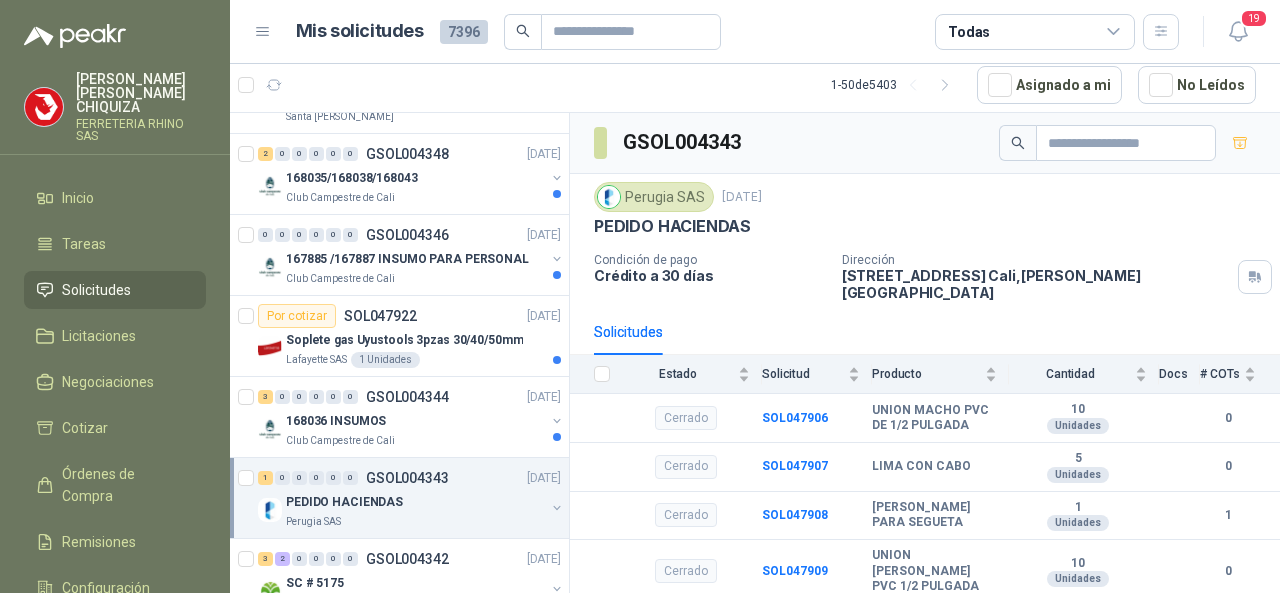 click on "Solicitudes" at bounding box center [96, 290] 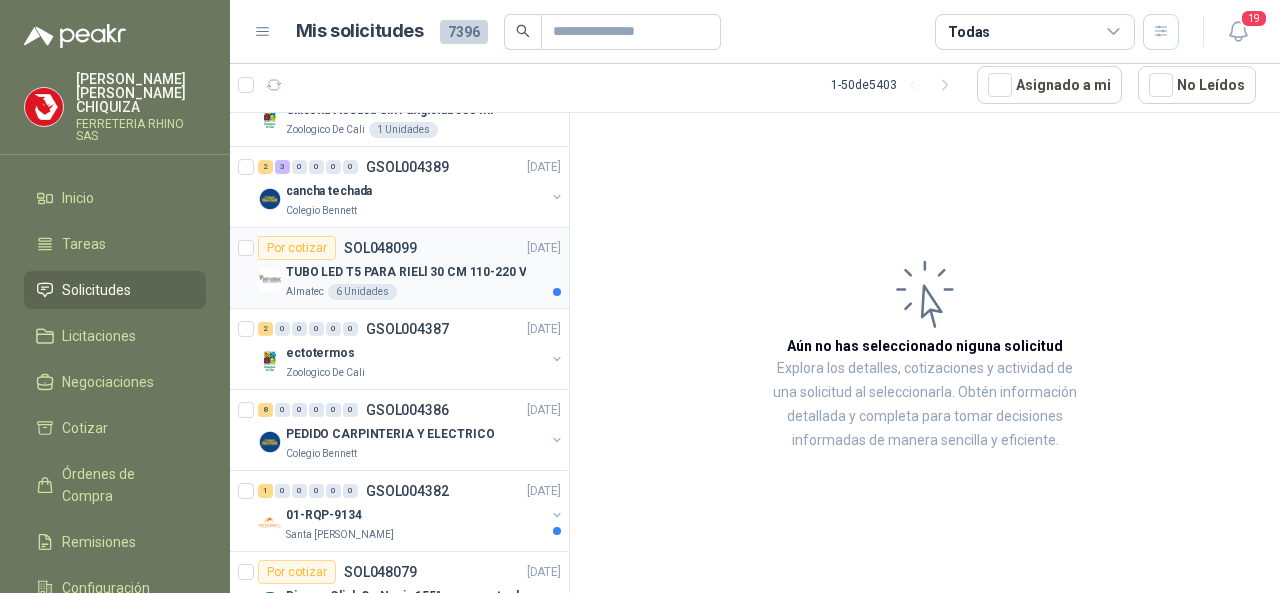 scroll, scrollTop: 0, scrollLeft: 0, axis: both 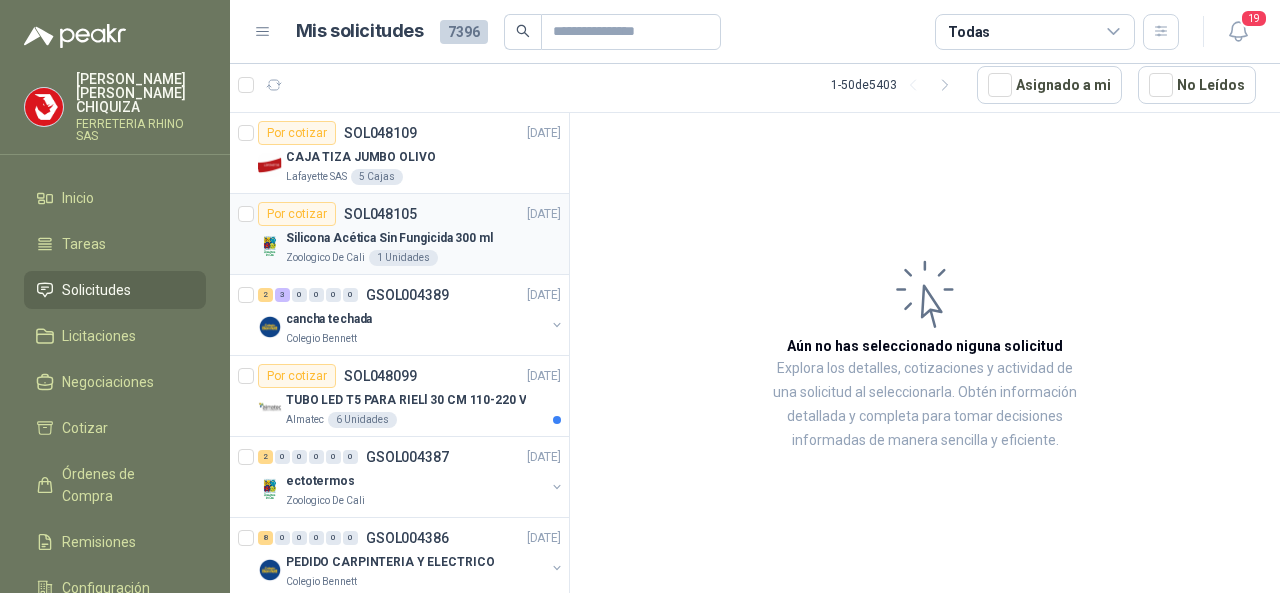 click on "SOL048105" at bounding box center (380, 214) 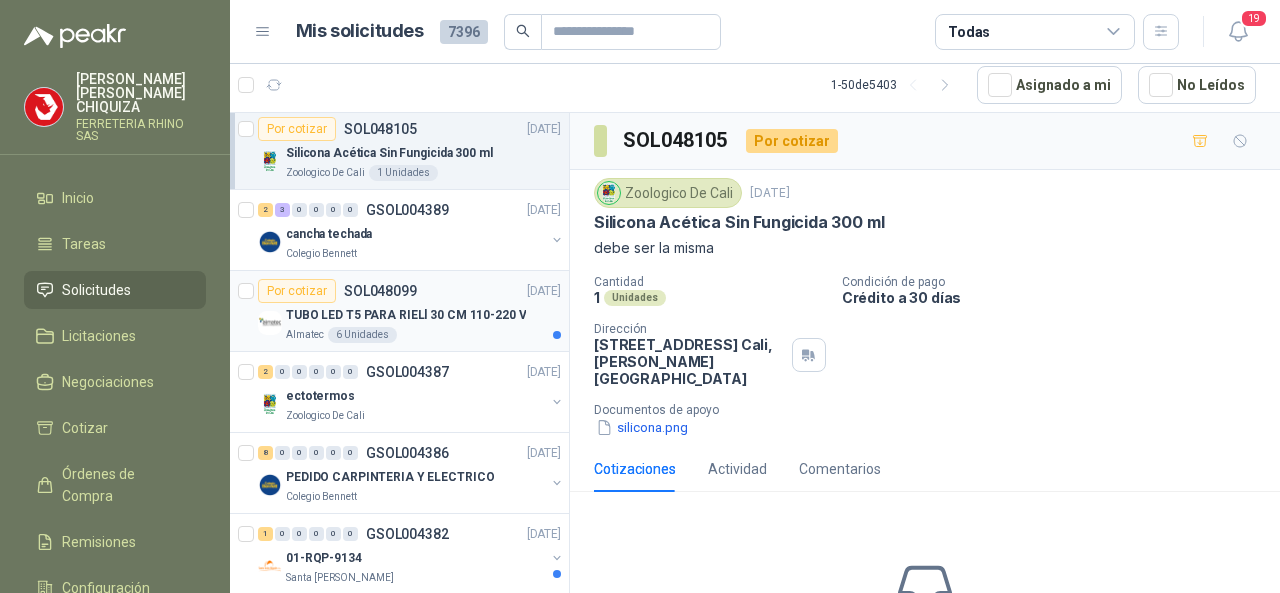 scroll, scrollTop: 200, scrollLeft: 0, axis: vertical 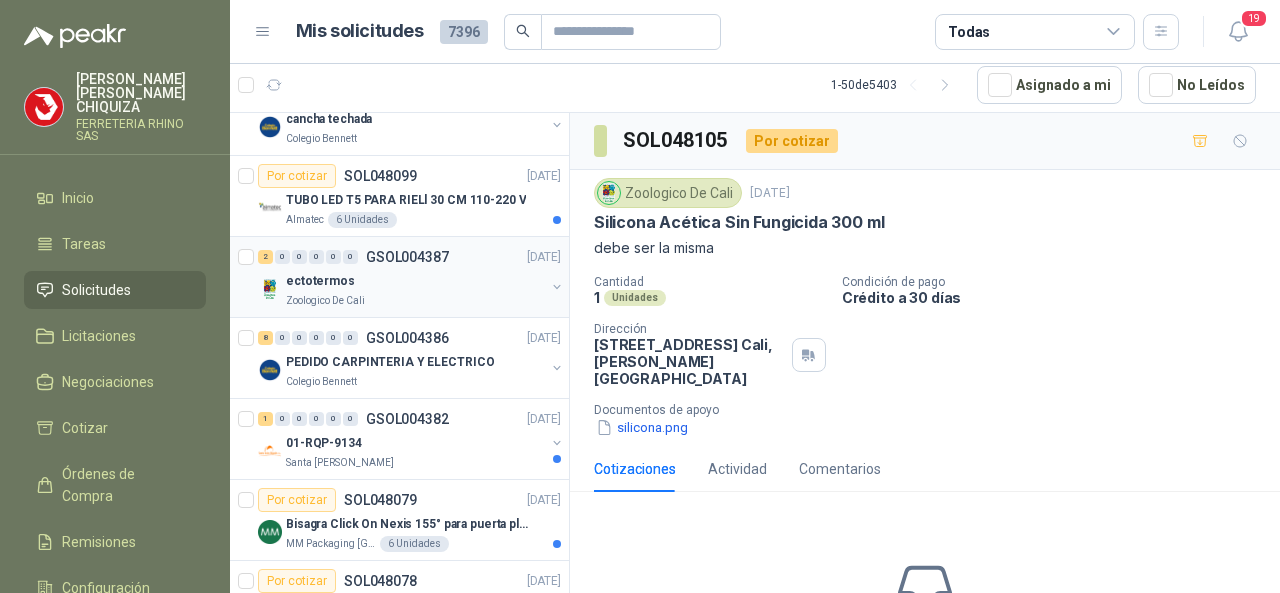 click on "GSOL004387" at bounding box center [407, 257] 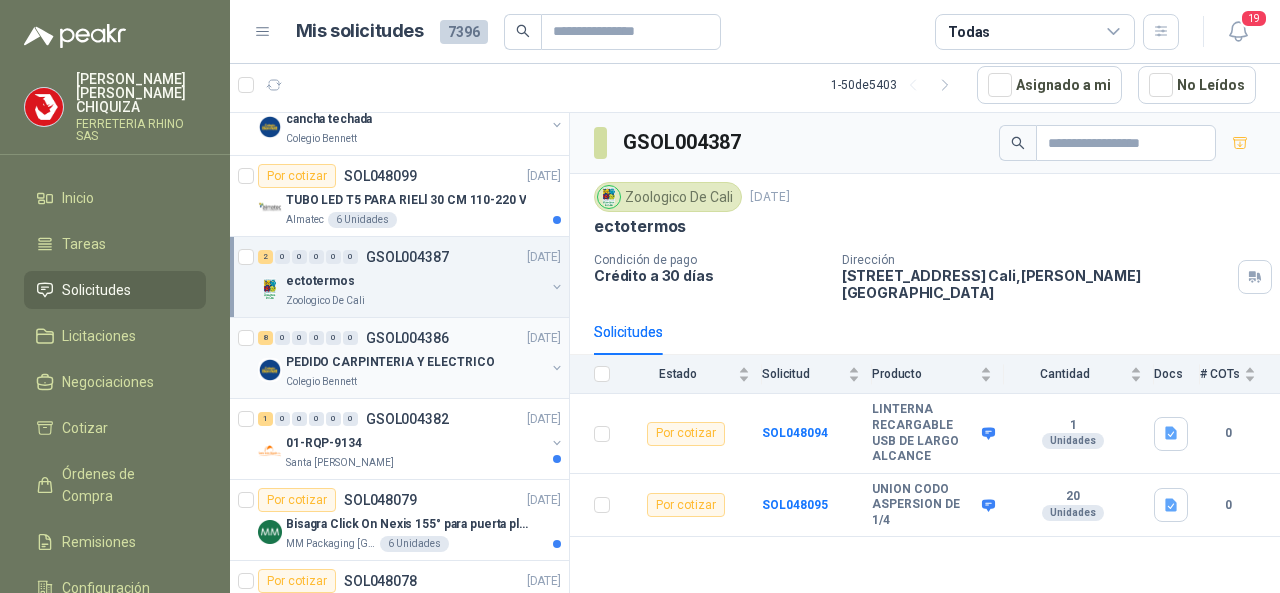 click on "GSOL004386" at bounding box center [407, 338] 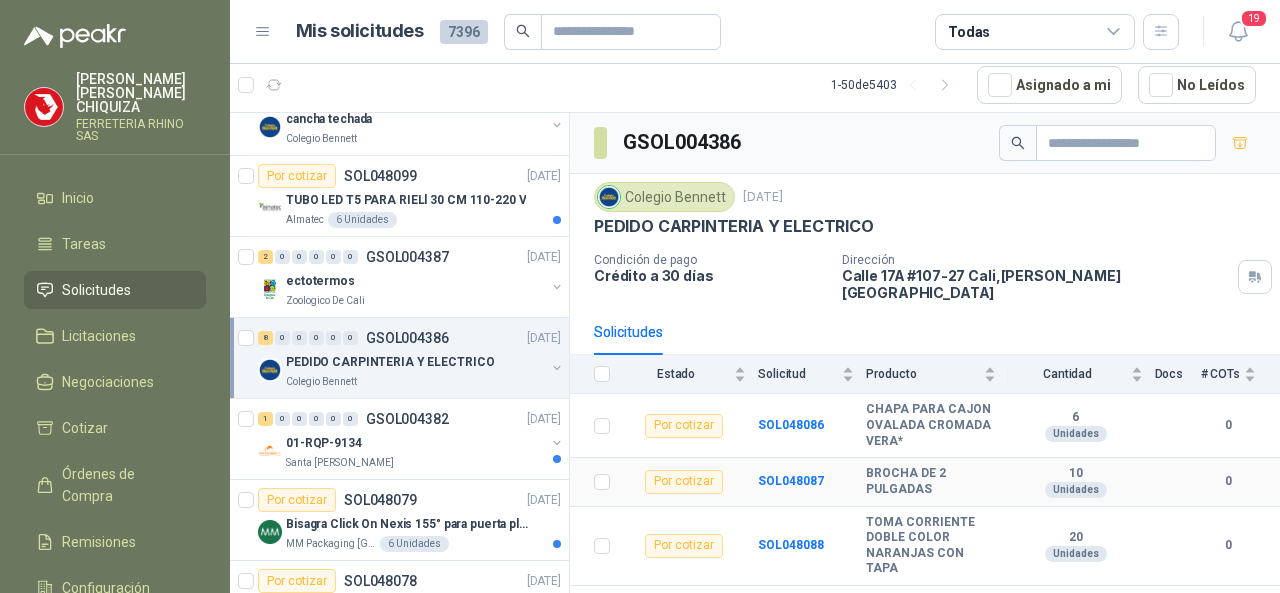 click on "Por cotizar" at bounding box center [684, 482] 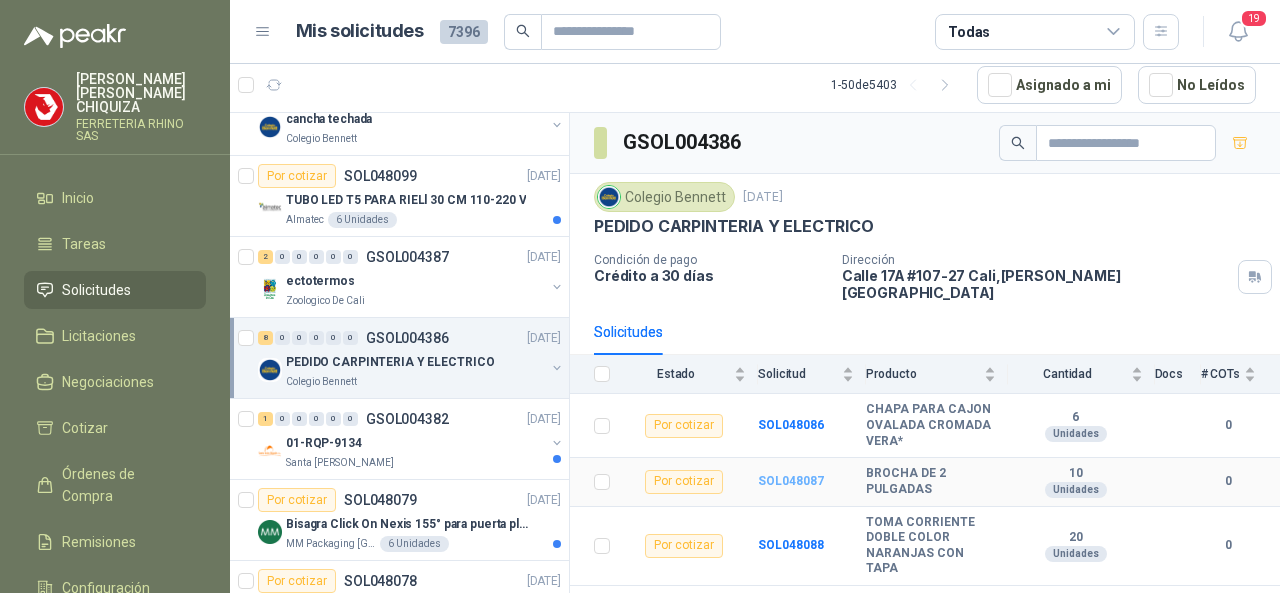 click on "SOL048087" at bounding box center (791, 481) 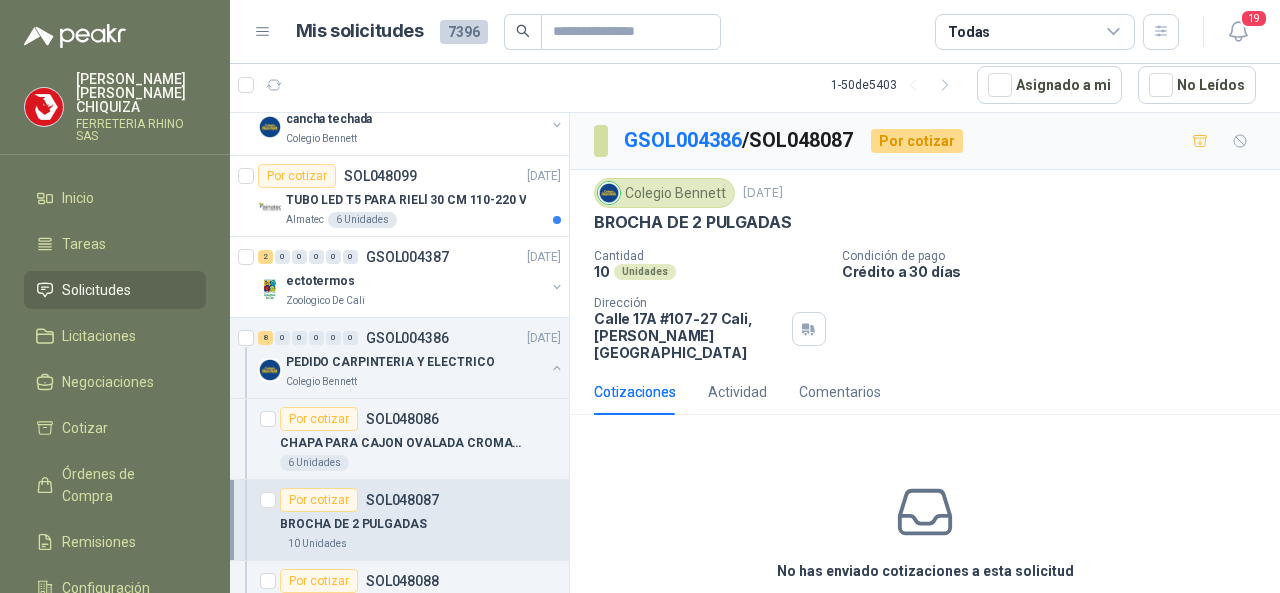 scroll, scrollTop: 74, scrollLeft: 0, axis: vertical 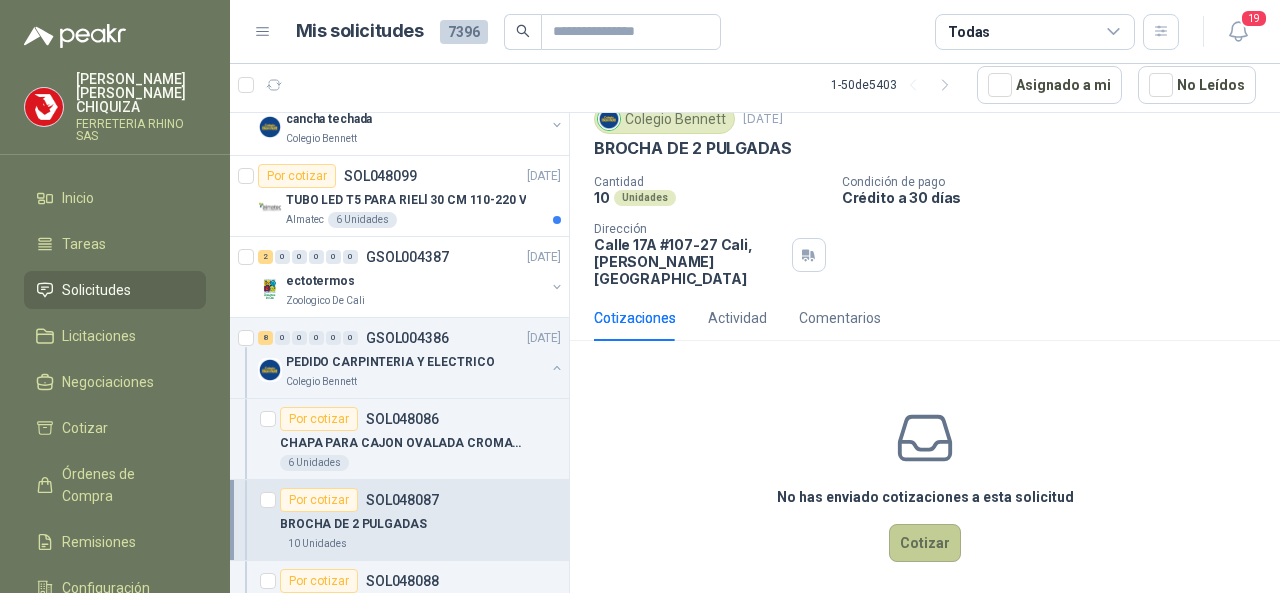 click on "Cotizar" at bounding box center [925, 543] 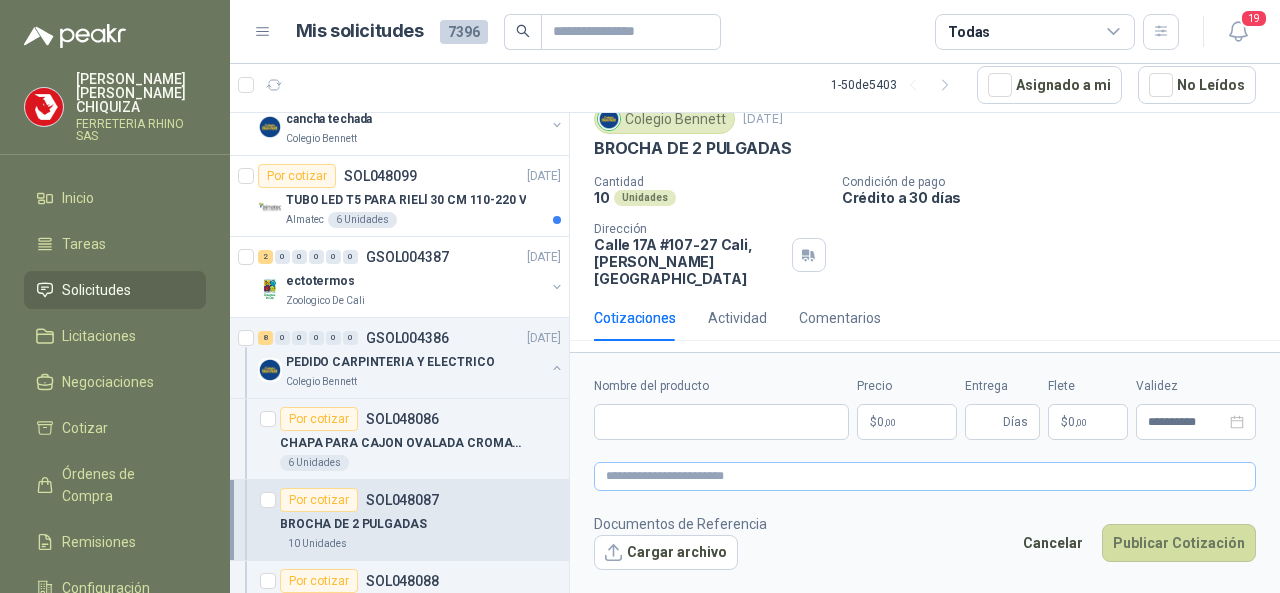 scroll, scrollTop: 60, scrollLeft: 0, axis: vertical 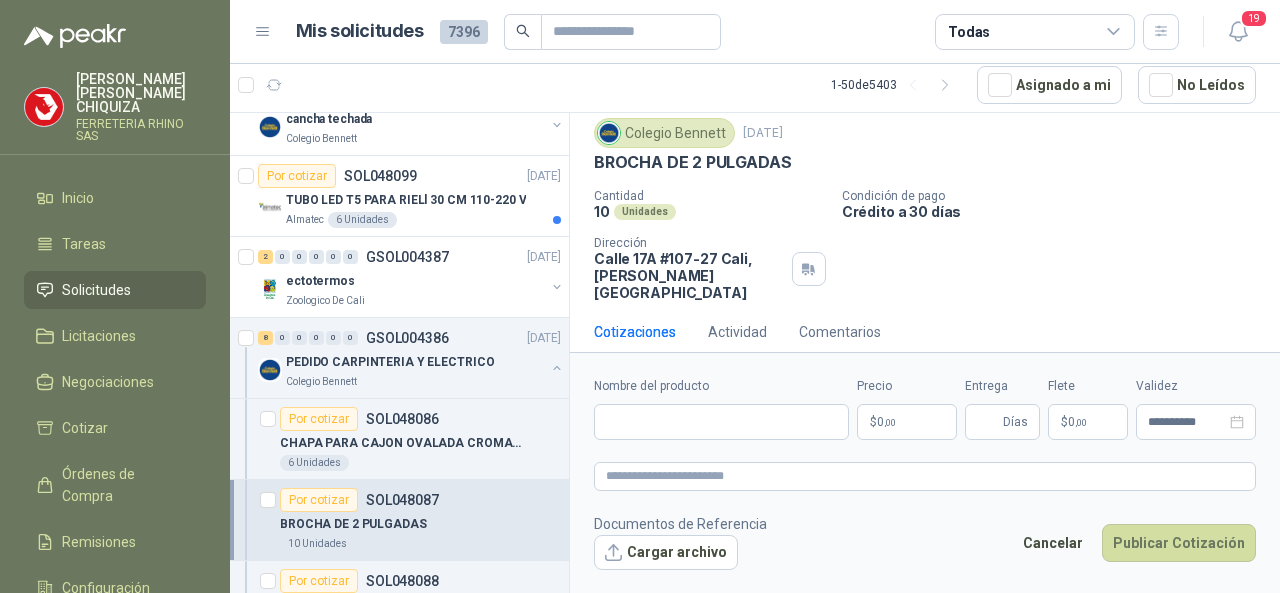 type 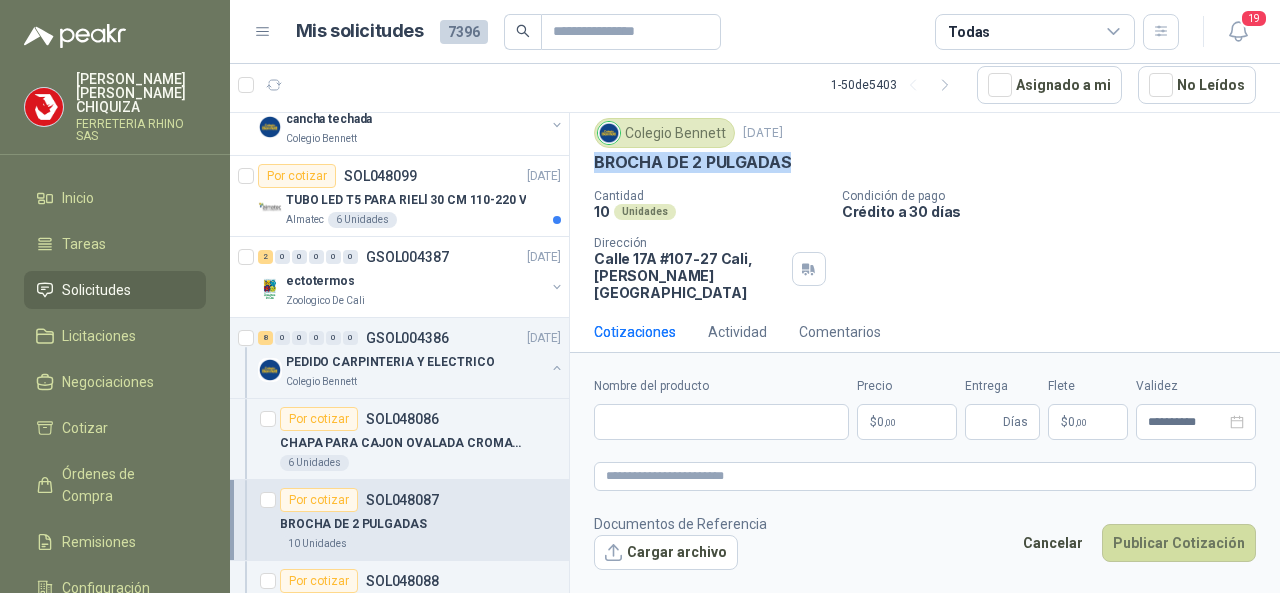 drag, startPoint x: 795, startPoint y: 158, endPoint x: 587, endPoint y: 159, distance: 208.00241 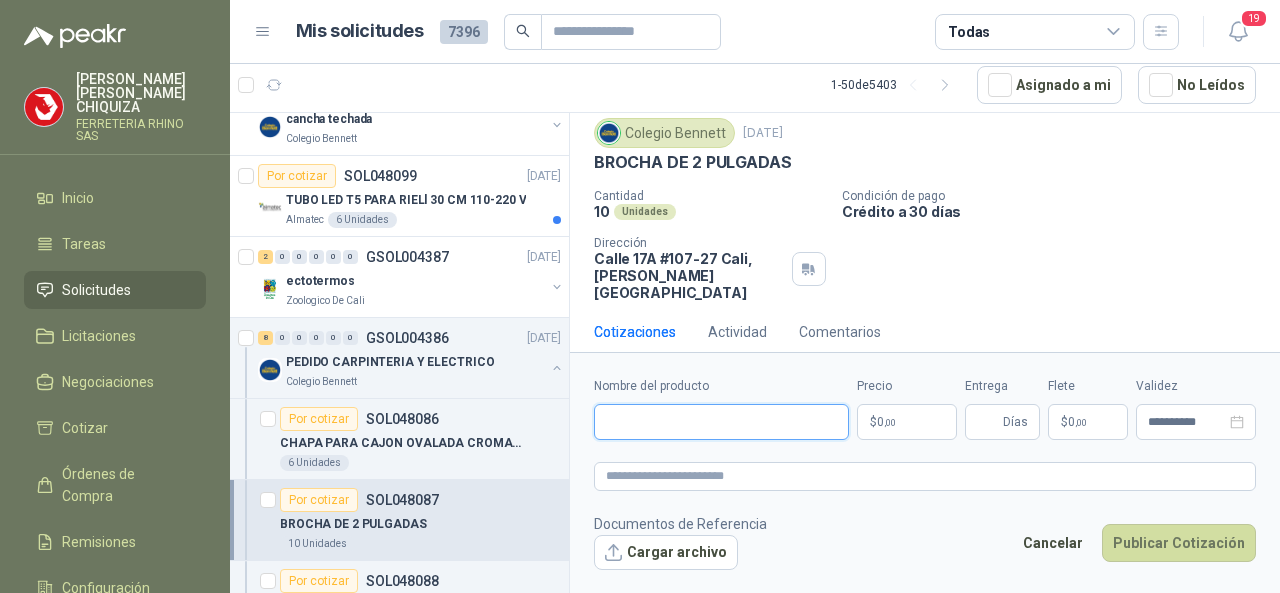 click on "Nombre del producto" at bounding box center (721, 422) 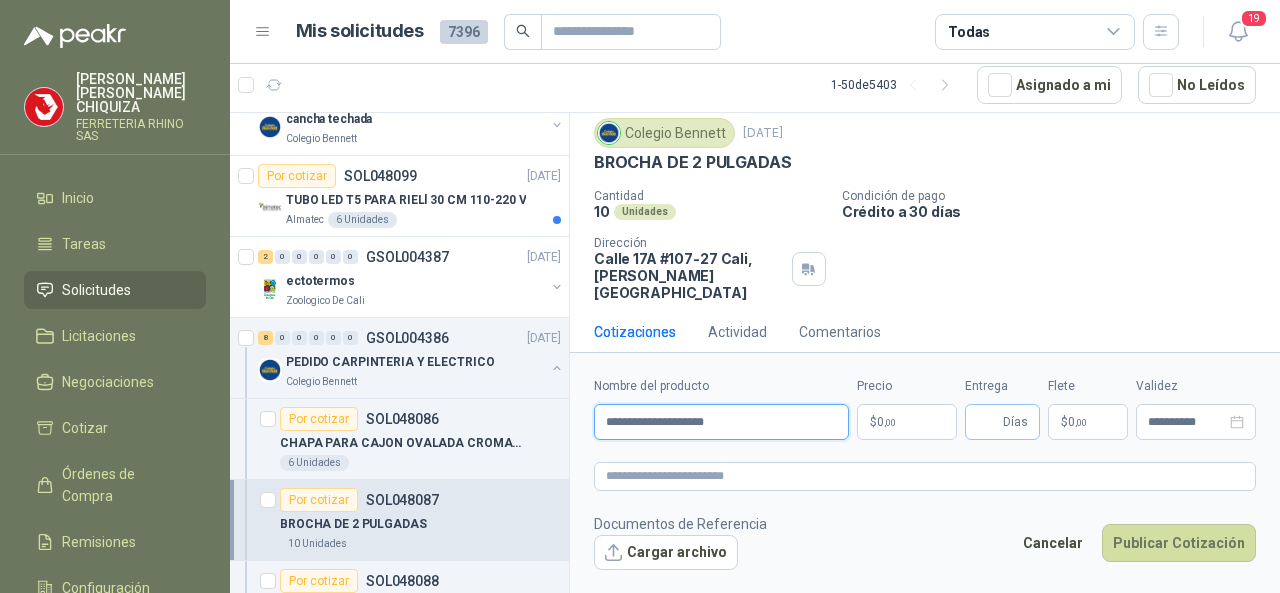 type on "**********" 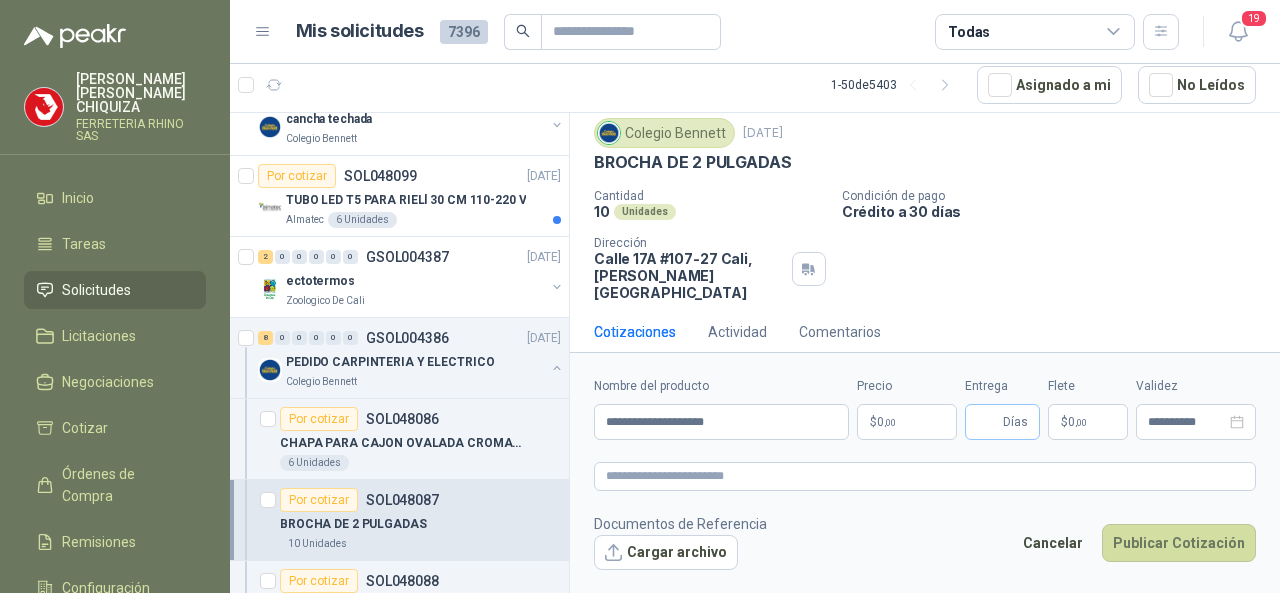 click on "Días" at bounding box center (1015, 422) 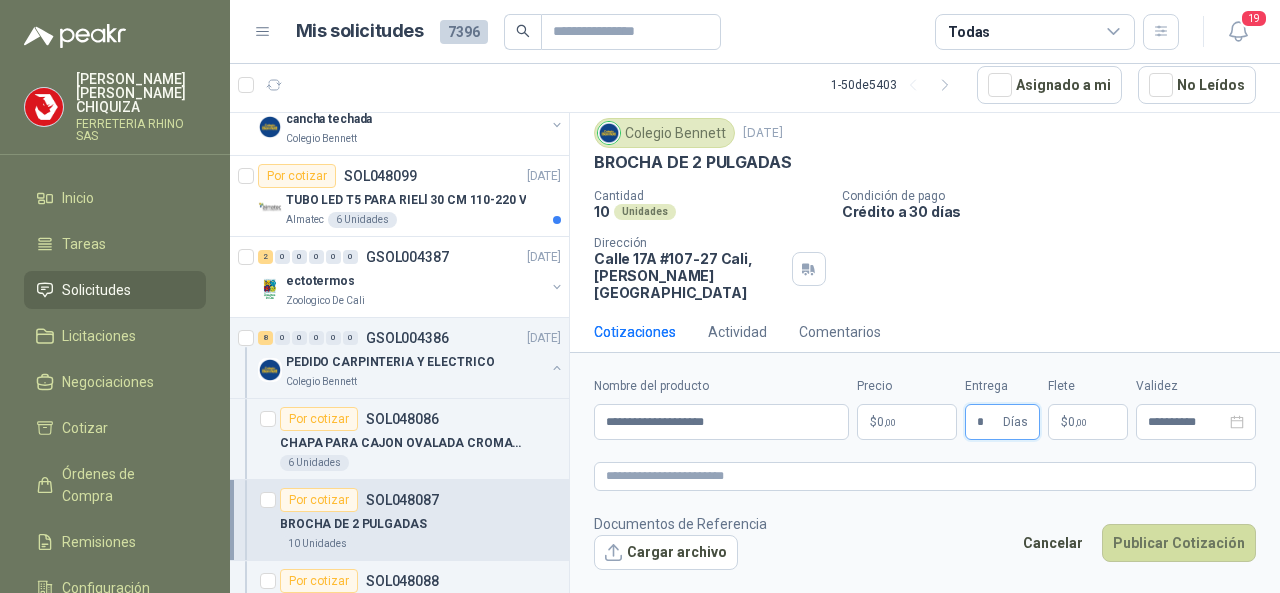 type on "*" 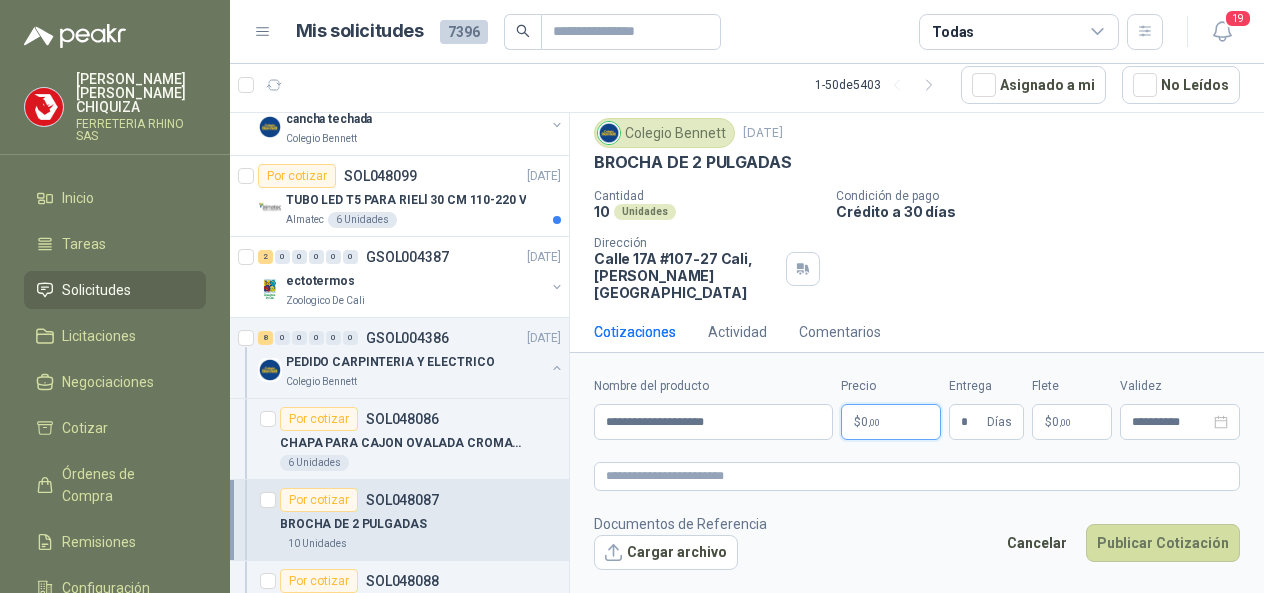 click on "[PERSON_NAME] FERRETERIA RHINO SAS   Inicio   Tareas   Solicitudes   Licitaciones   Negociaciones   Cotizar   Órdenes de Compra   Remisiones   Configuración   Manuales y ayuda Mis solicitudes 7396 Todas 19 1 - 50  de  5403 Asignado a mi No Leídos Por cotizar SOL048109 [DATE]   CAJA TIZA JUMBO [PERSON_NAME] SAS 5   Cajas Por cotizar SOL048105 [DATE]   Silicona Acética Sin Fungicida 300 ml Zoologico De Cali  1   Unidades 2   3   0   0   0   0   GSOL004389 [DATE]   cancha techada Colegio [PERSON_NAME]   Por cotizar SOL048099 [DATE]   TUBO LED T5 PARA RIELl 30 CM 110-220 V Almatec 6   Unidades 2   0   0   0   0   0   GSOL004387 [DATE]   ectotermos Zoologico De Cali    8   0   0   0   0   0   GSOL004386 [DATE]   PEDIDO CARPINTERIA Y ELECTRICO  Colegio [PERSON_NAME]   Por cotizar SOL048086 CHAPA PARA CAJON OVALADA CROMADA VERA* 6   Unidades Por cotizar SOL048087 BROCHA DE 2 PULGADAS  10   Unidades Por cotizar SOL048088 TOMA CORRIENTE DOBLE COLOR NARANJAS CON TAPA  20   Unidades Por cotizar 8" at bounding box center (632, 296) 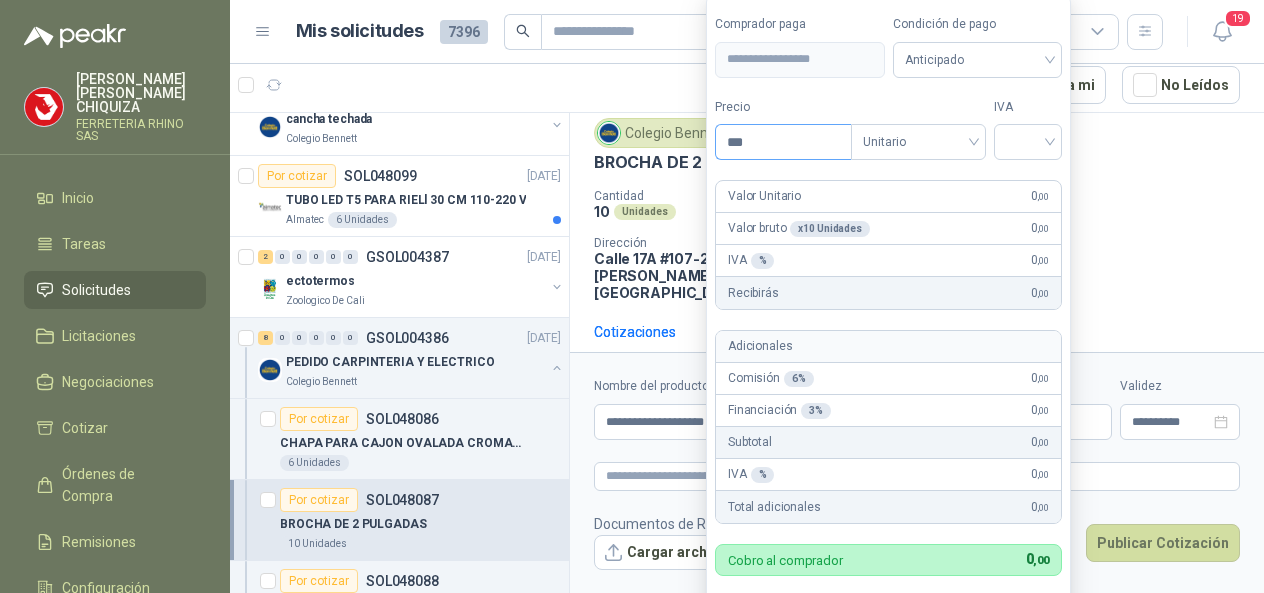 click on "***" at bounding box center [783, 142] 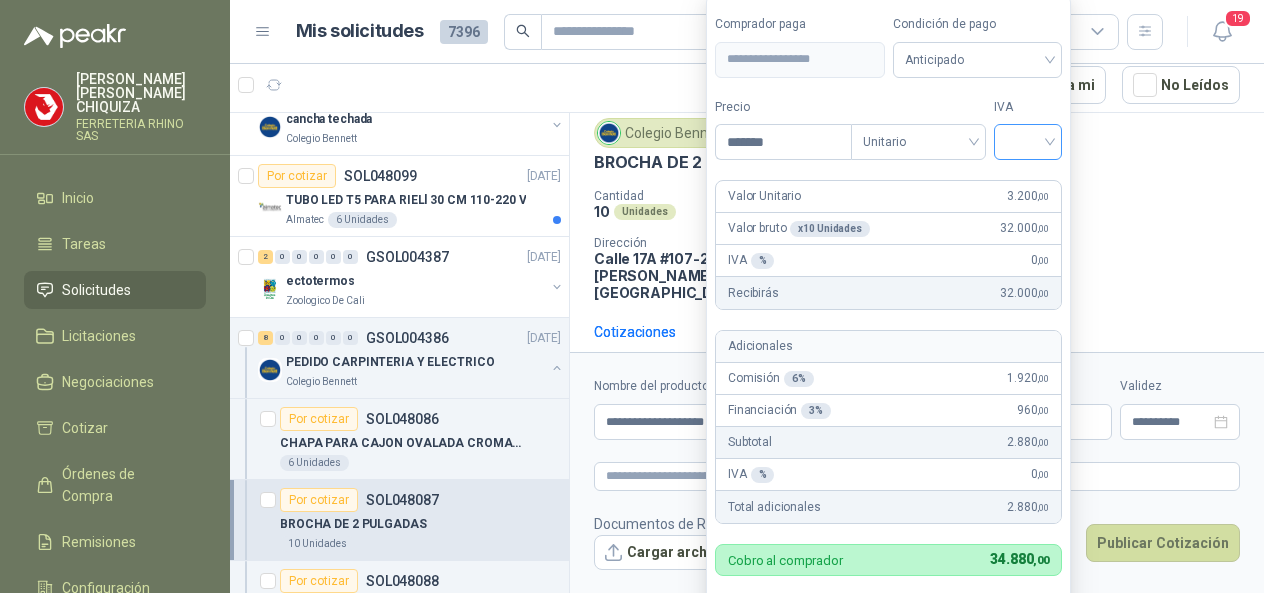 type on "*******" 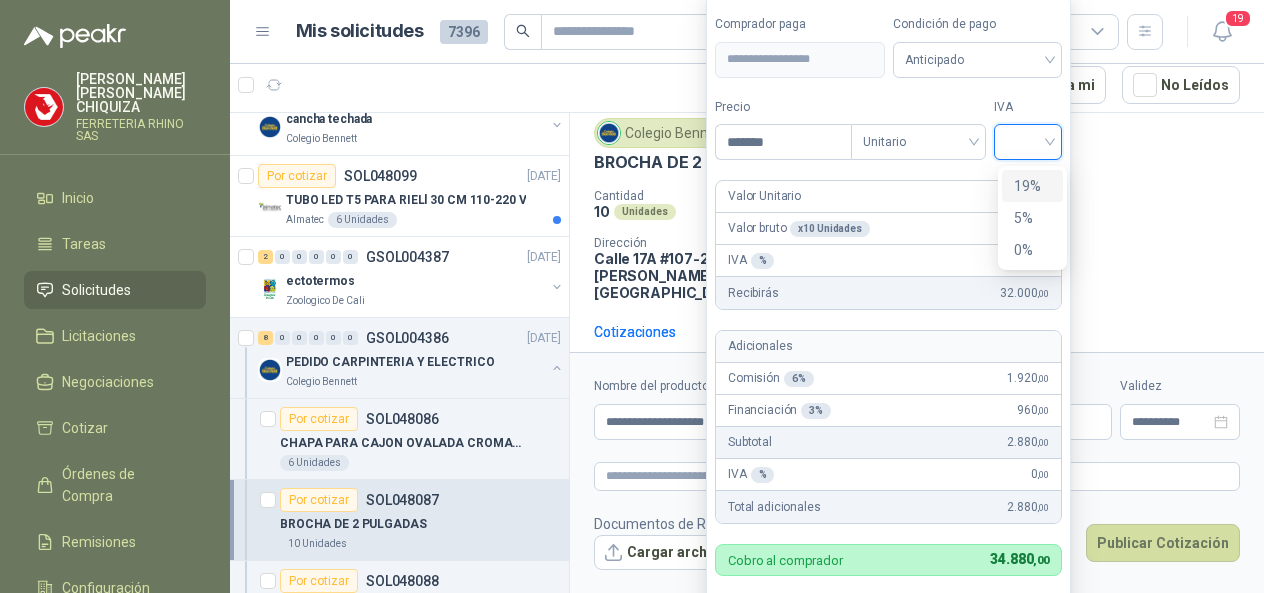 click at bounding box center [1028, 140] 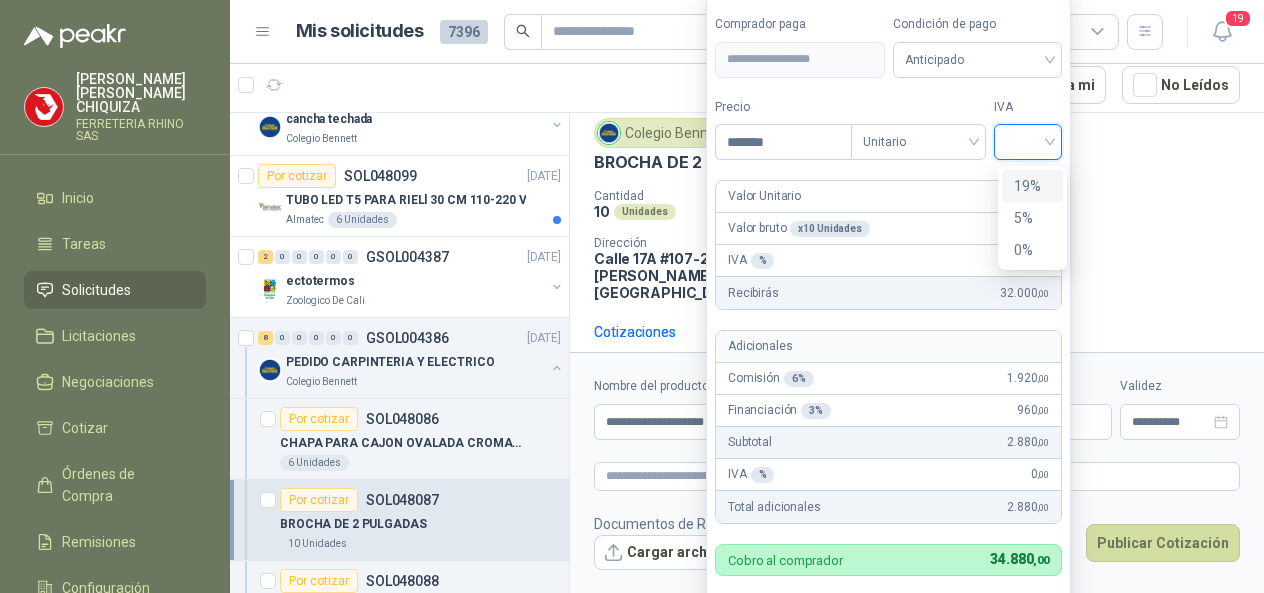 click on "19%" at bounding box center (1032, 186) 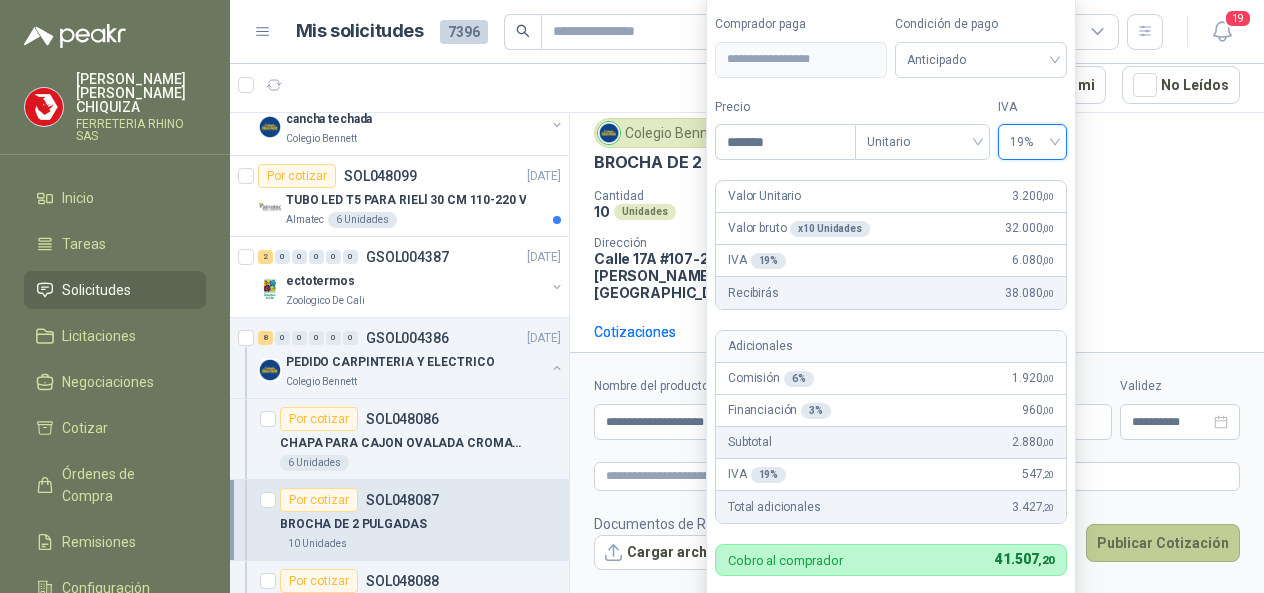 click on "Publicar Cotización" at bounding box center (1163, 543) 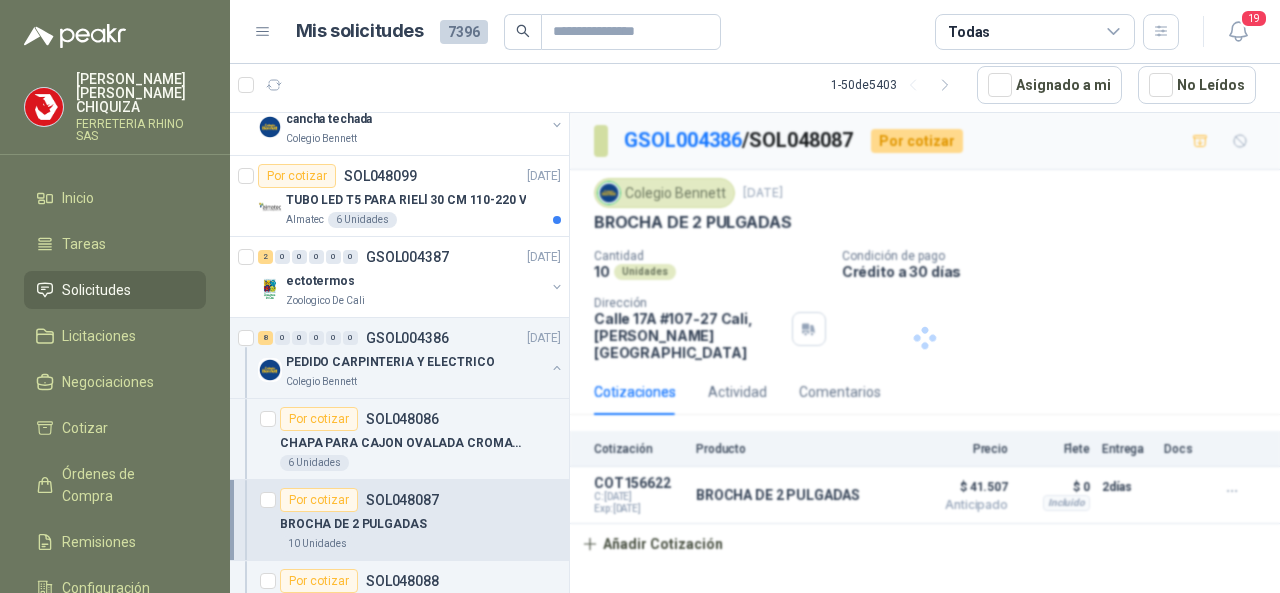 scroll, scrollTop: 0, scrollLeft: 0, axis: both 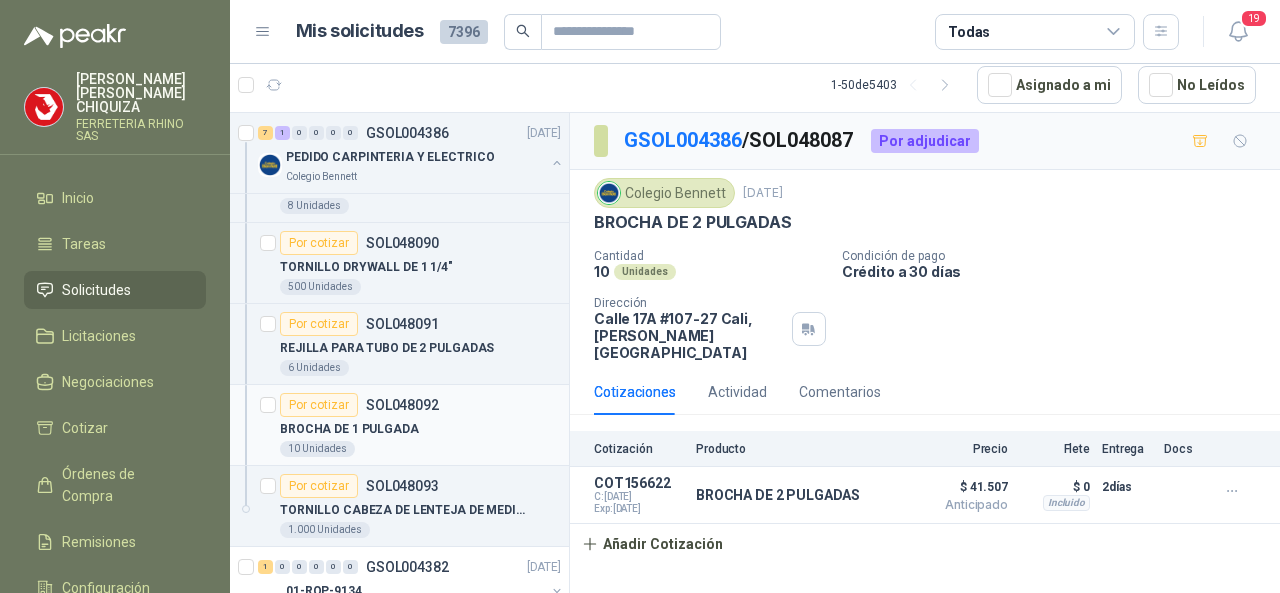 click on "SOL048092" at bounding box center (402, 405) 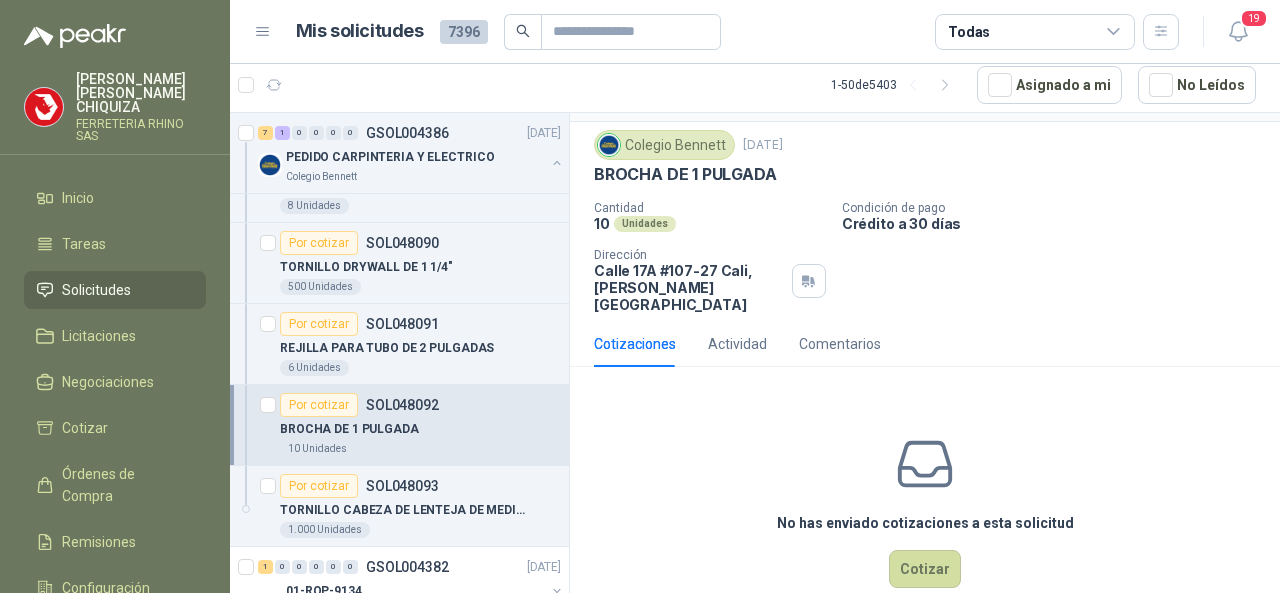 scroll, scrollTop: 74, scrollLeft: 0, axis: vertical 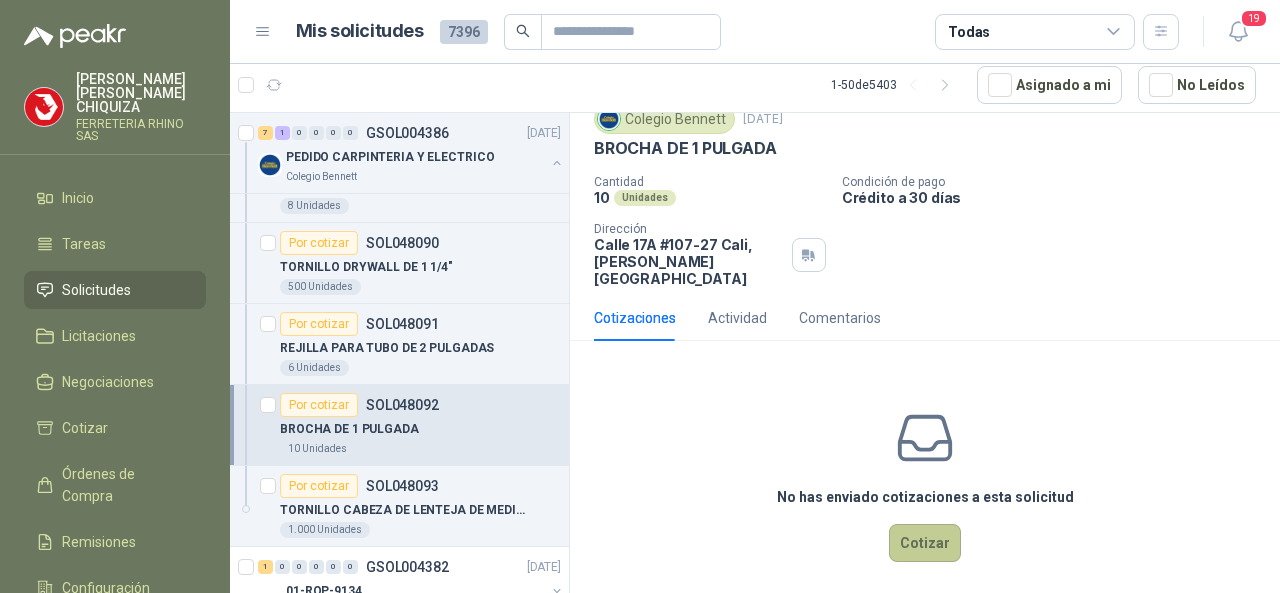 click on "Cotizar" at bounding box center (925, 543) 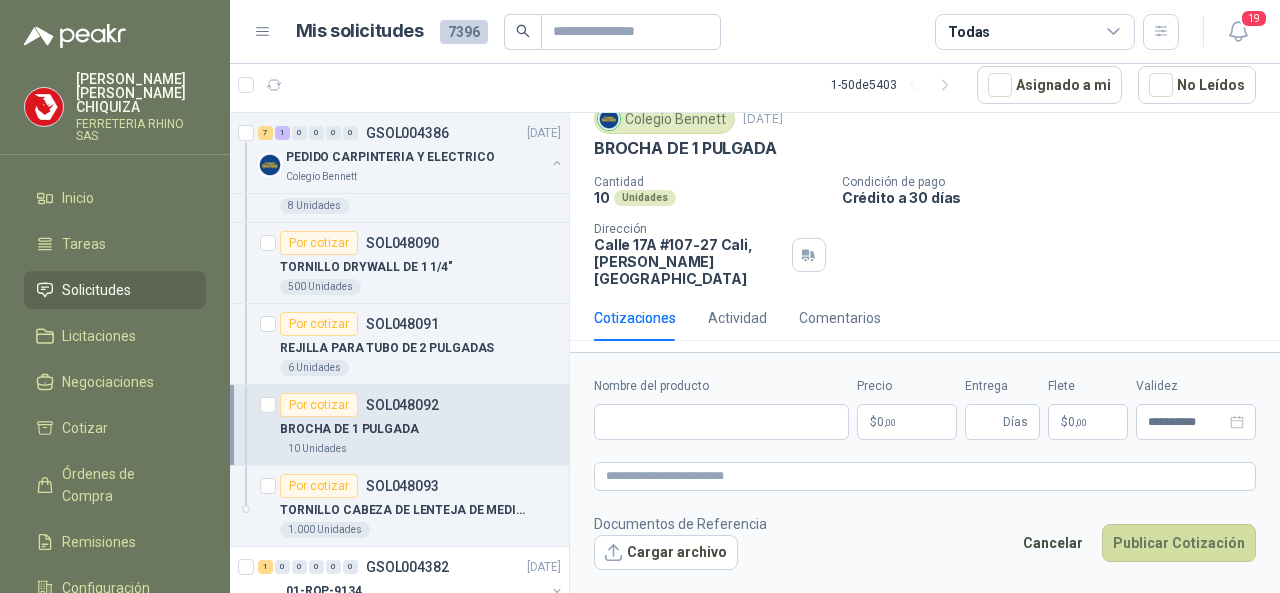 scroll, scrollTop: 60, scrollLeft: 0, axis: vertical 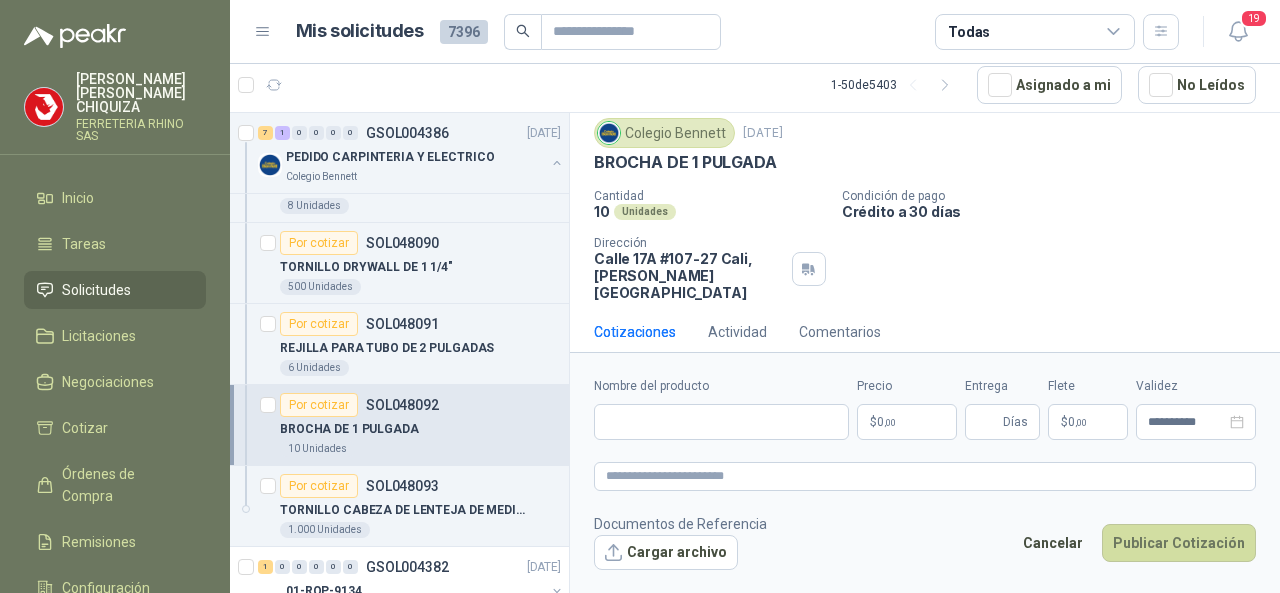 type 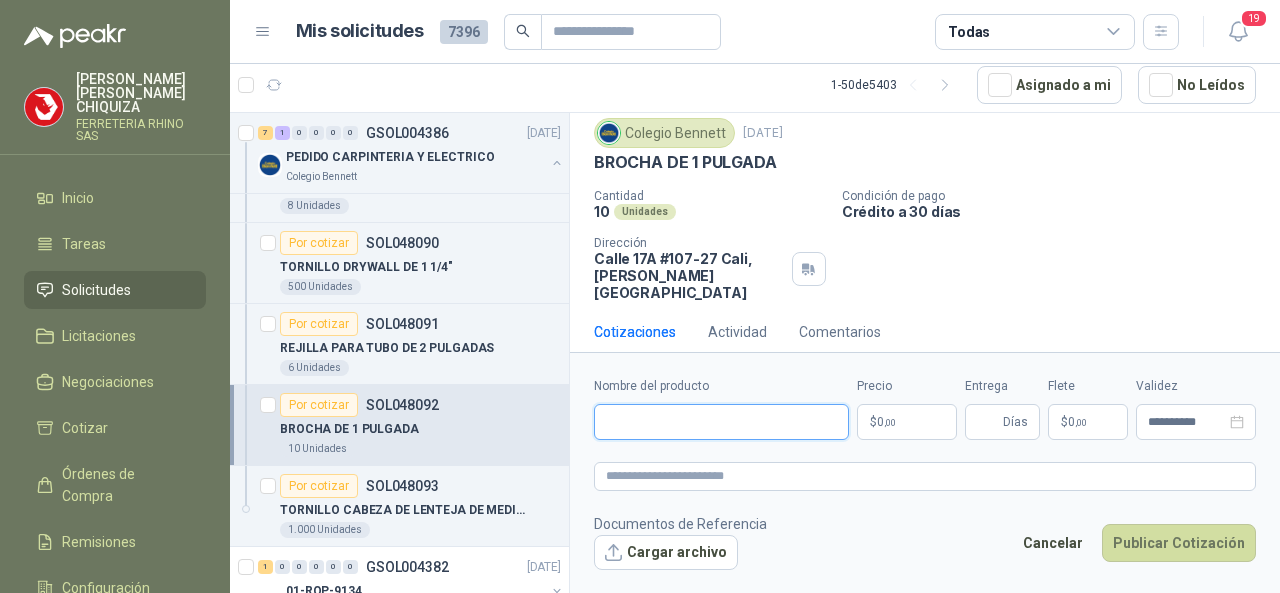 click on "Nombre del producto" at bounding box center [721, 422] 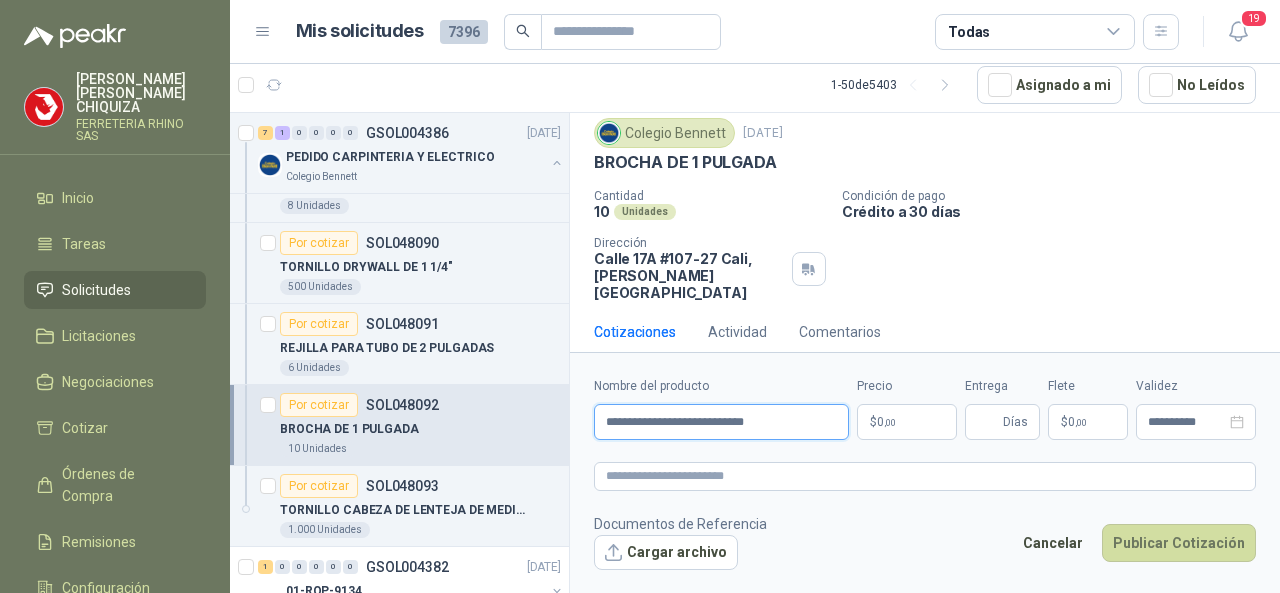 type on "**********" 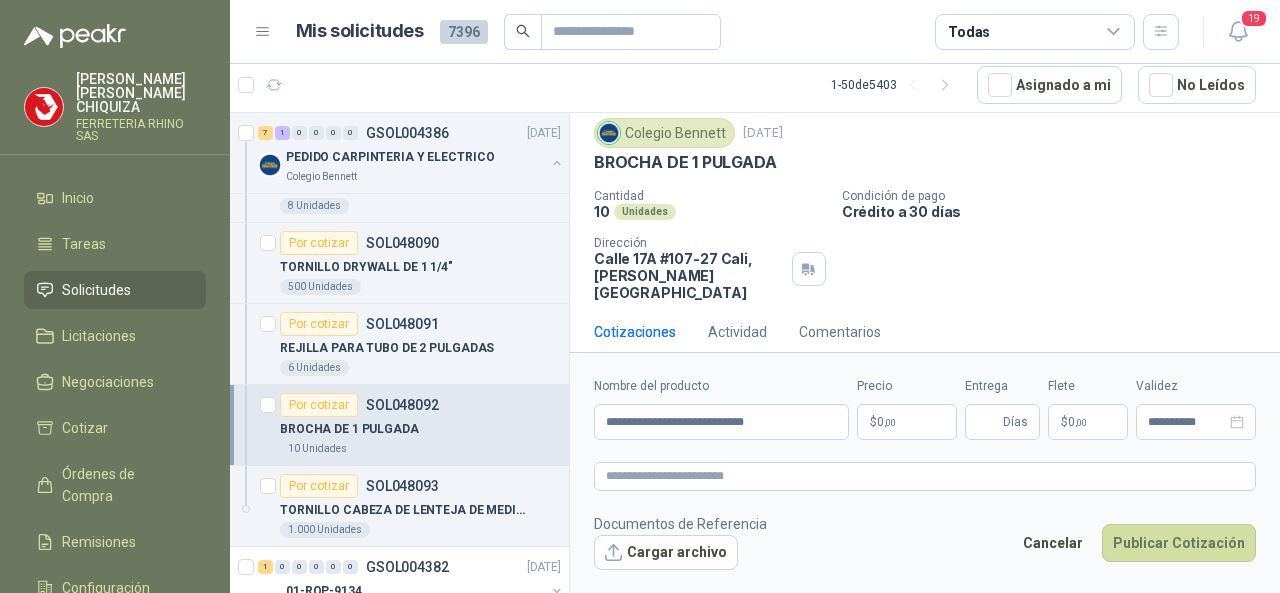 click on "[PERSON_NAME] FERRETERIA RHINO SAS   Inicio   Tareas   Solicitudes   Licitaciones   Negociaciones   Cotizar   Órdenes de Compra   Remisiones   Configuración   Manuales y ayuda Mis solicitudes 7396 Todas 19 1 - 50  de  5403 Asignado a mi No Leídos Por cotizar SOL048109 [DATE]   CAJA TIZA JUMBO [PERSON_NAME] SAS 5   Cajas Por cotizar SOL048105 [DATE]   Silicona Acética Sin Fungicida 300 ml Zoologico De Cali  1   Unidades 2   3   0   0   0   0   GSOL004389 [DATE]   cancha techada Colegio [PERSON_NAME]   Por cotizar SOL048099 [DATE]   TUBO LED T5 PARA RIELl 30 CM 110-220 V Almatec 6   Unidades 2   0   0   0   0   0   GSOL004387 [DATE]   ectotermos Zoologico De Cali    7   1   0   0   0   0   GSOL004386 [DATE]   PEDIDO CARPINTERIA Y ELECTRICO  Colegio [PERSON_NAME]   Por cotizar SOL048086 CHAPA PARA CAJON OVALADA CROMADA VERA* 6   Unidades Por adjudicar SOL048087 BROCHA DE 2 PULGADAS  10   Unidades Por cotizar SOL048088 TOMA CORRIENTE DOBLE COLOR NARANJAS CON TAPA  20   Unidades Por cotizar 8" at bounding box center (640, 296) 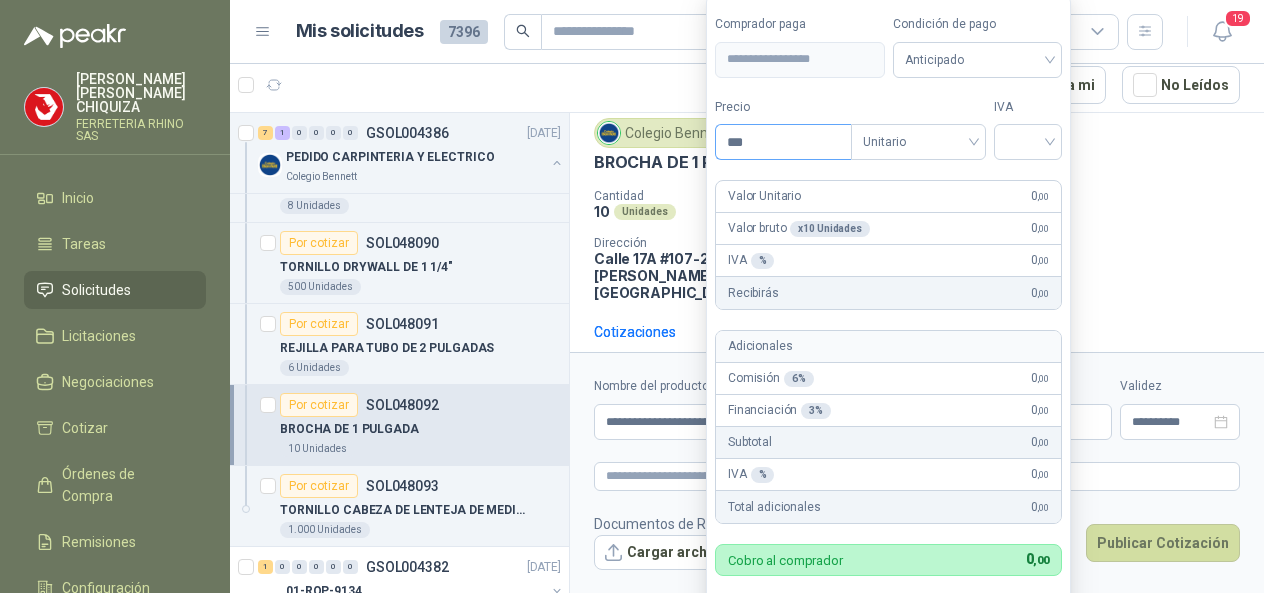 click on "***" at bounding box center [783, 142] 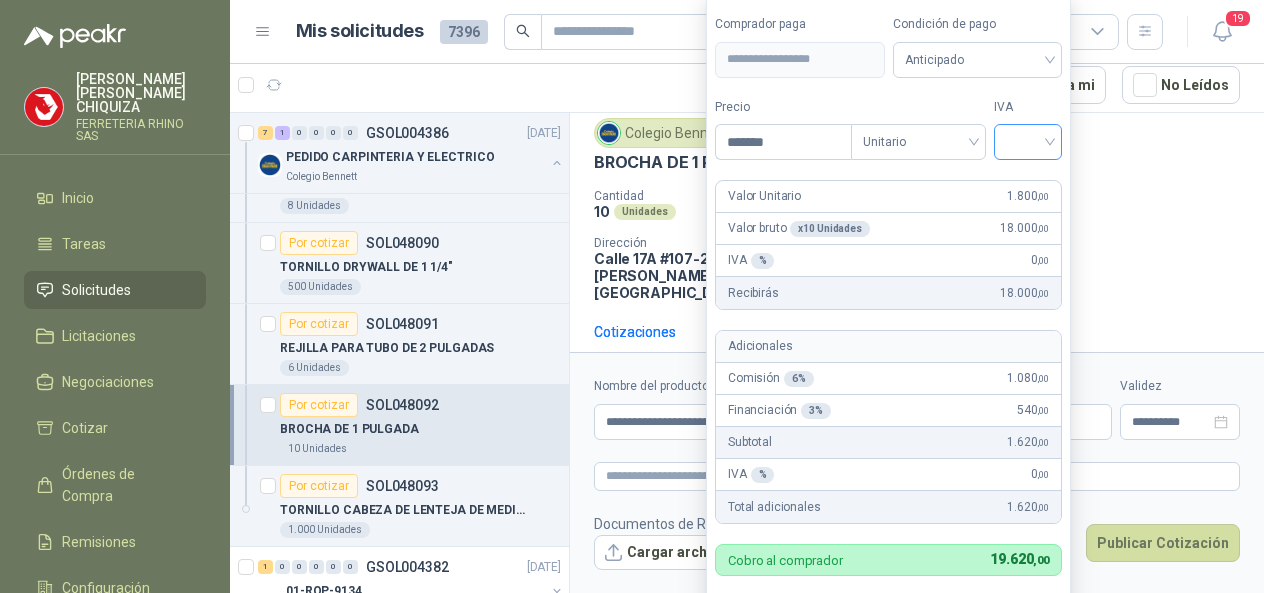 click at bounding box center [1028, 142] 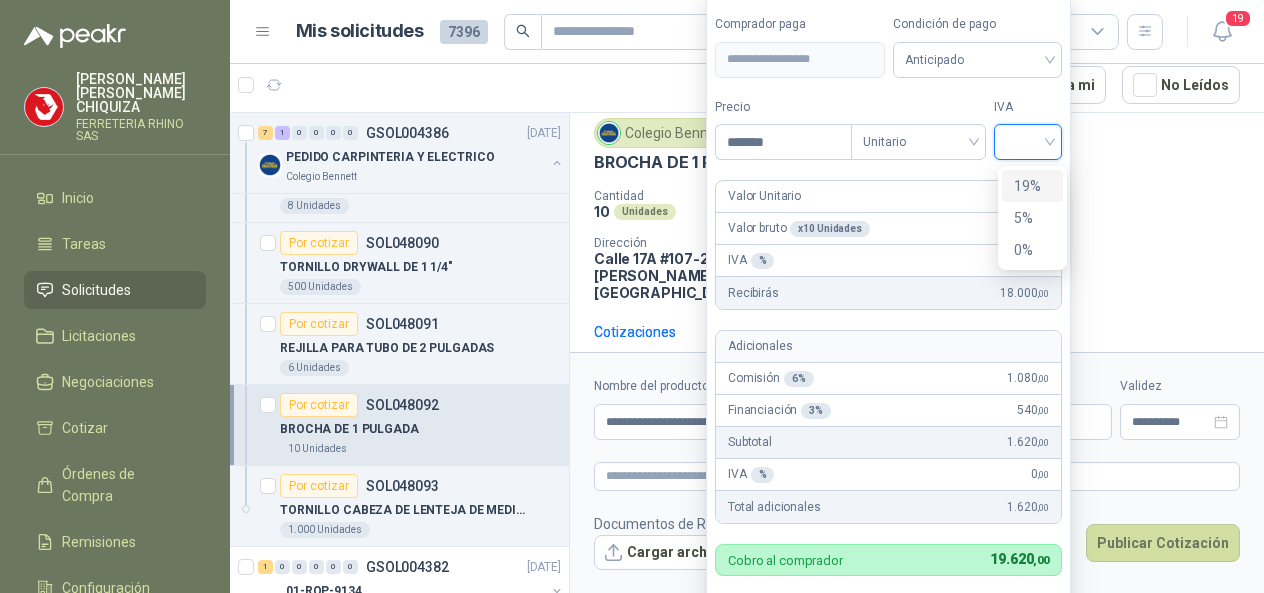 click on "19%" at bounding box center (1032, 186) 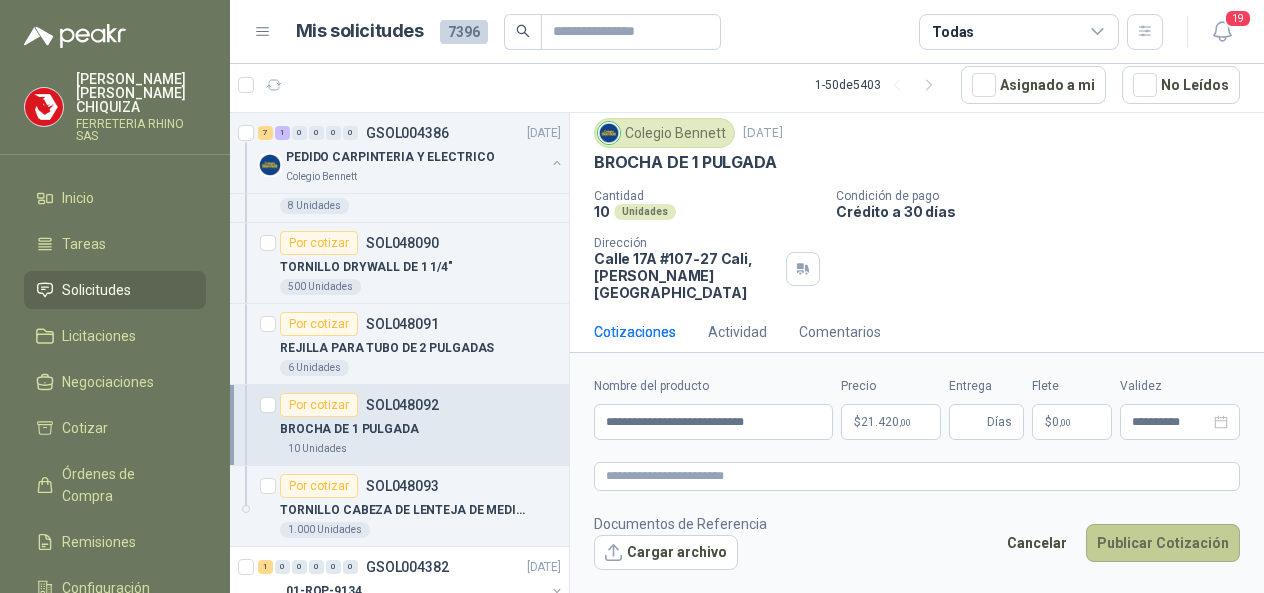 click on "Publicar Cotización" at bounding box center (1163, 543) 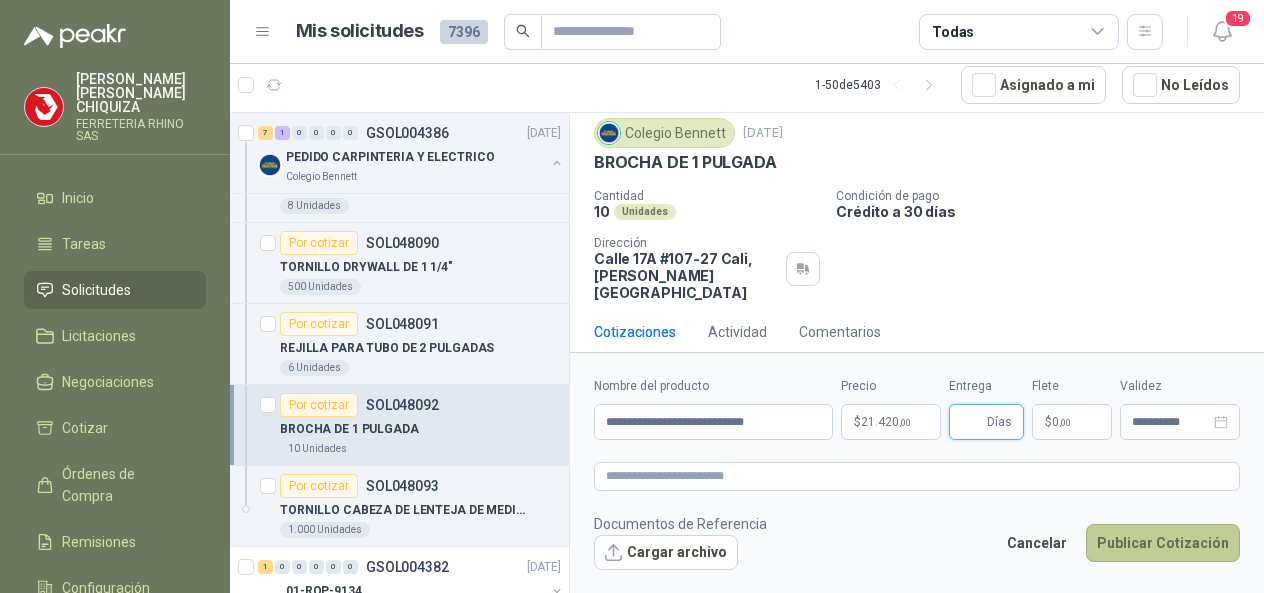 type 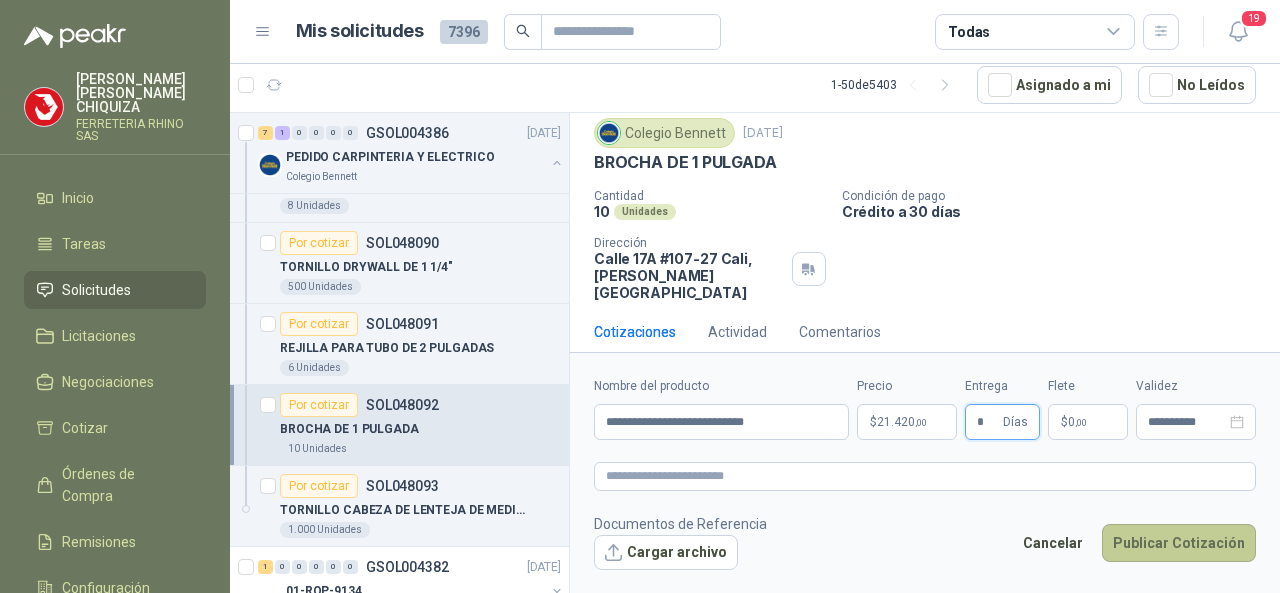 type on "*" 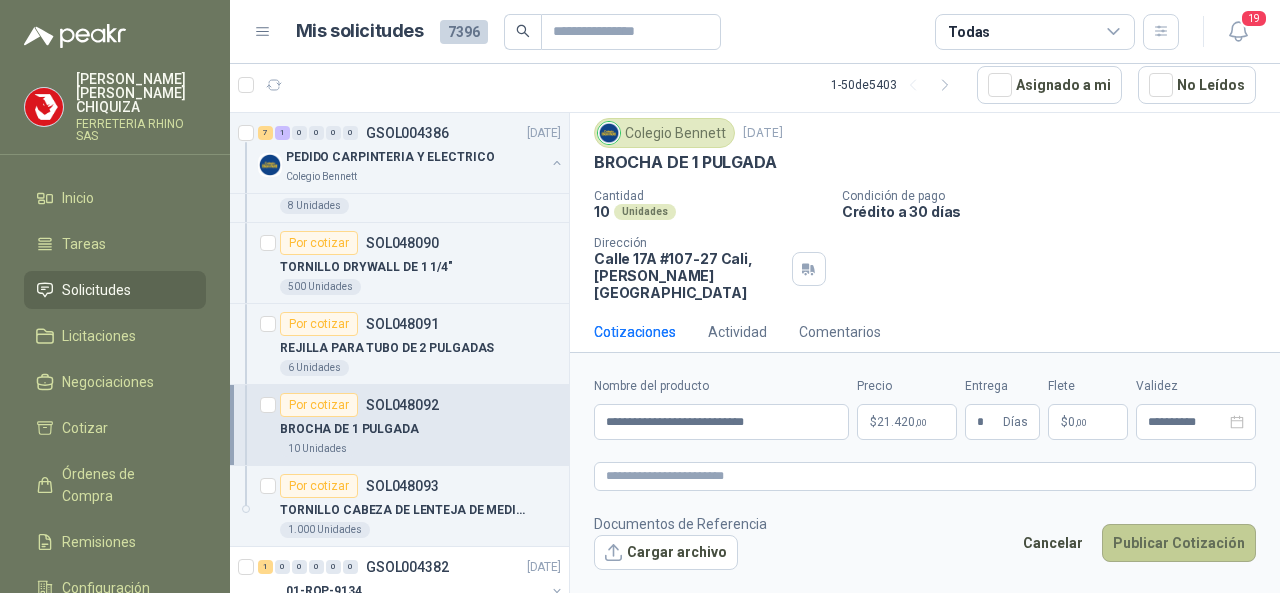 click on "Publicar Cotización" at bounding box center (1179, 543) 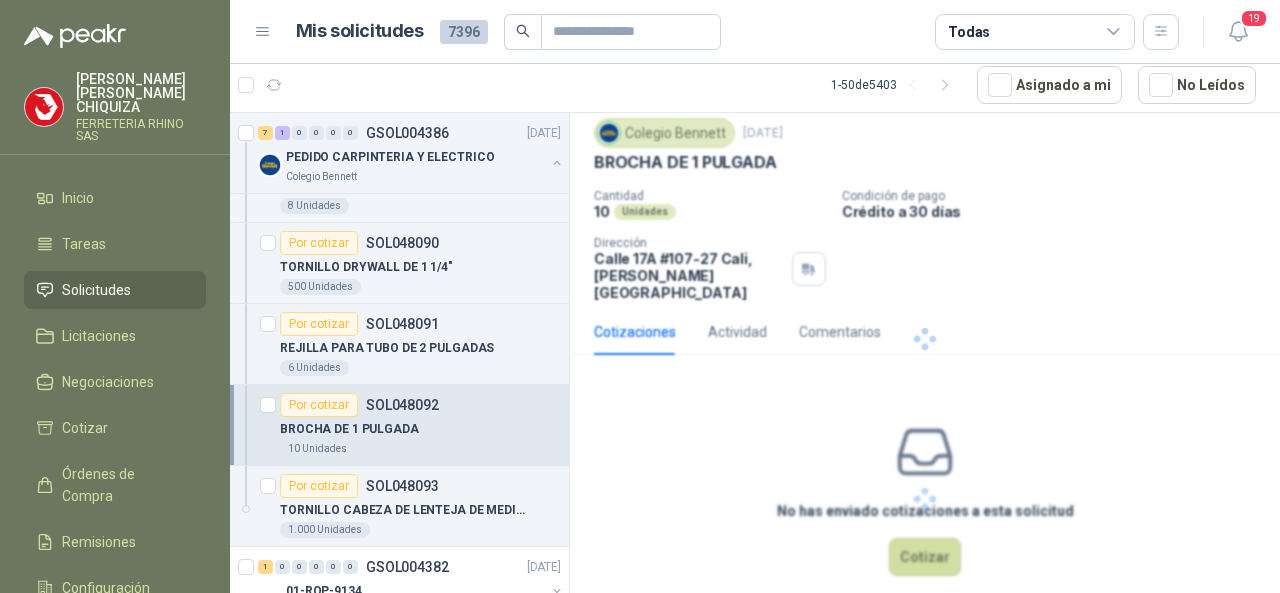 scroll, scrollTop: 0, scrollLeft: 0, axis: both 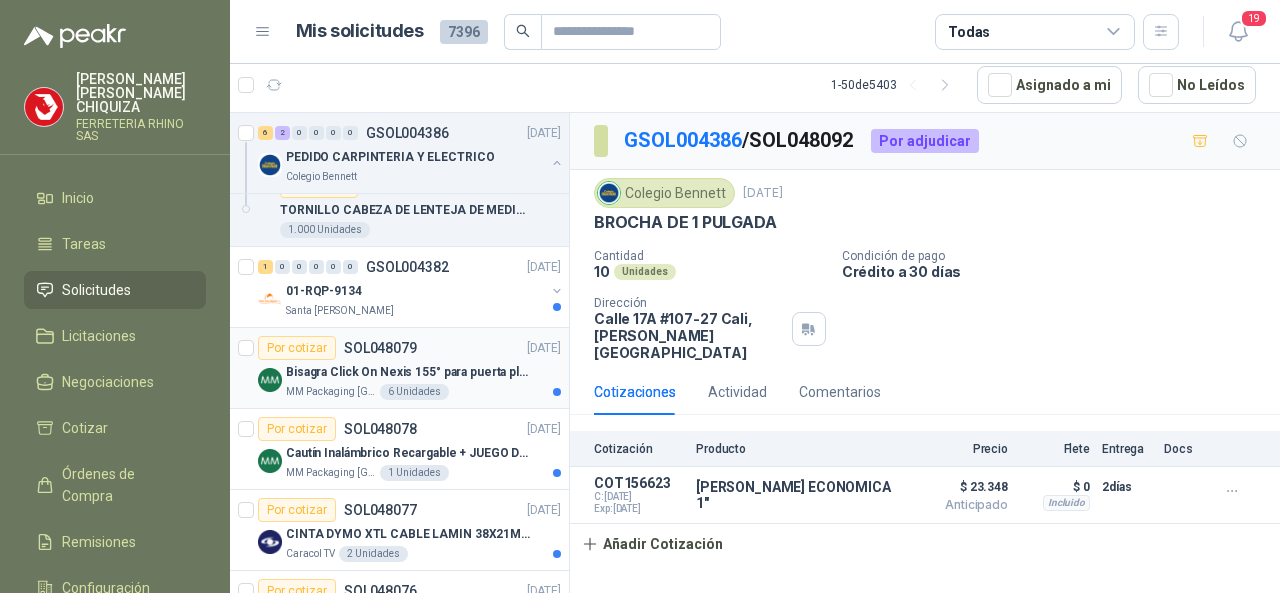 click on "SOL048079" at bounding box center [380, 348] 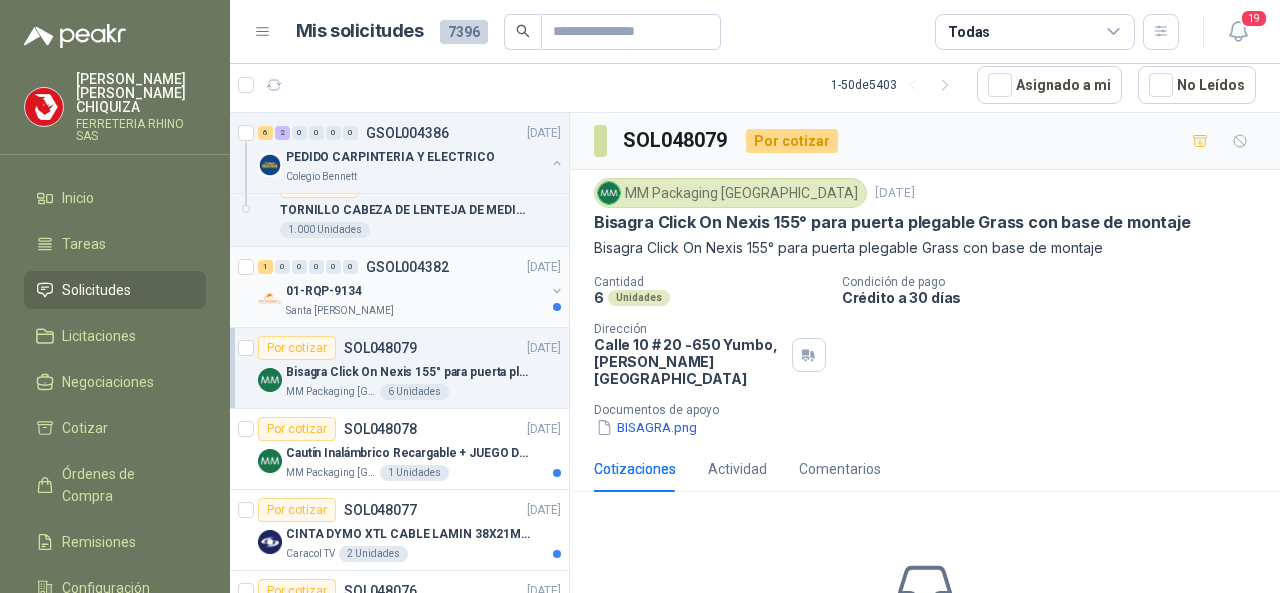 click on "GSOL004382" at bounding box center [407, 267] 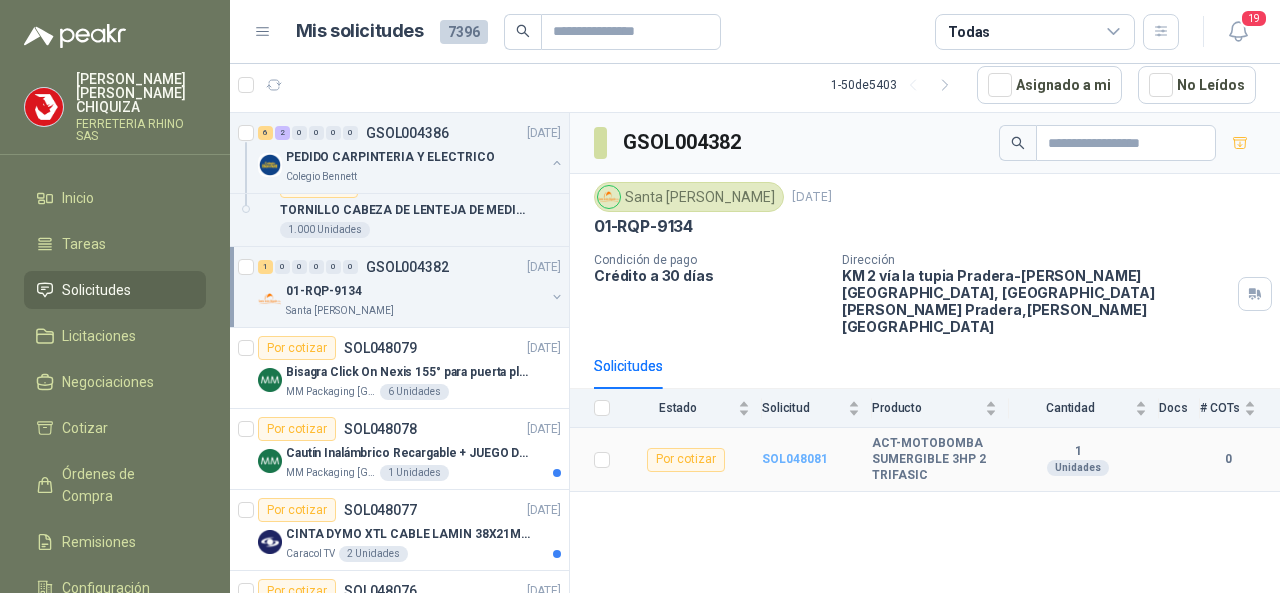 click on "SOL048081" at bounding box center (795, 459) 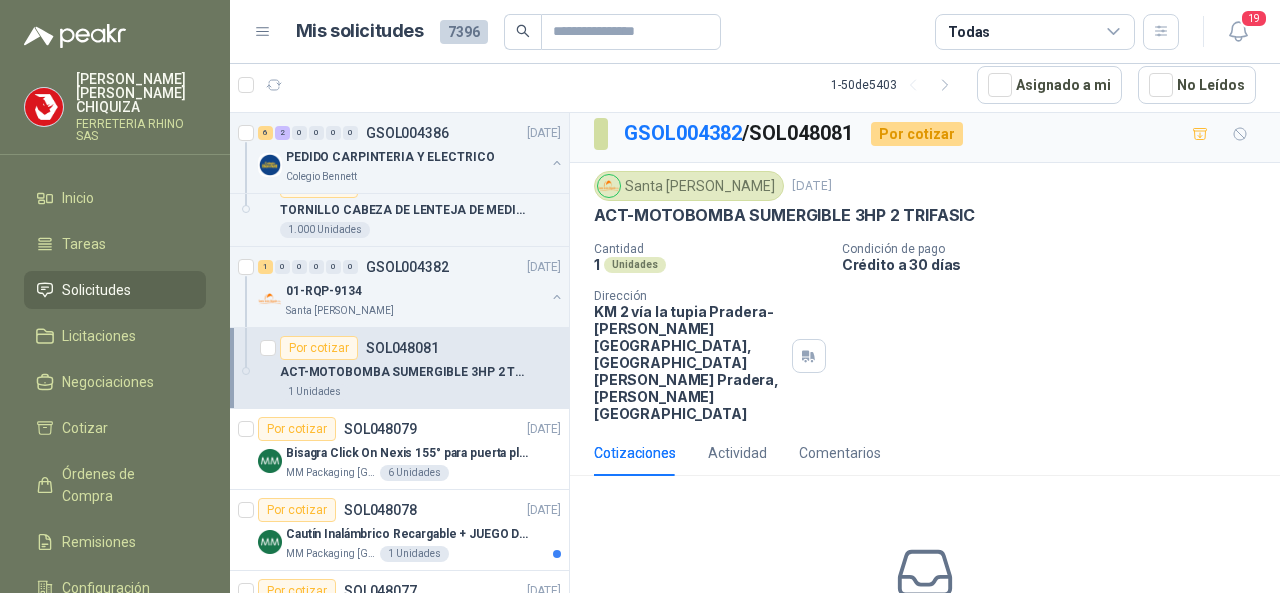 scroll, scrollTop: 107, scrollLeft: 0, axis: vertical 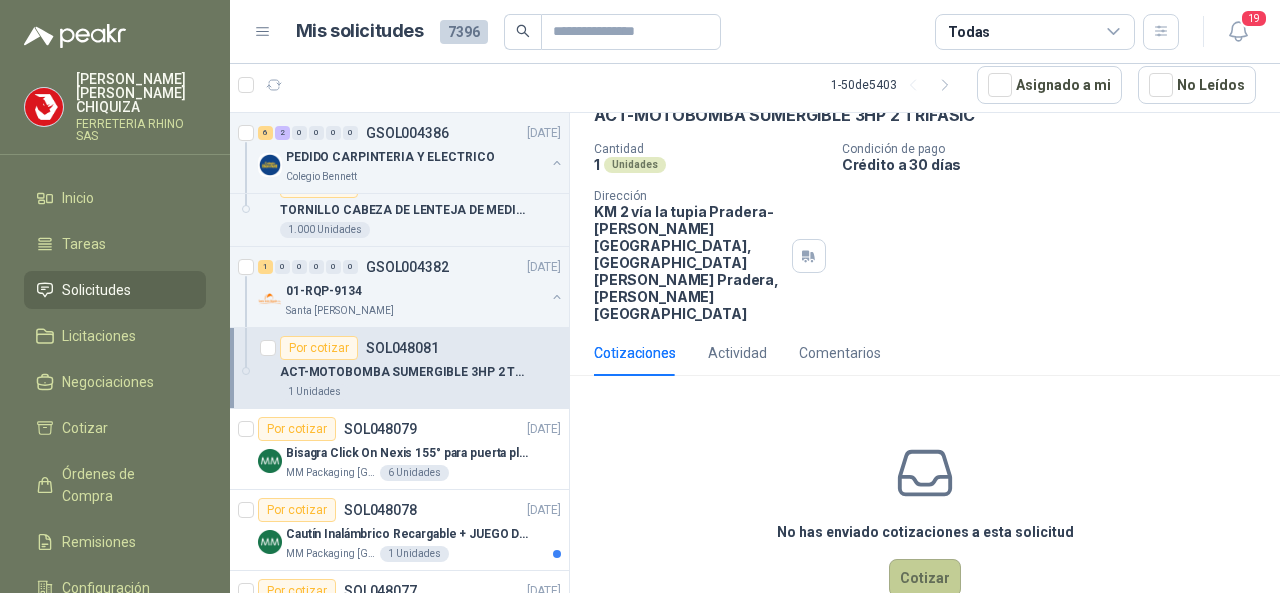 click on "Cotizar" at bounding box center [925, 578] 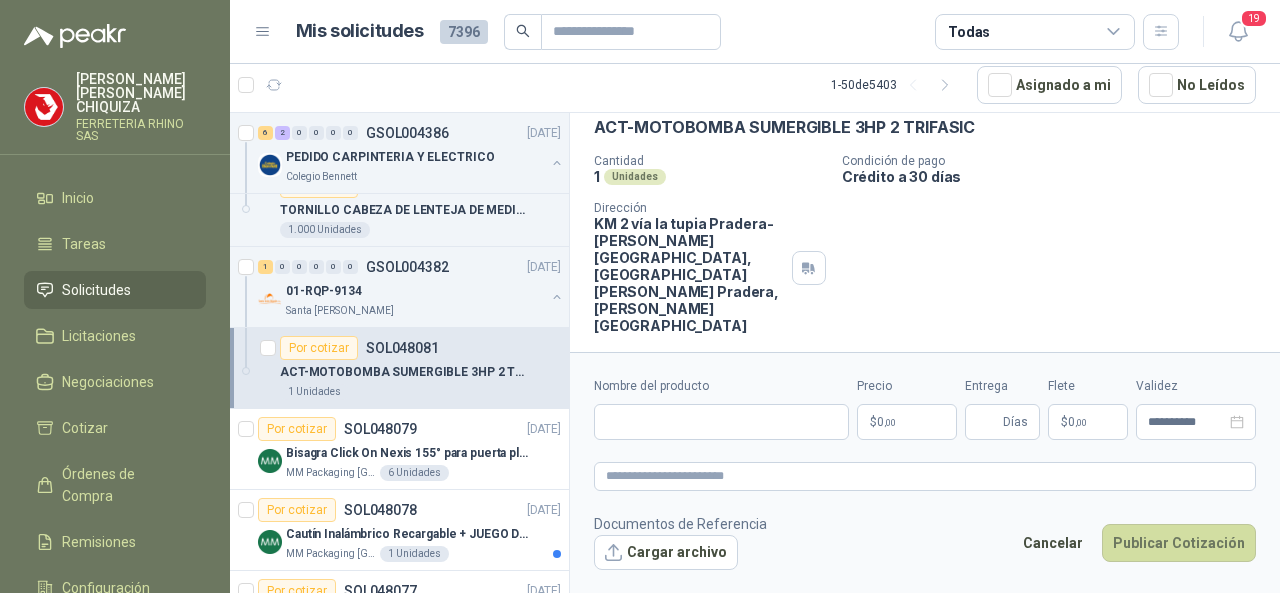 scroll, scrollTop: 93, scrollLeft: 0, axis: vertical 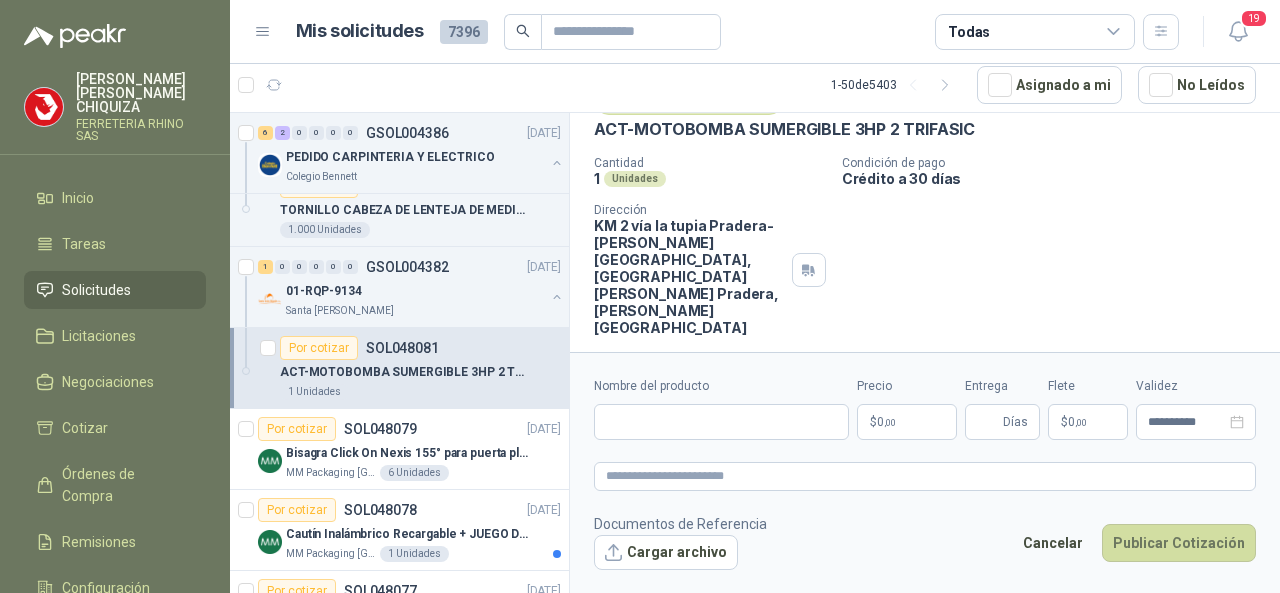 type 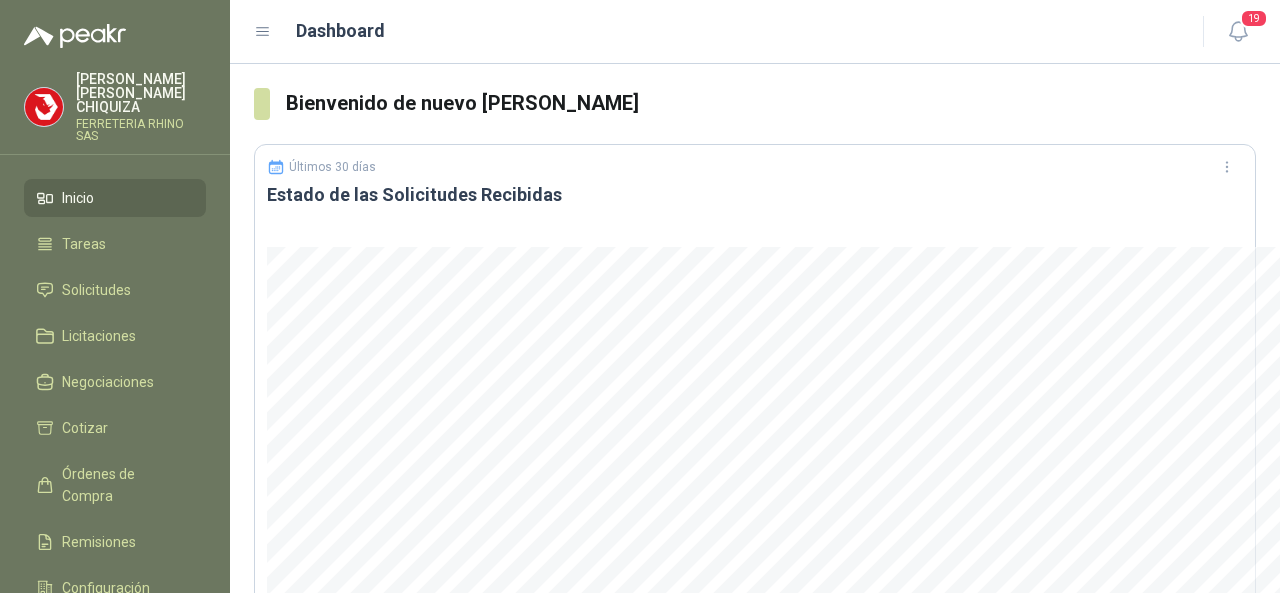 scroll, scrollTop: 0, scrollLeft: 0, axis: both 